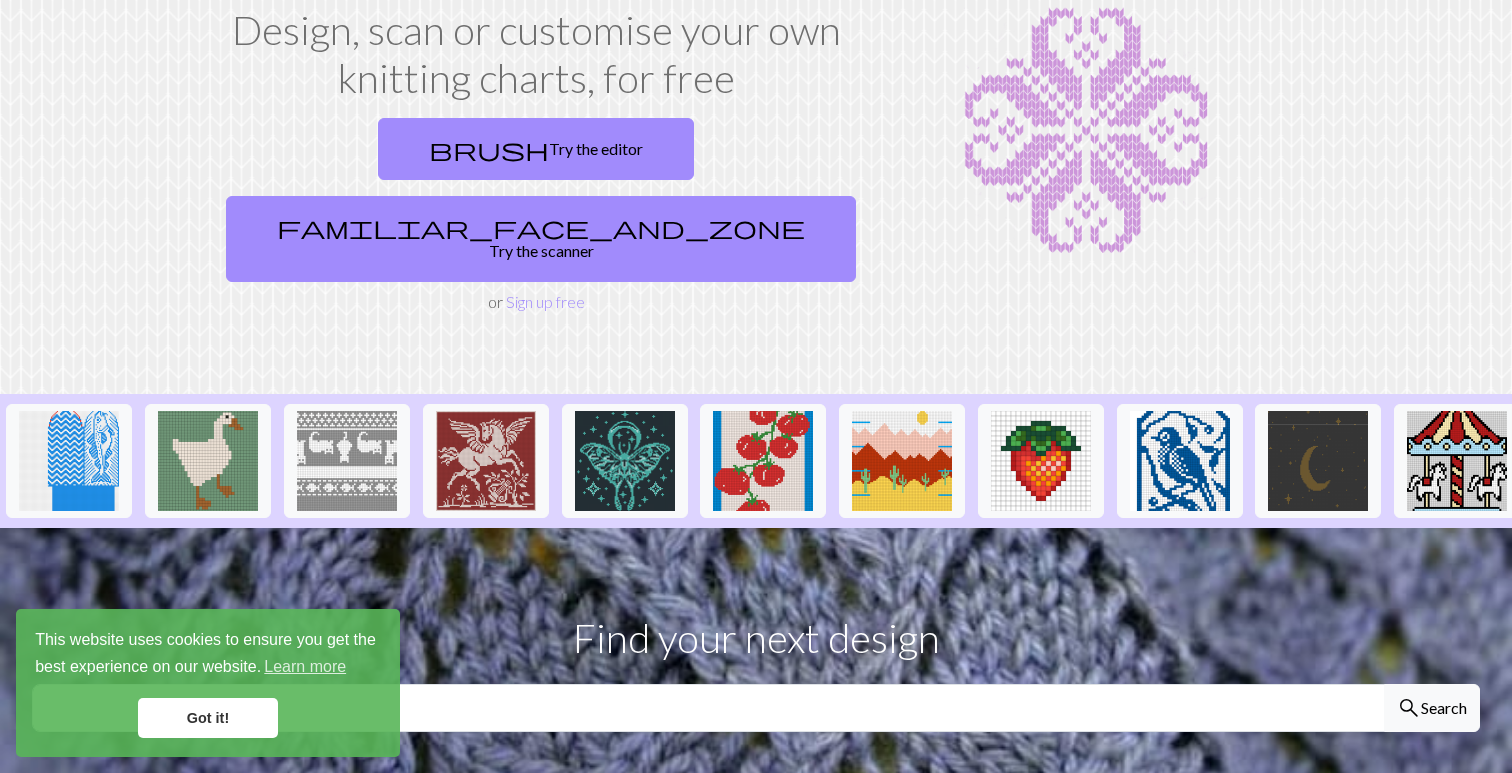 scroll, scrollTop: 129, scrollLeft: 0, axis: vertical 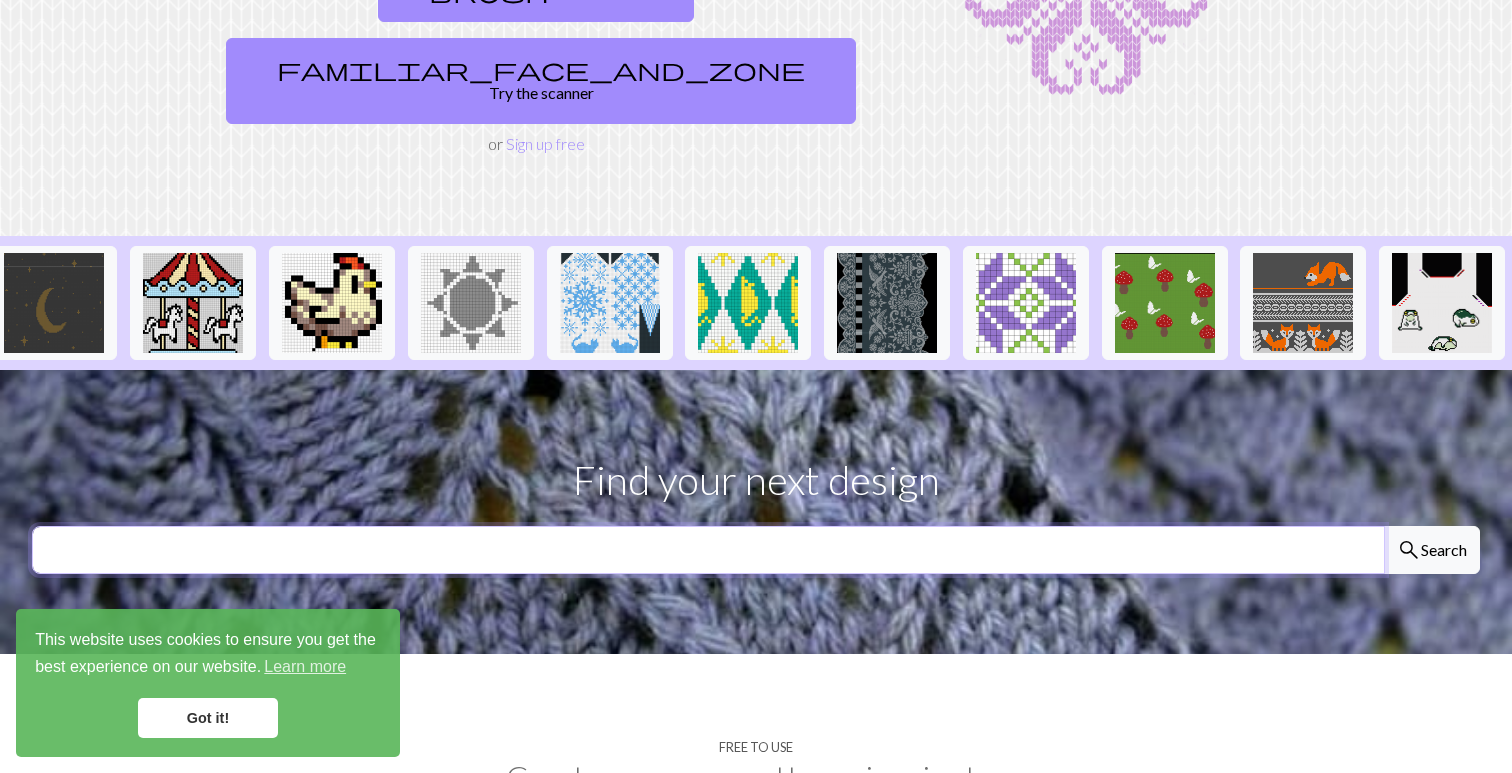 click at bounding box center (708, 550) 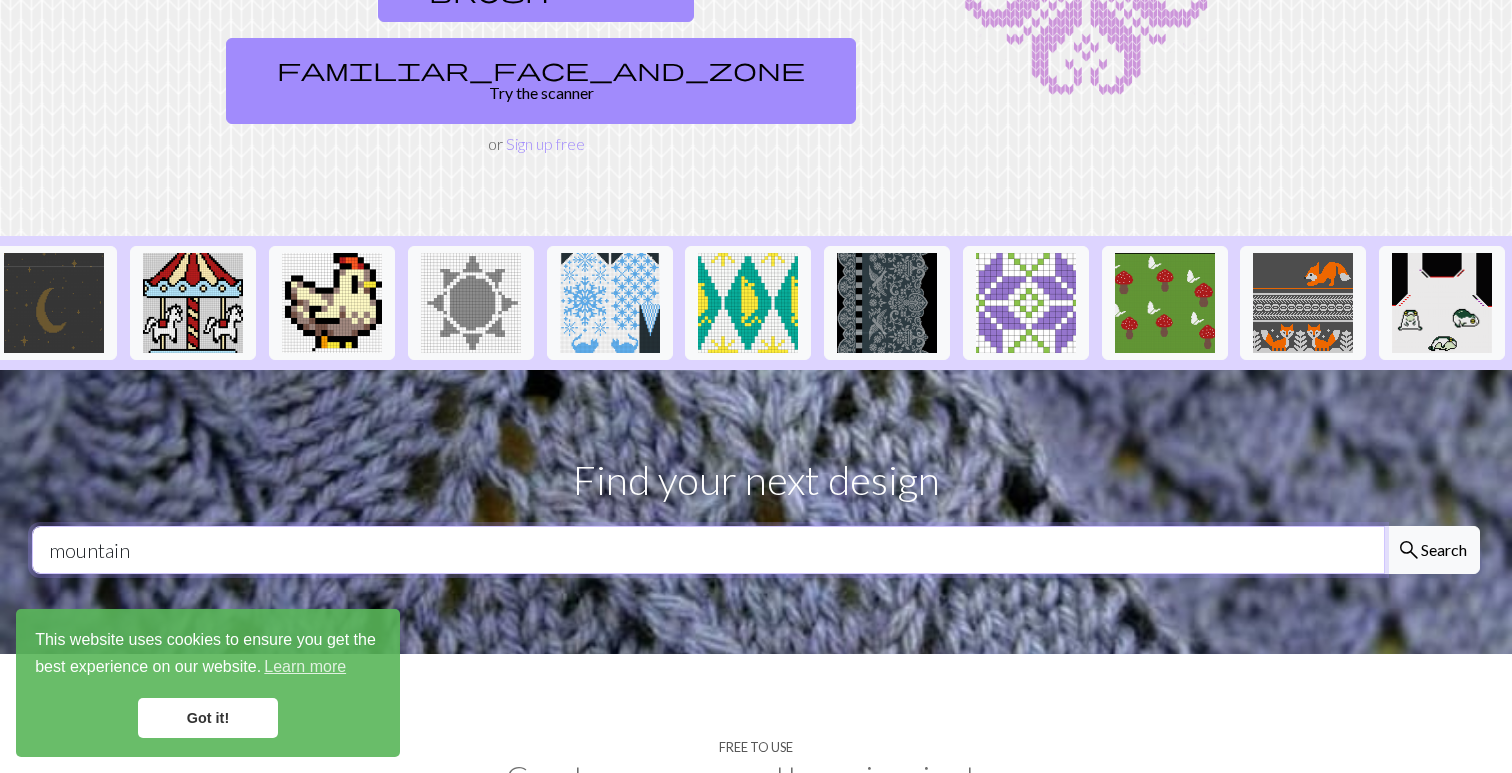 type on "mountain" 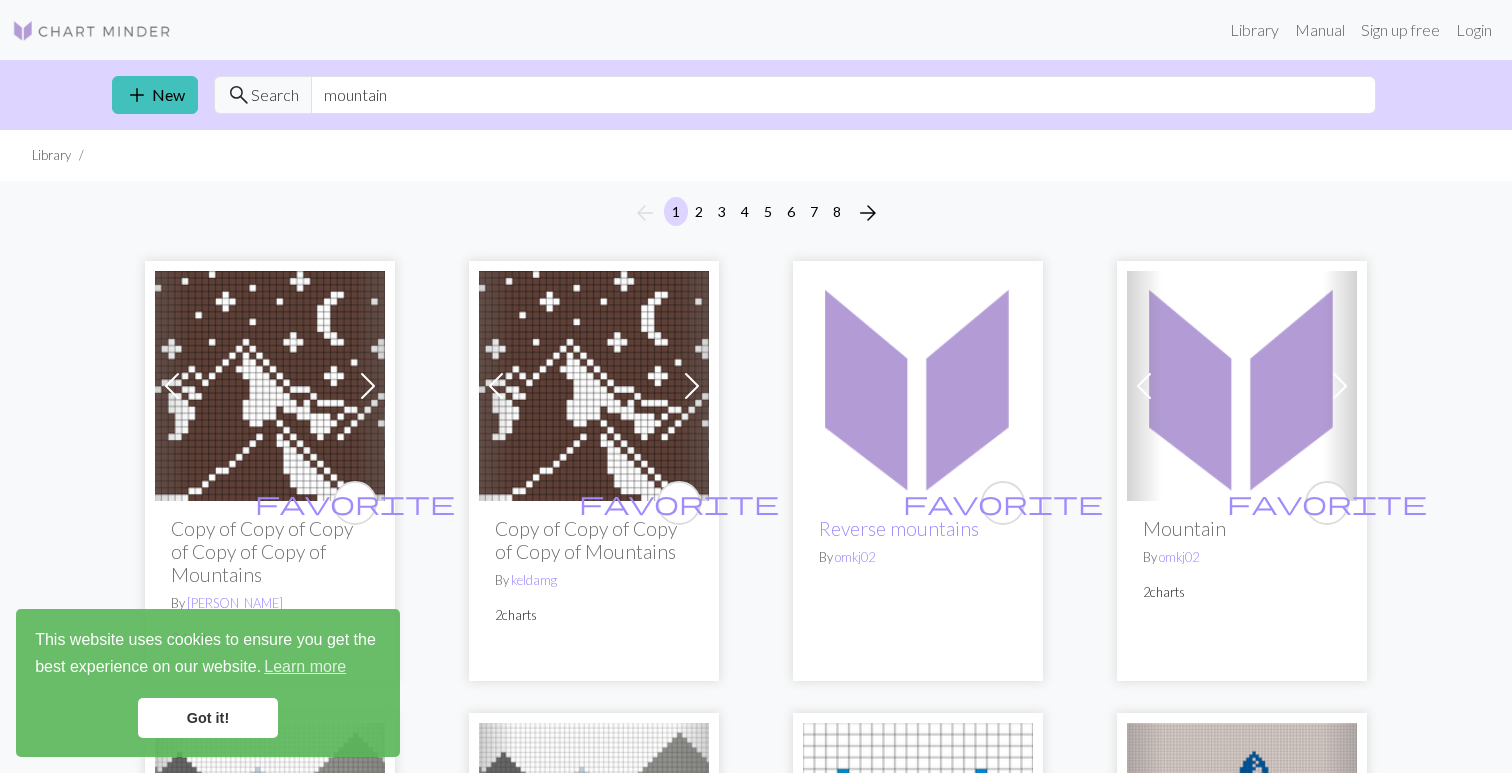 scroll, scrollTop: 0, scrollLeft: 0, axis: both 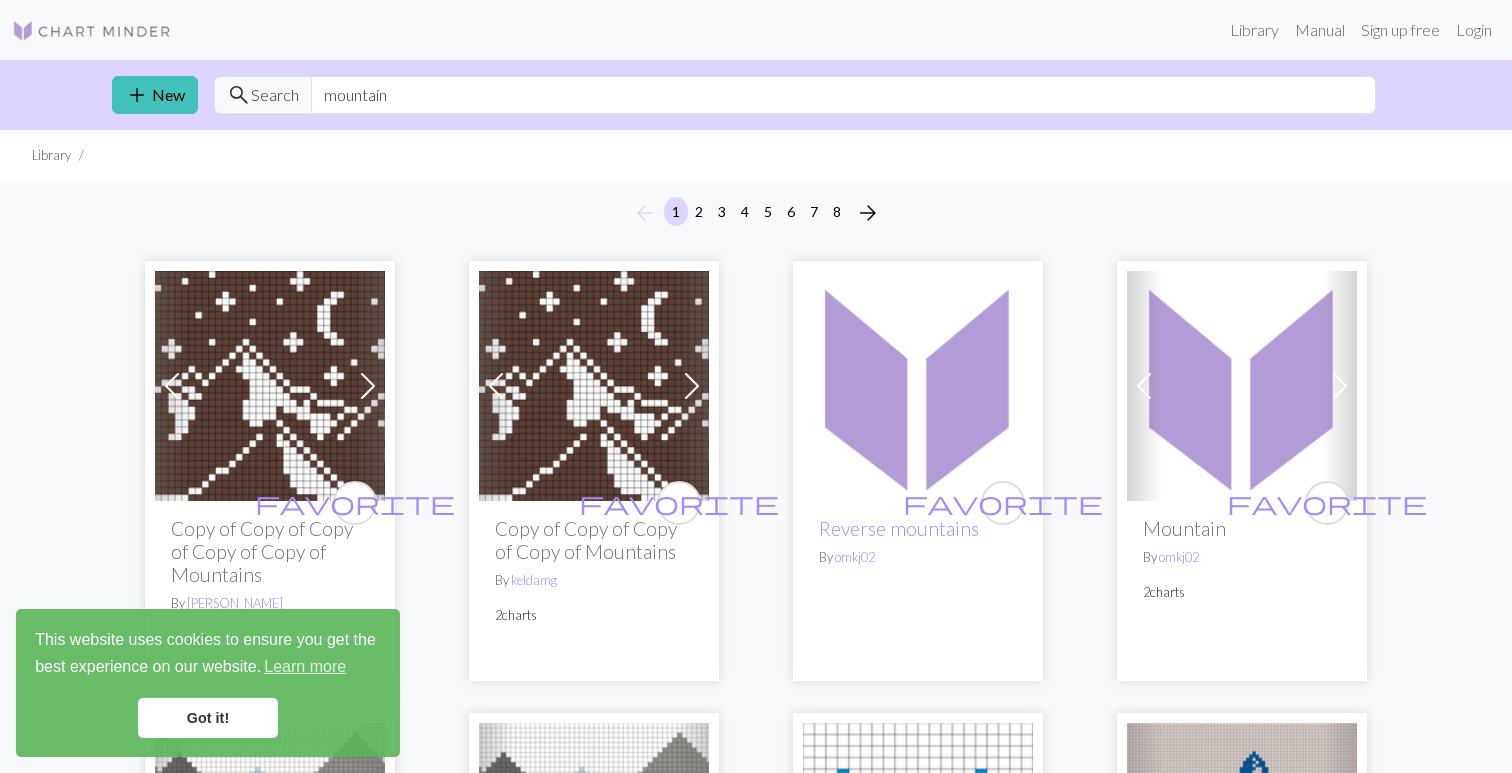 click on "Got it!" at bounding box center (208, 718) 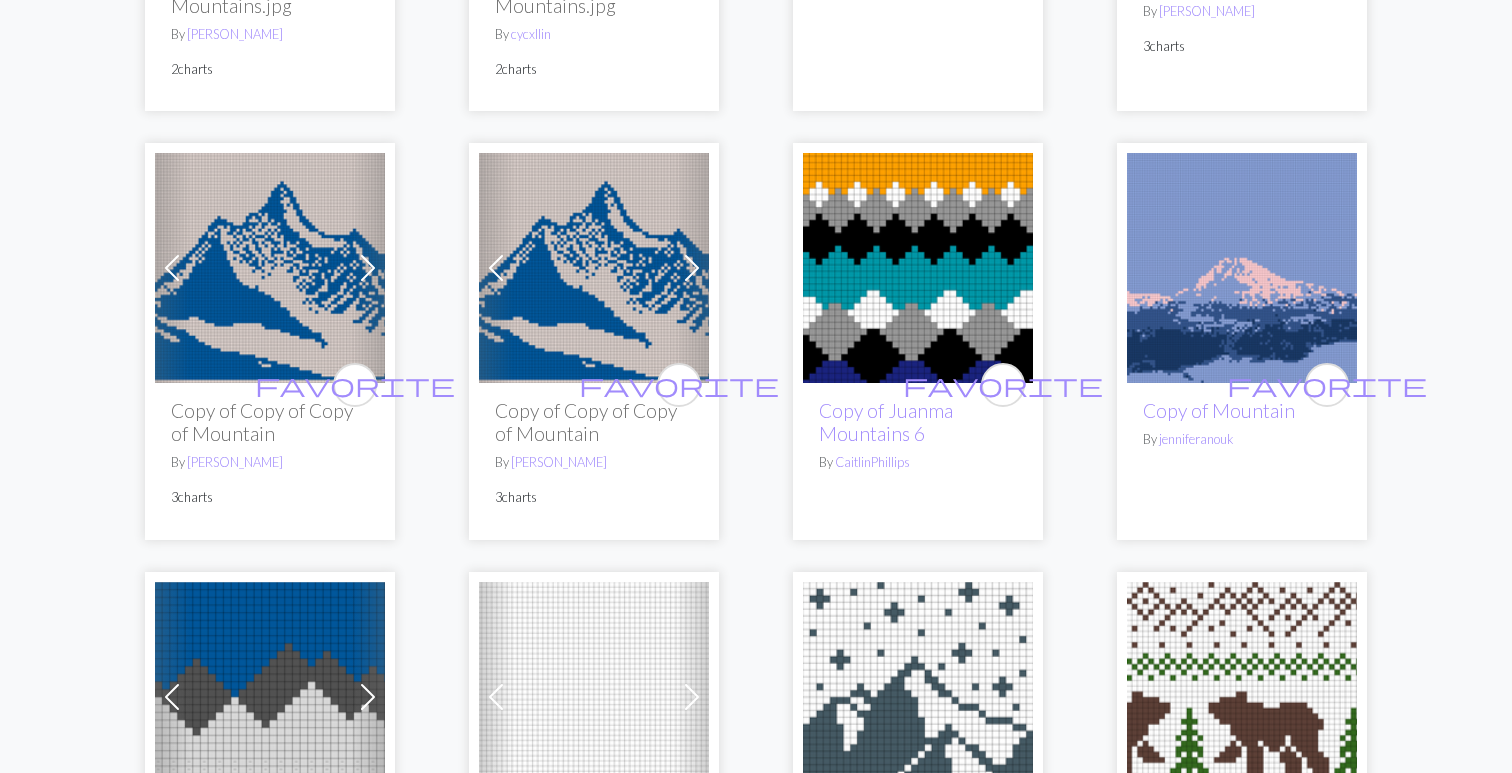 scroll, scrollTop: 1033, scrollLeft: 0, axis: vertical 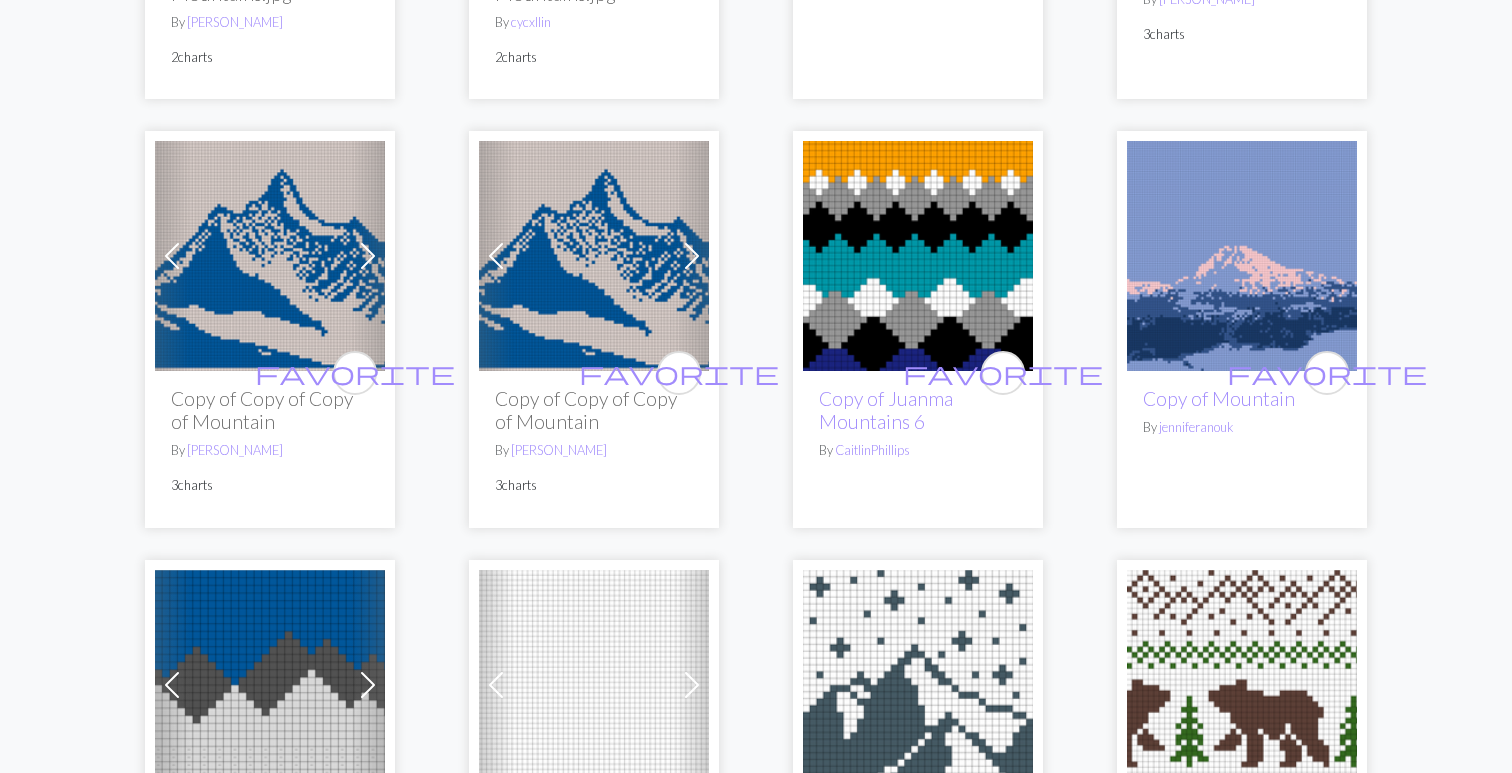 click at bounding box center [1242, 256] 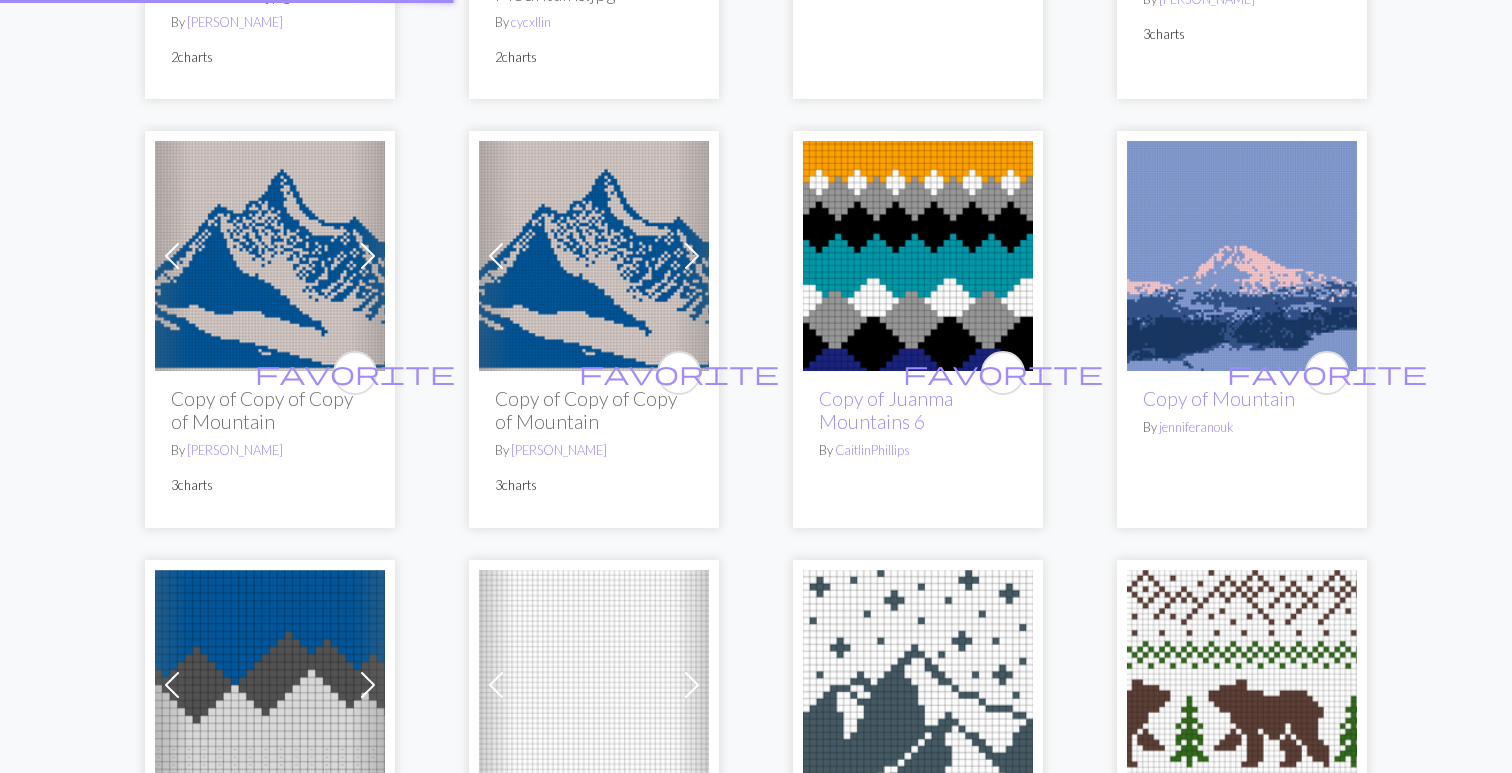 scroll, scrollTop: 0, scrollLeft: 0, axis: both 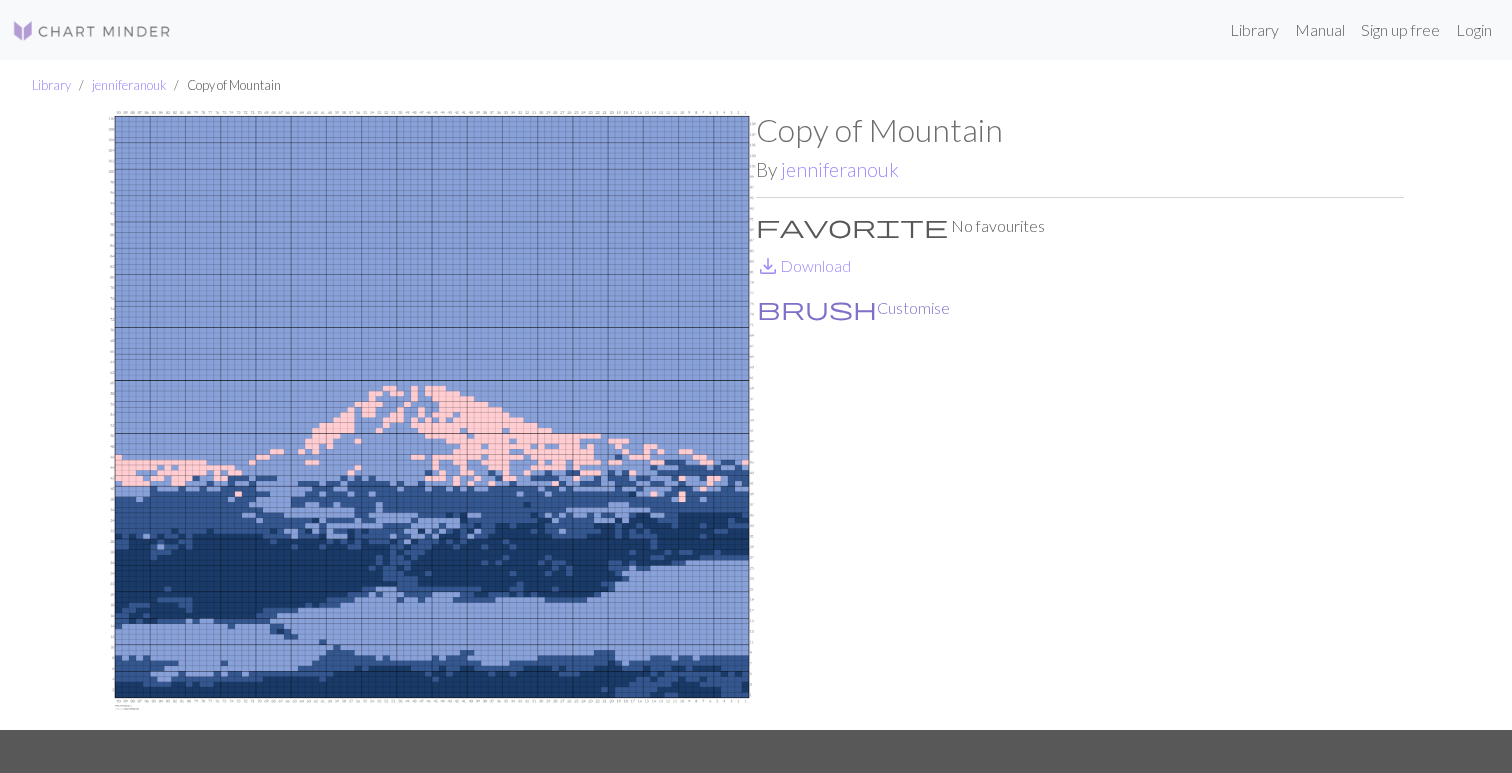 click on "brush Customise" at bounding box center [853, 308] 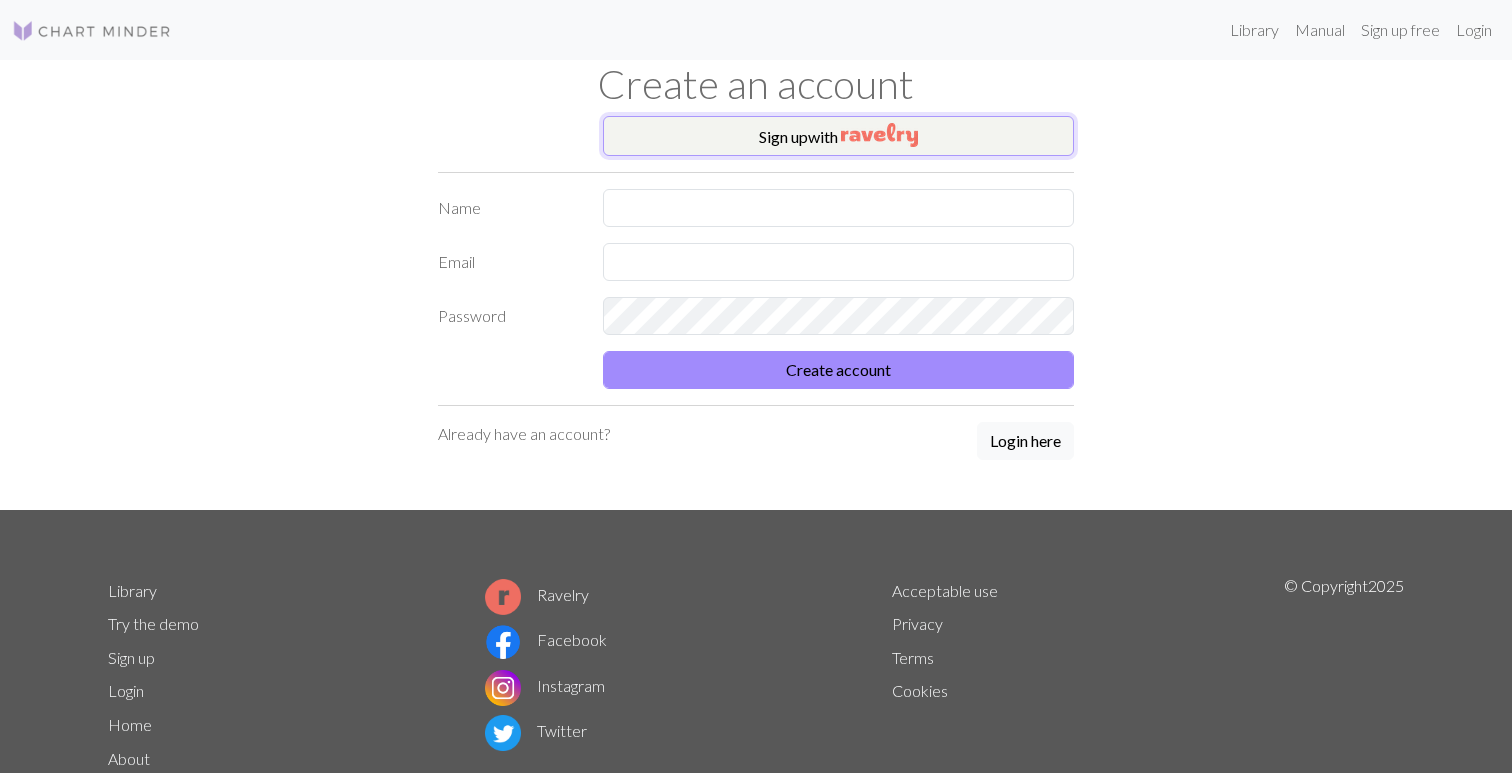 click on "Sign up  with" at bounding box center (838, 136) 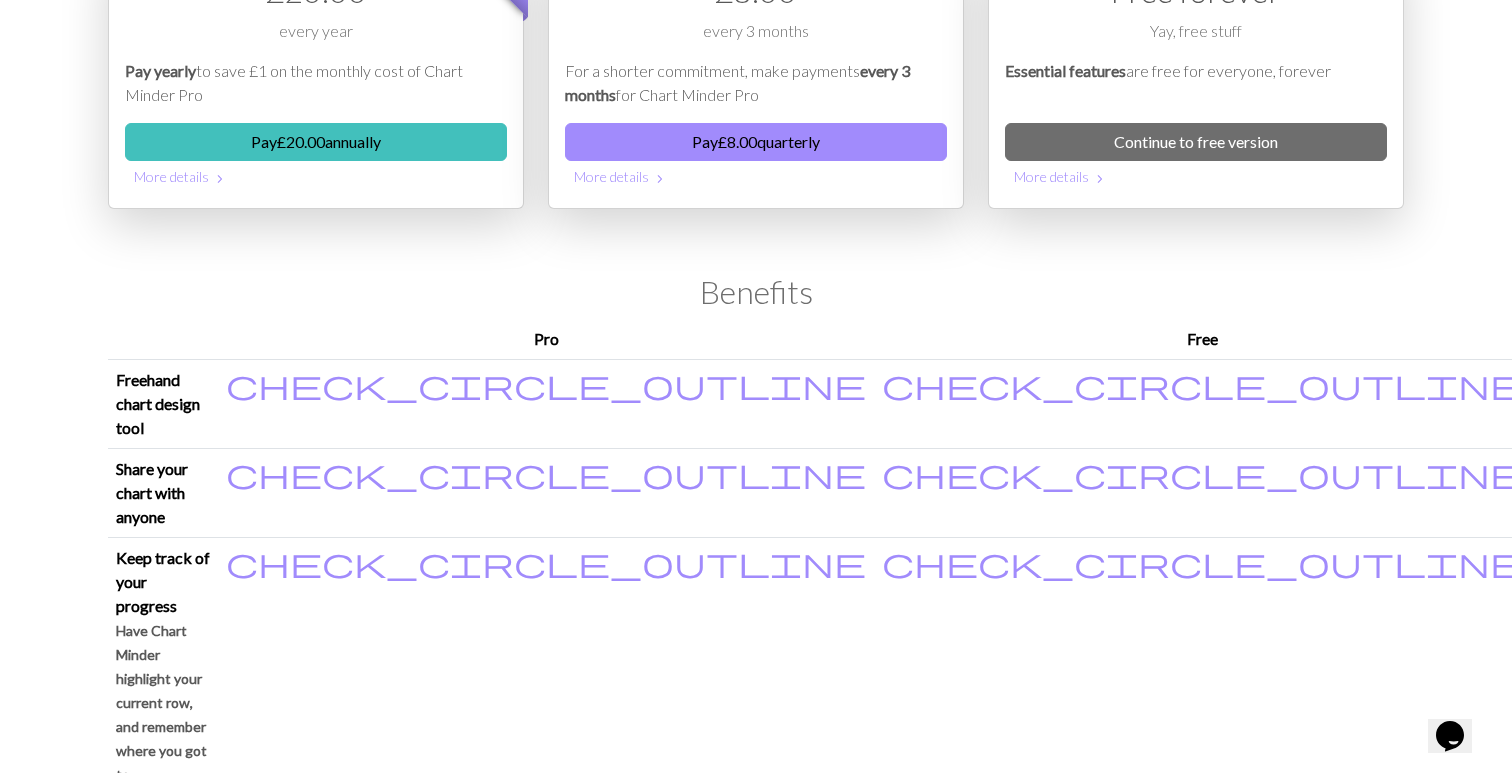 scroll, scrollTop: 0, scrollLeft: 0, axis: both 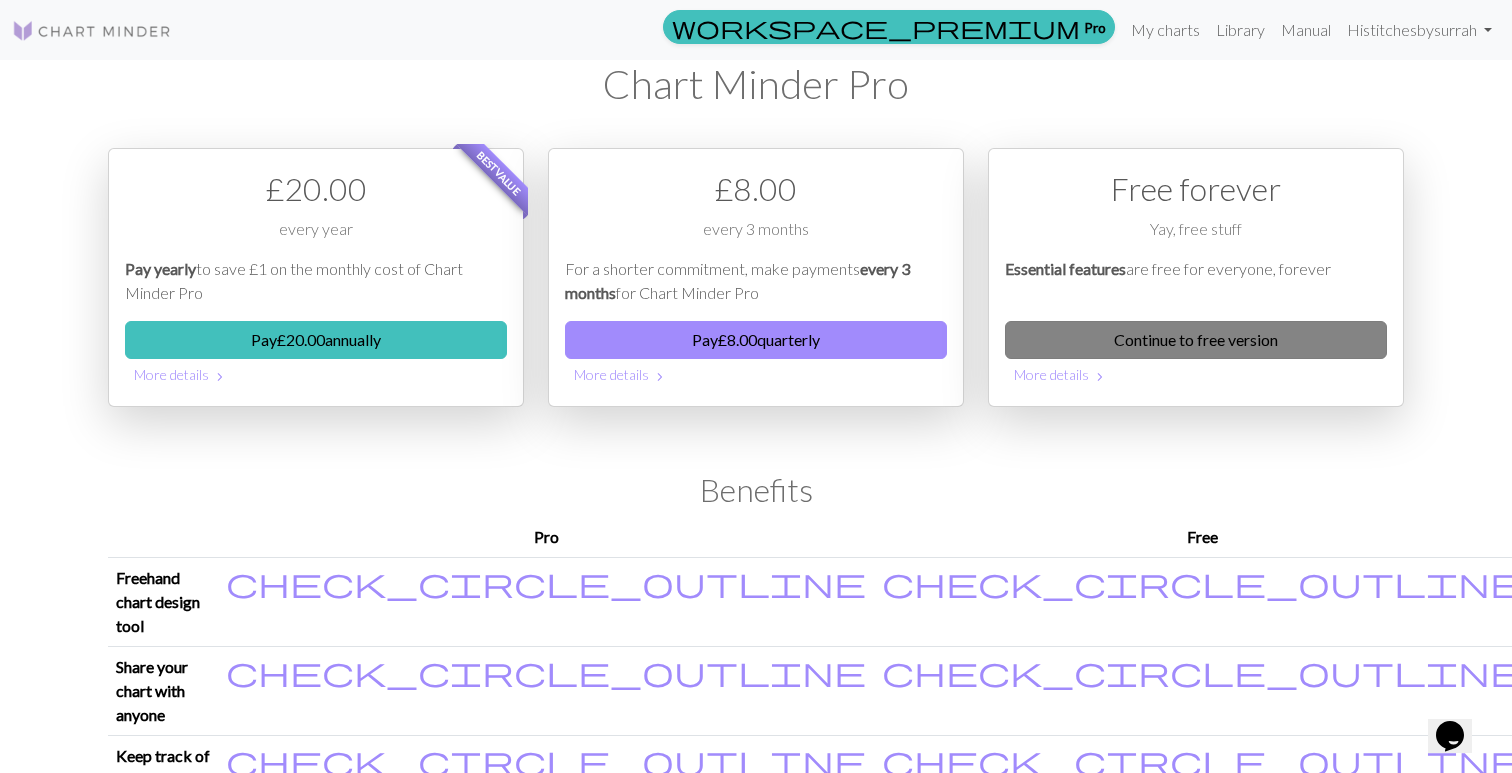 click on "Continue to free version" at bounding box center (1196, 340) 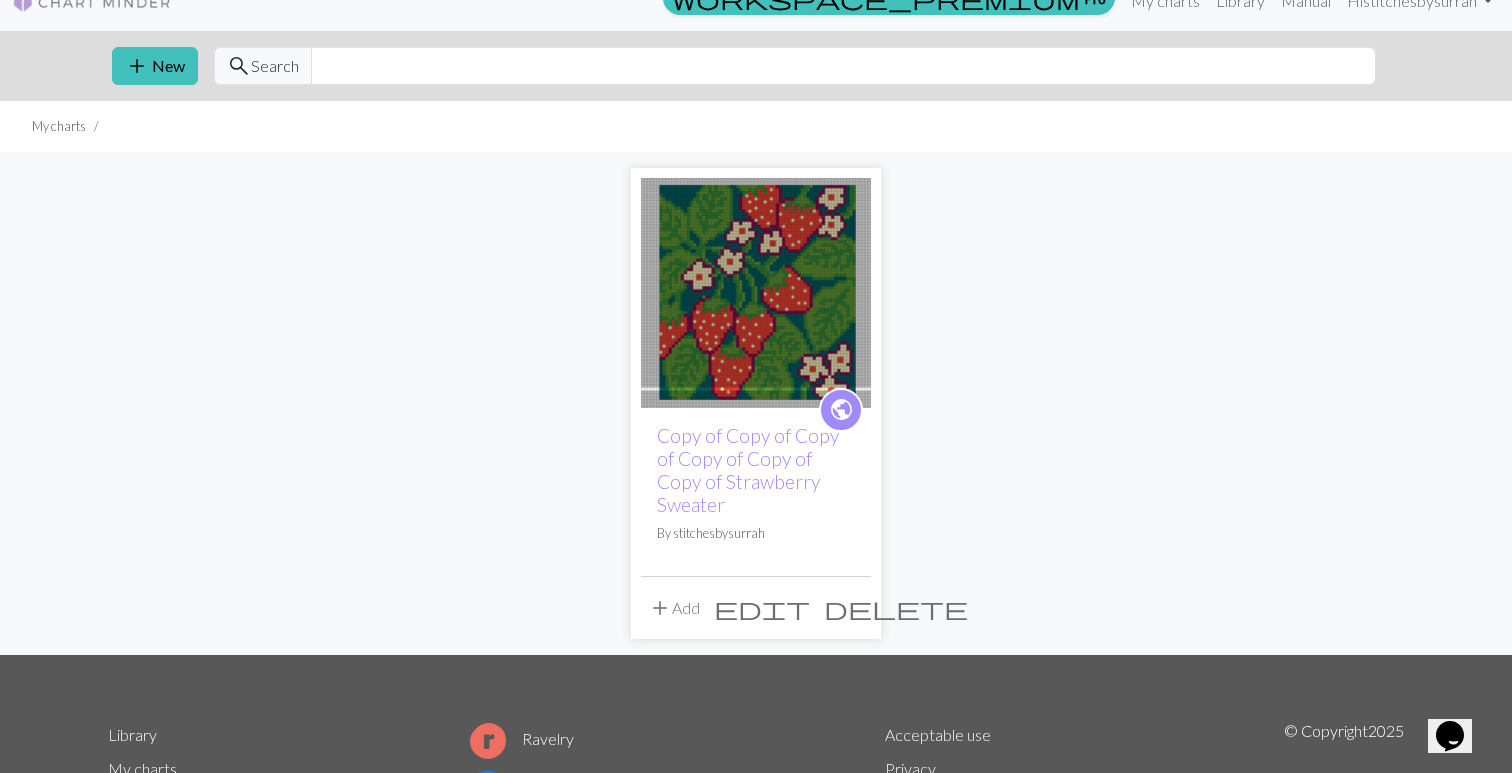 scroll, scrollTop: 0, scrollLeft: 0, axis: both 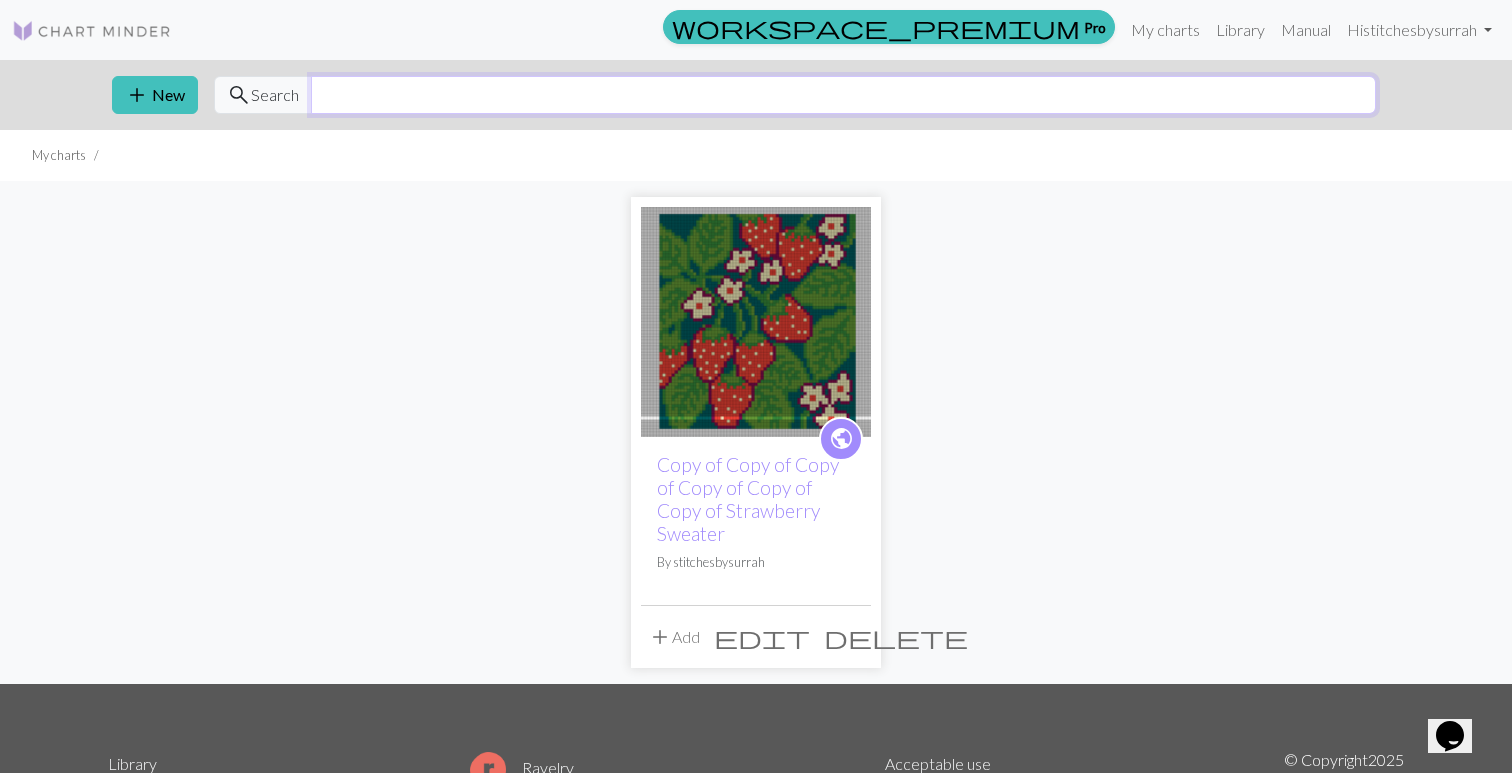 click at bounding box center [843, 95] 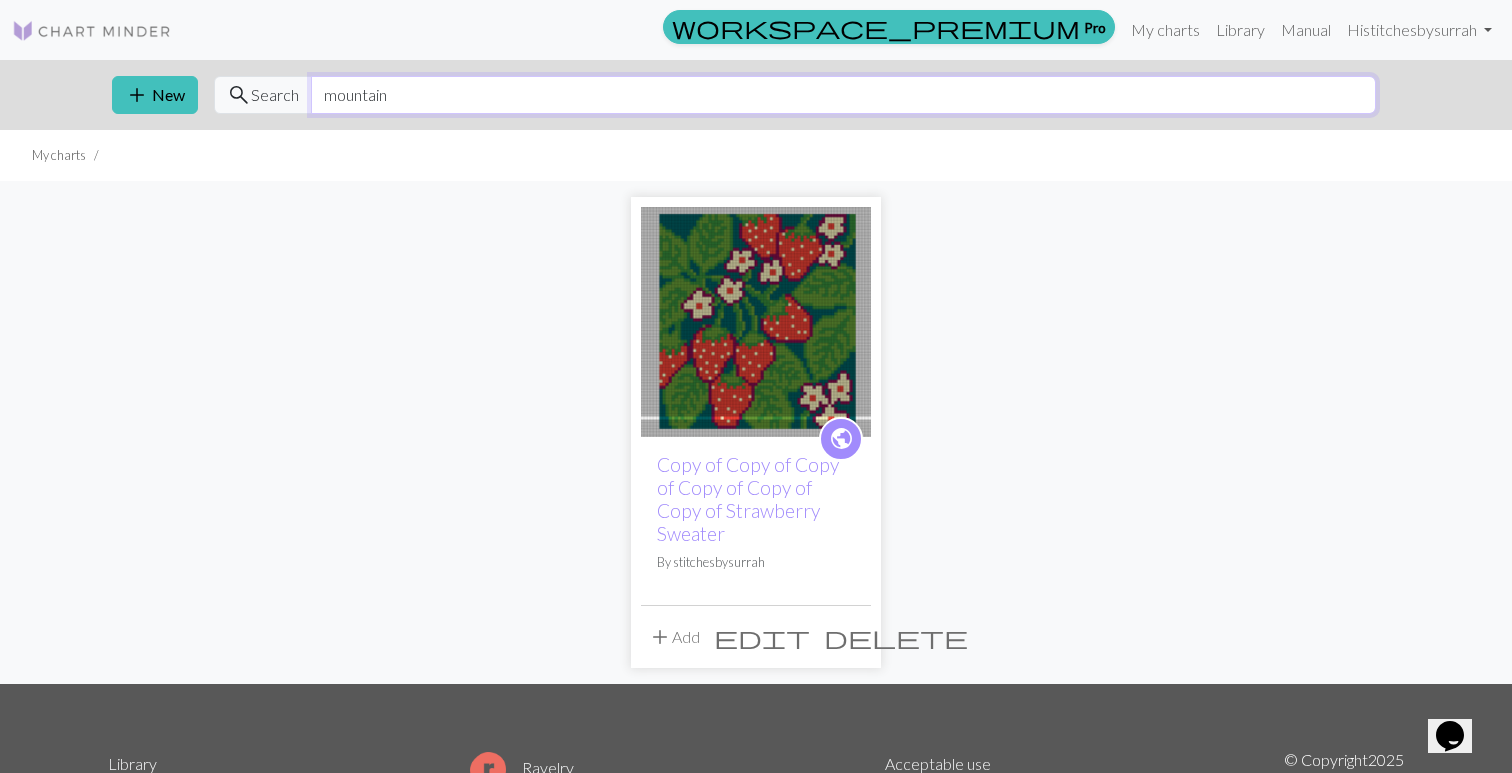 type on "mountain" 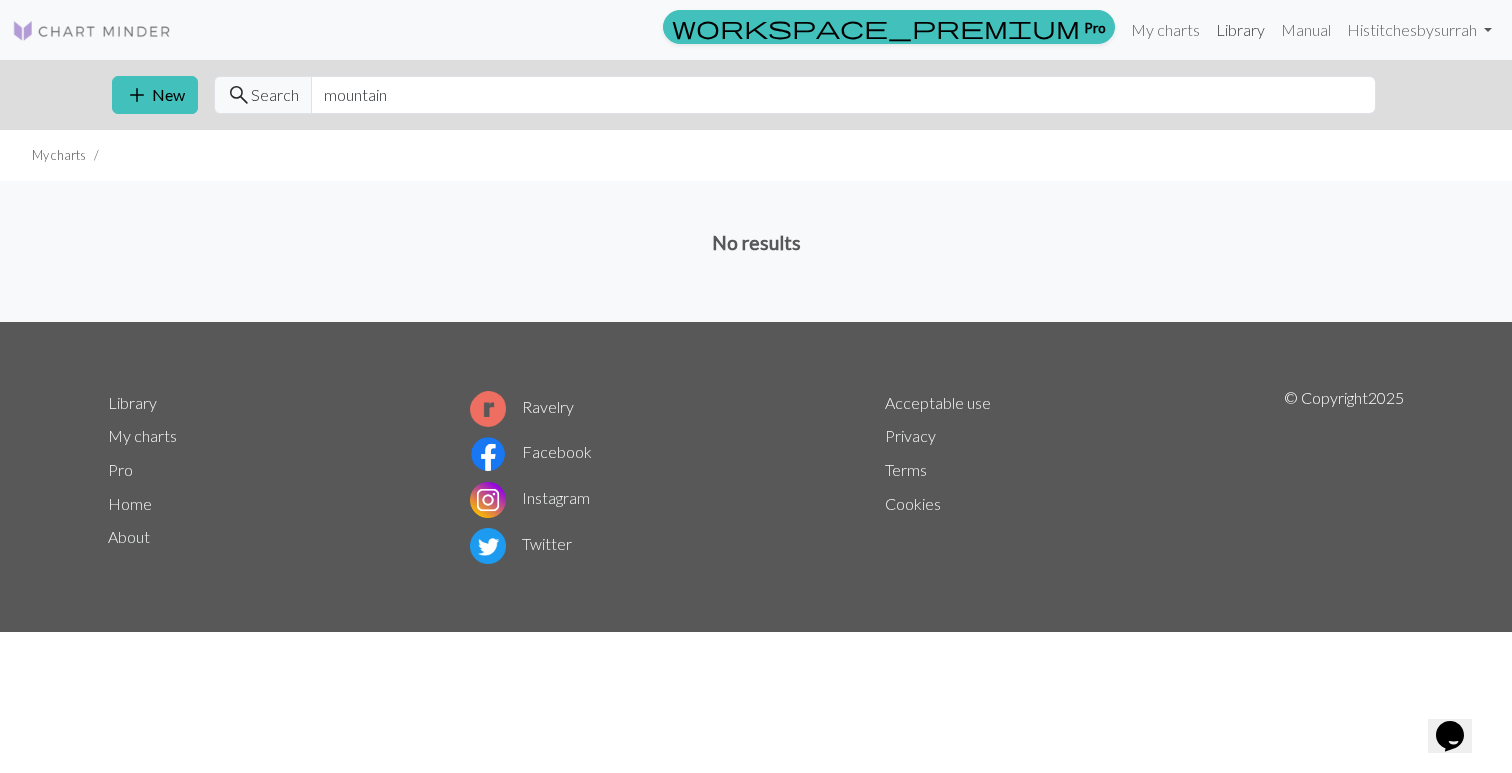 click on "Library" at bounding box center (1240, 30) 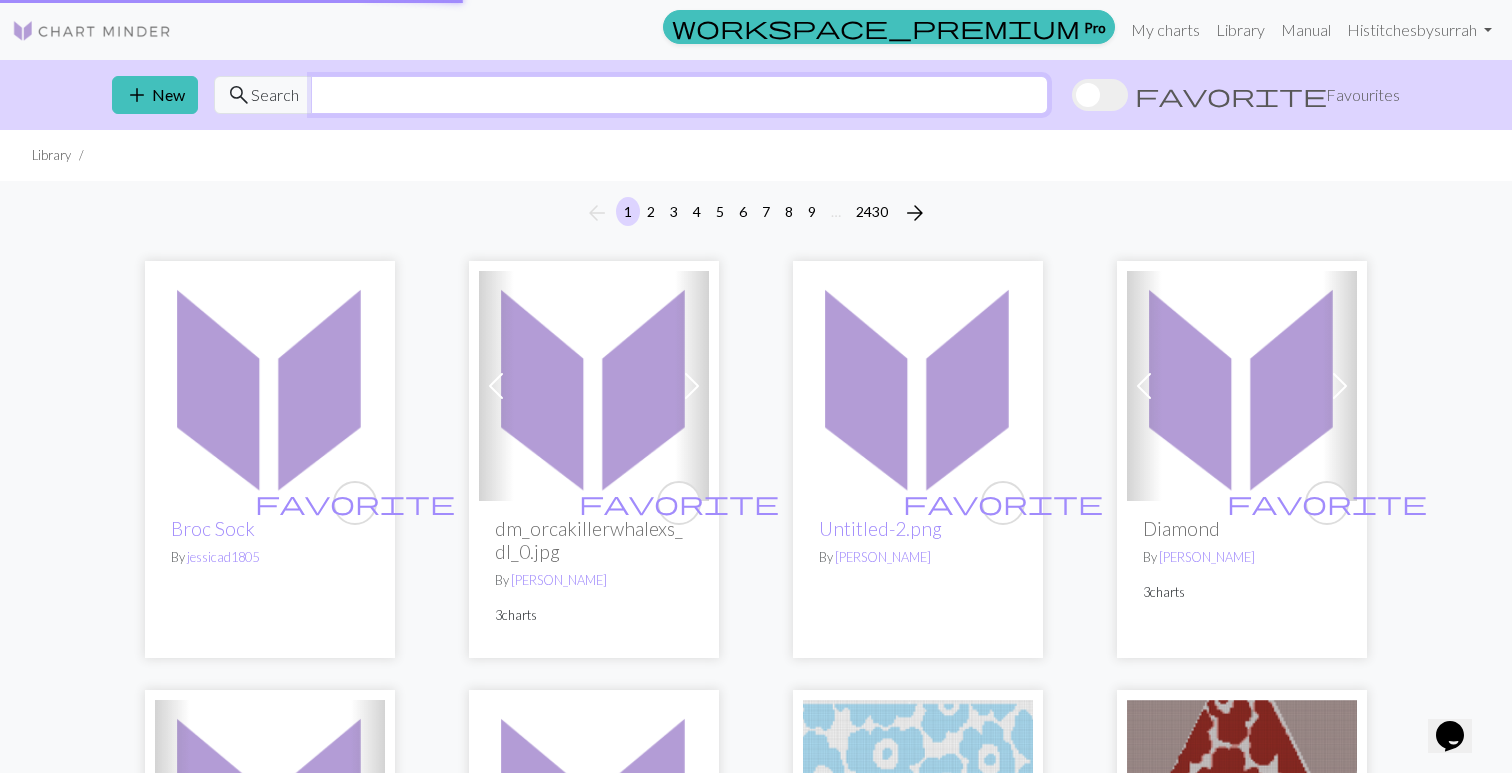 click at bounding box center (679, 95) 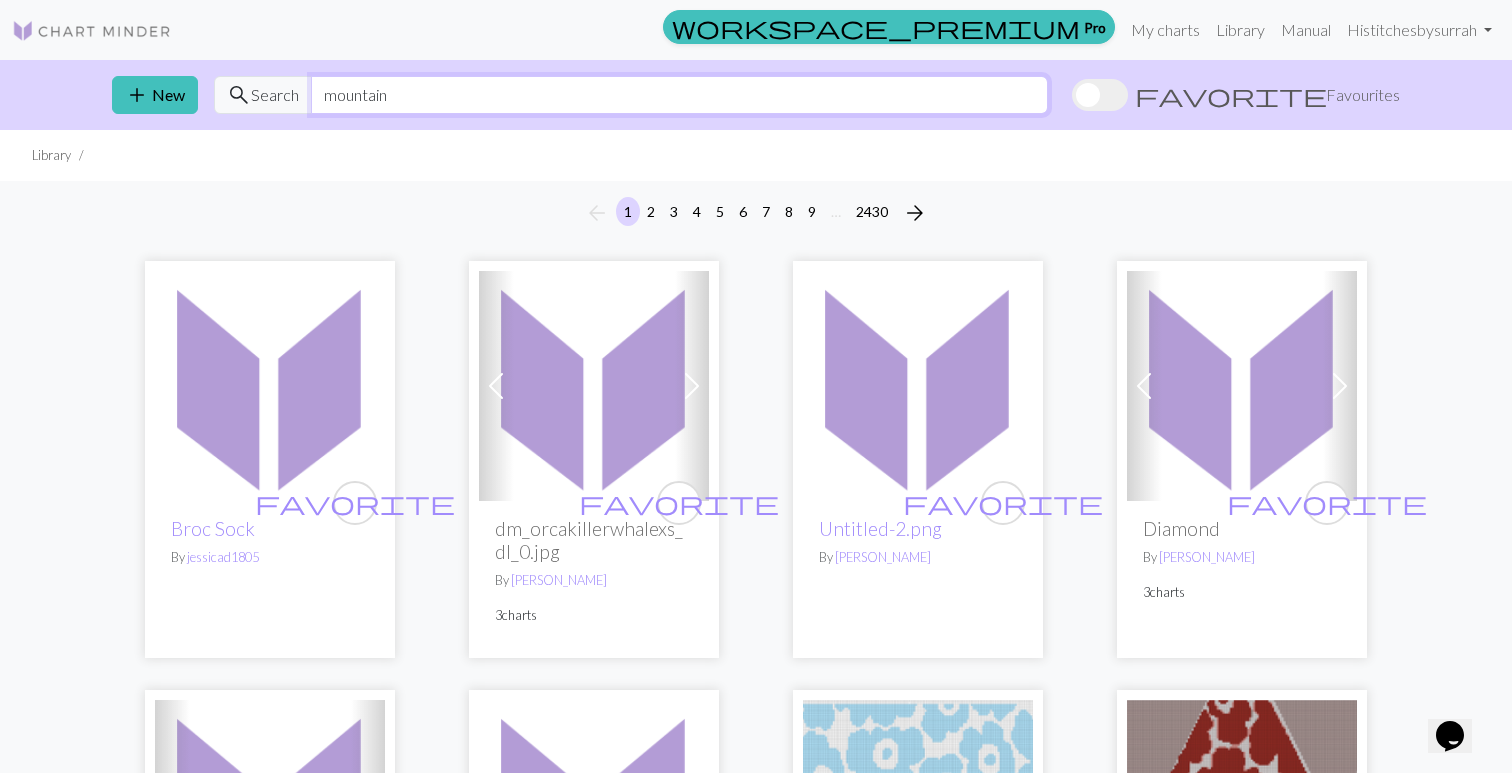 type on "mountain" 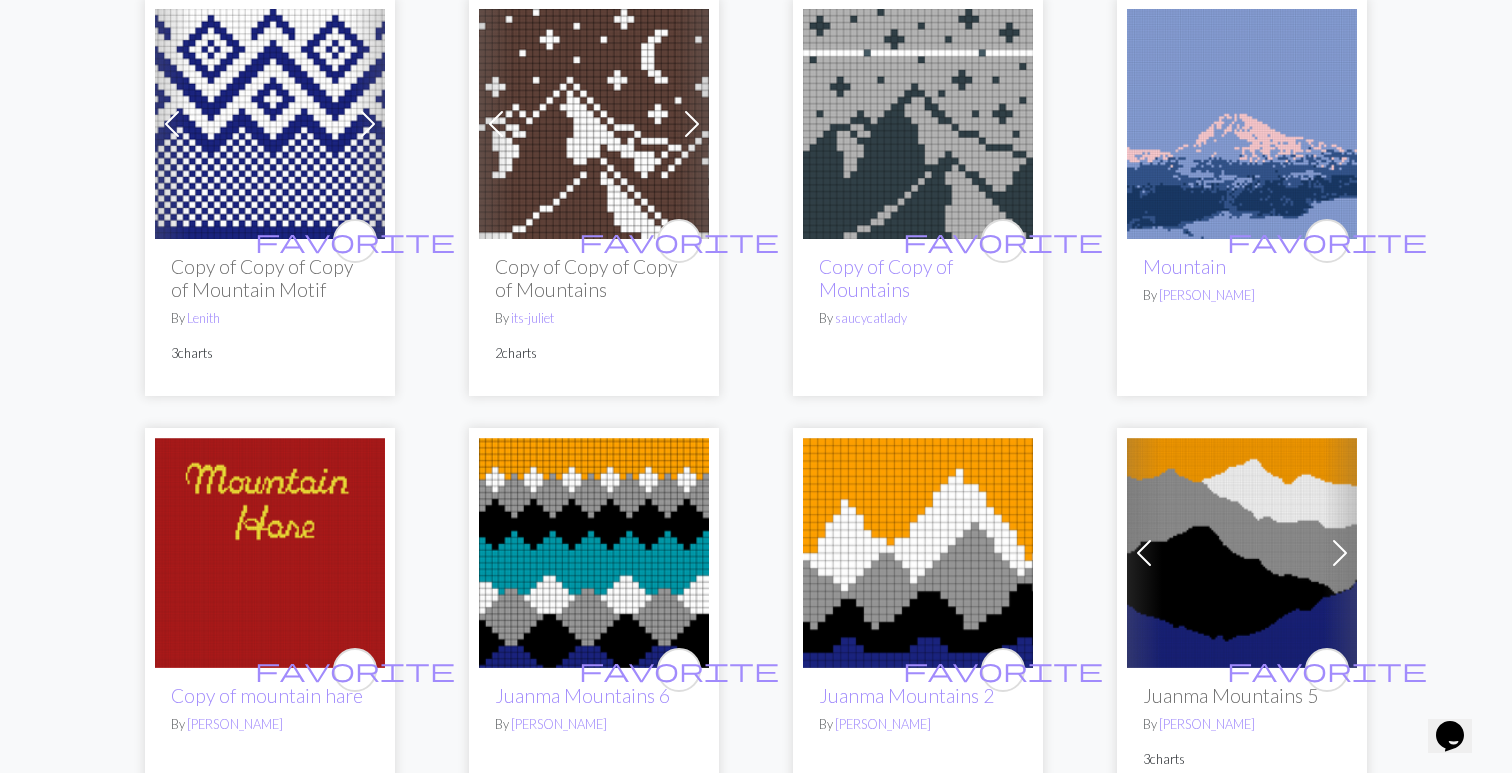 scroll, scrollTop: 3429, scrollLeft: 0, axis: vertical 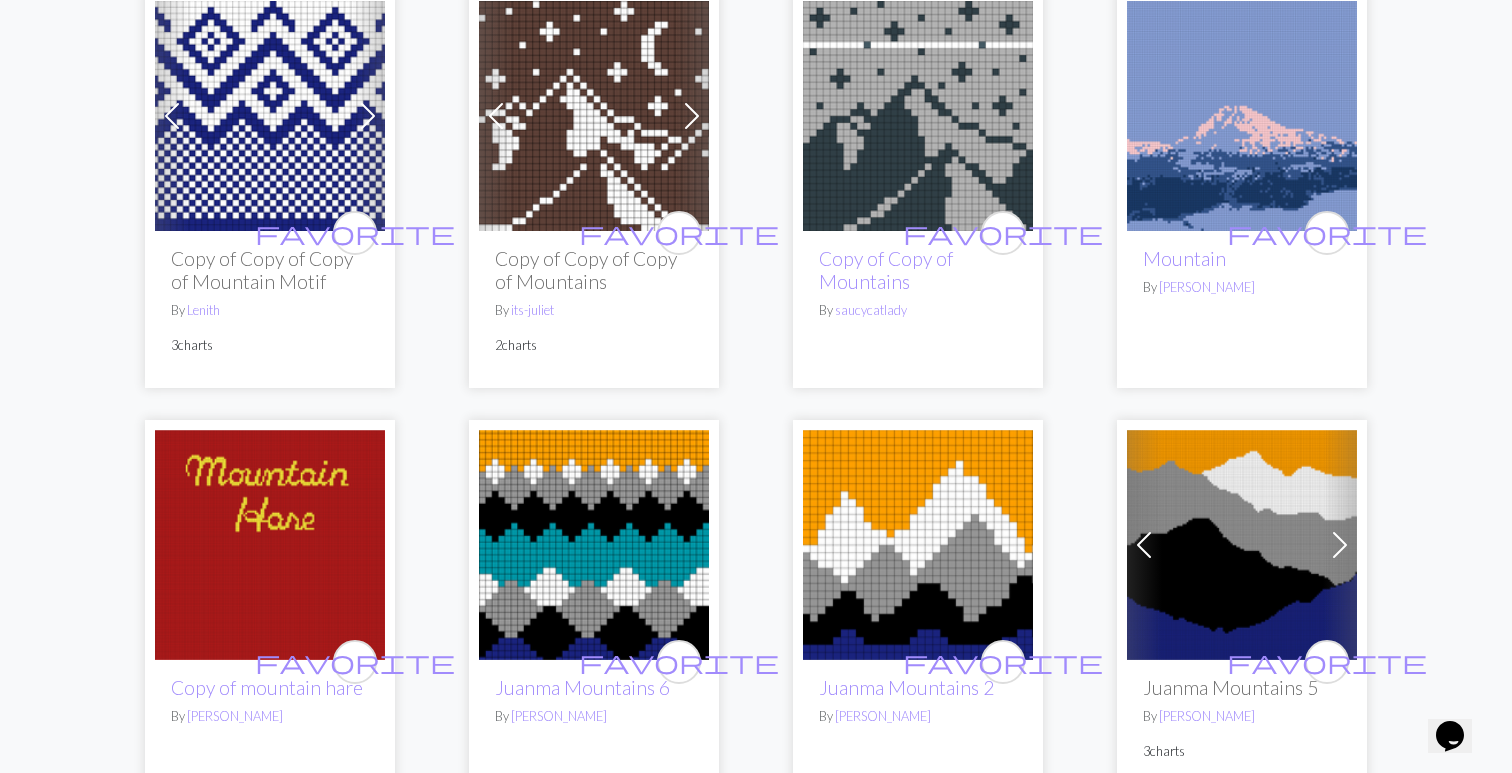 click at bounding box center (1242, 116) 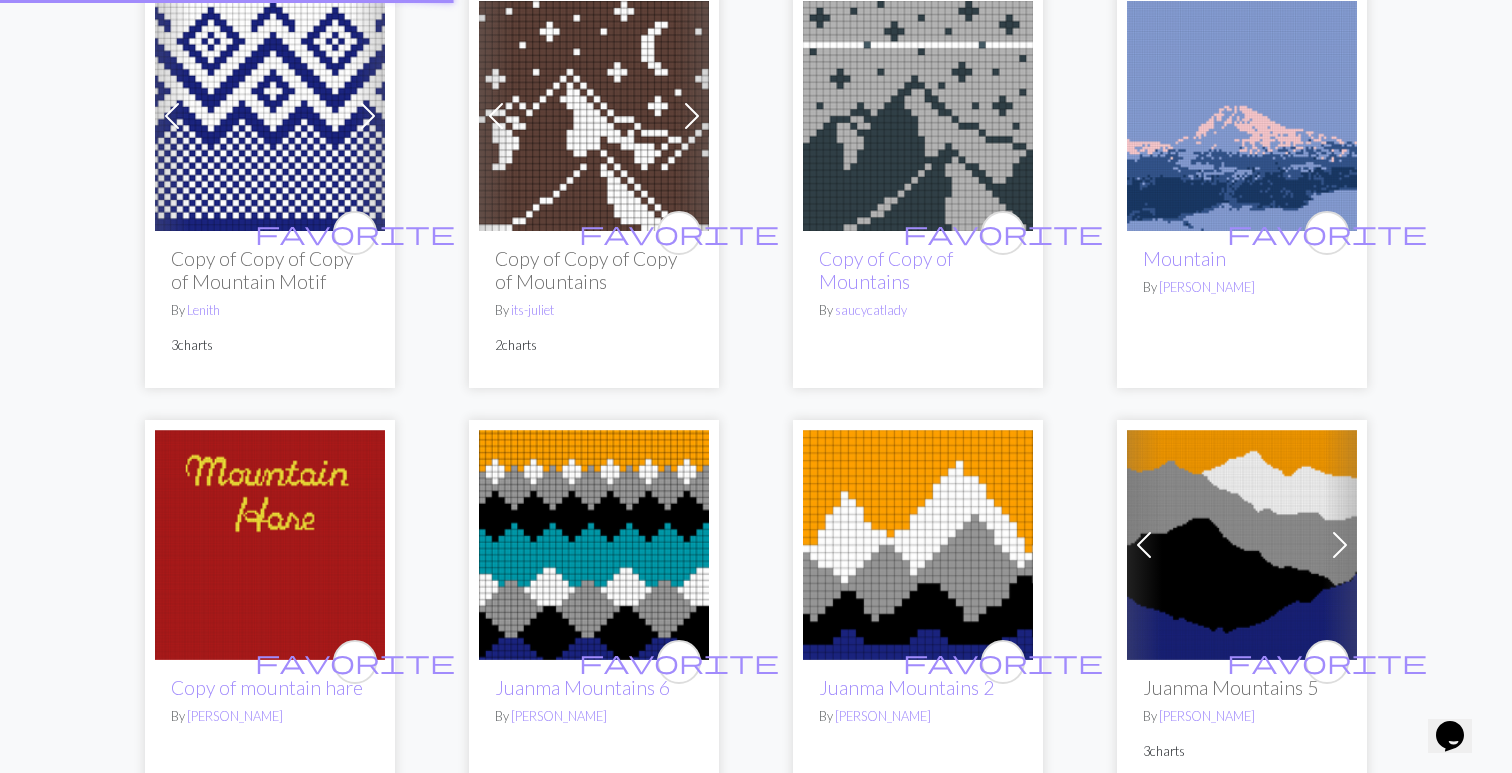 scroll, scrollTop: 0, scrollLeft: 0, axis: both 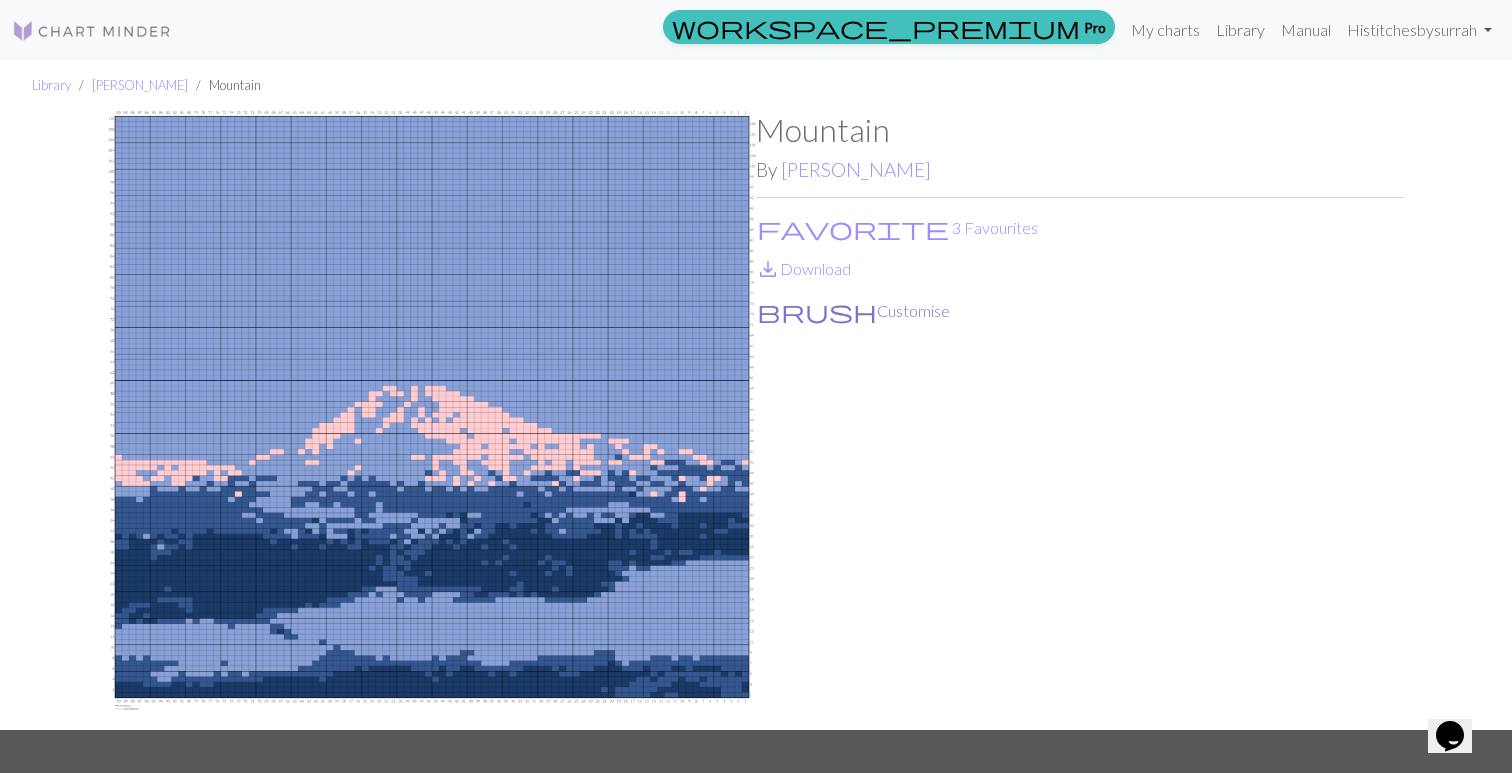 click on "brush Customise" at bounding box center (853, 311) 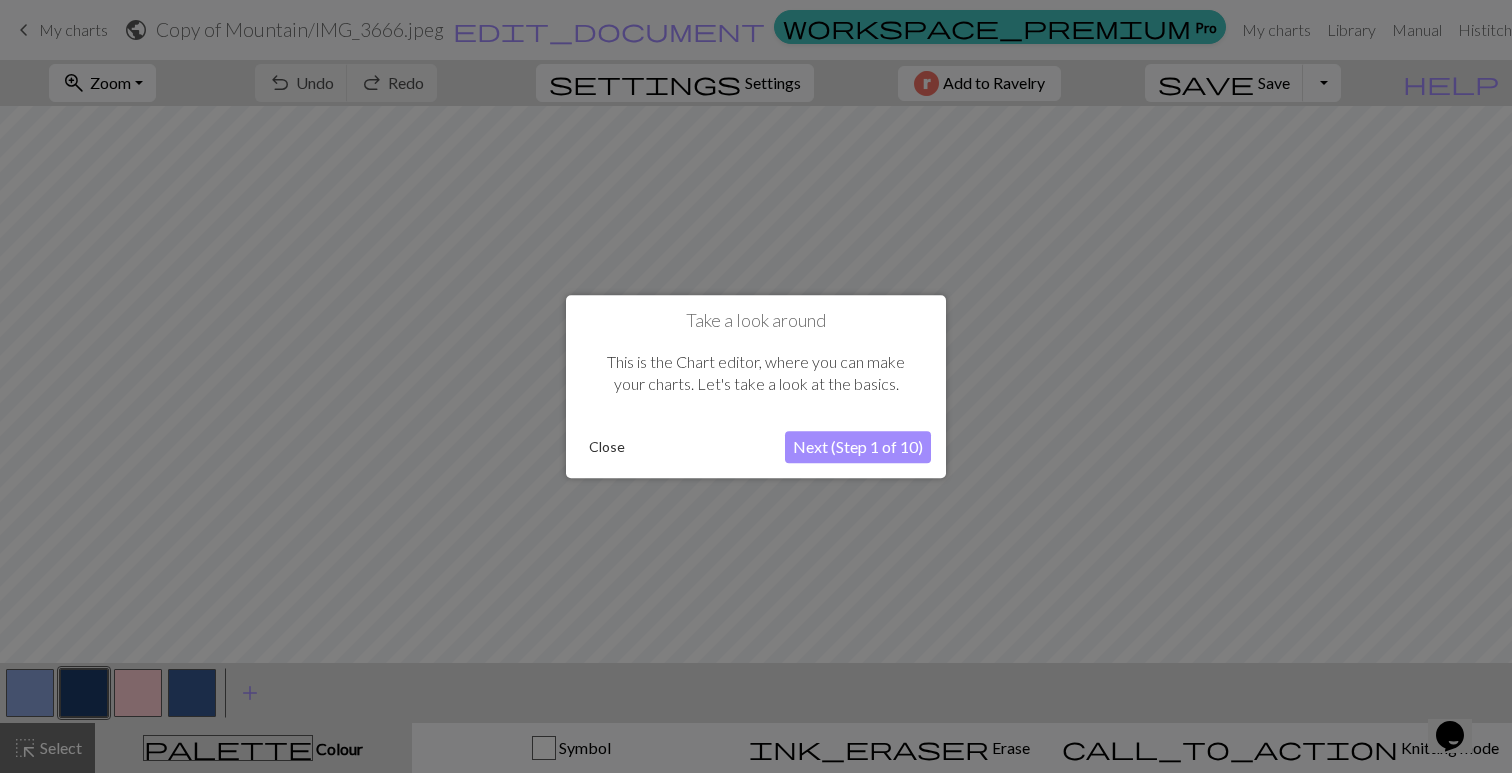 click on "Next (Step 1 of 10)" at bounding box center (858, 447) 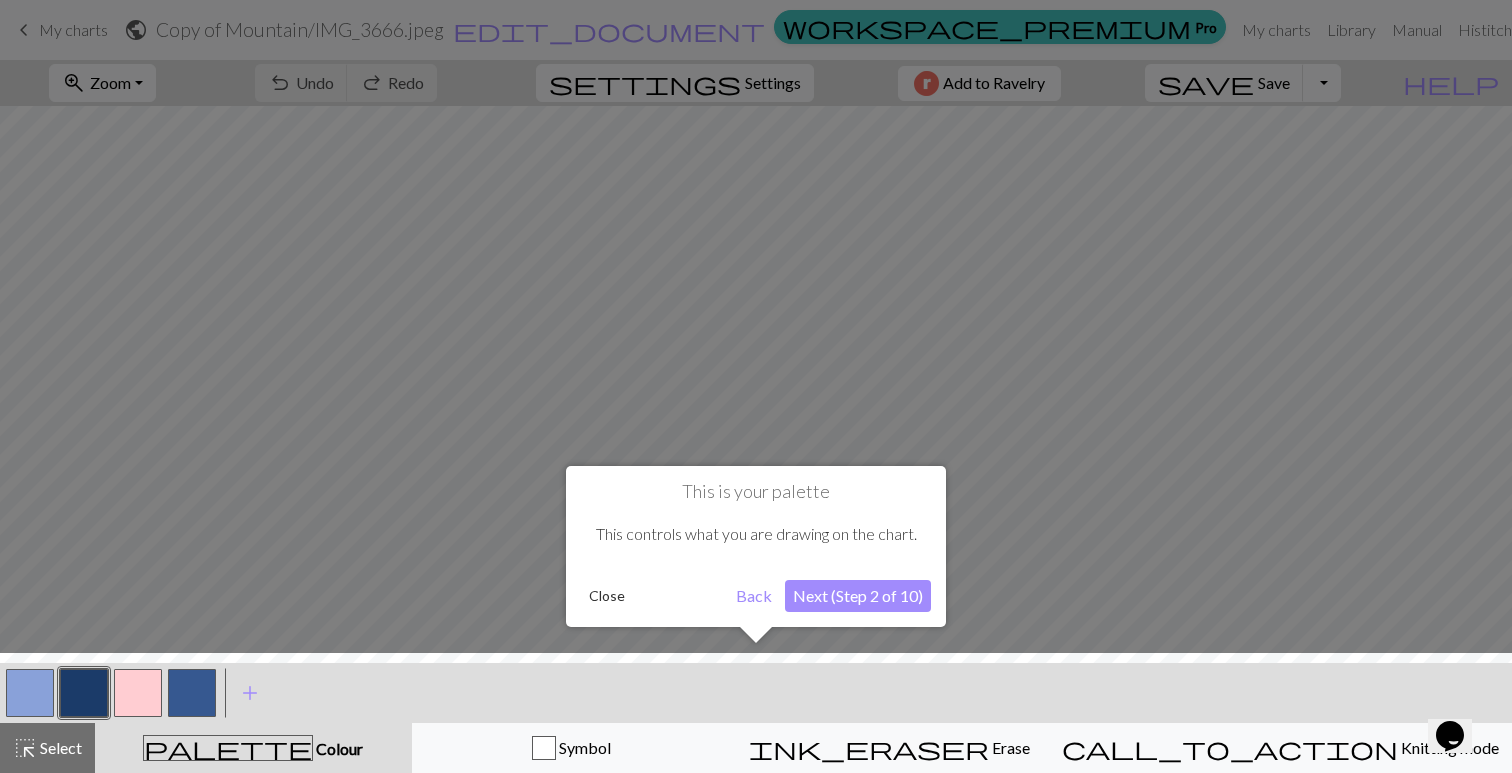 click on "Next (Step 2 of 10)" at bounding box center (858, 596) 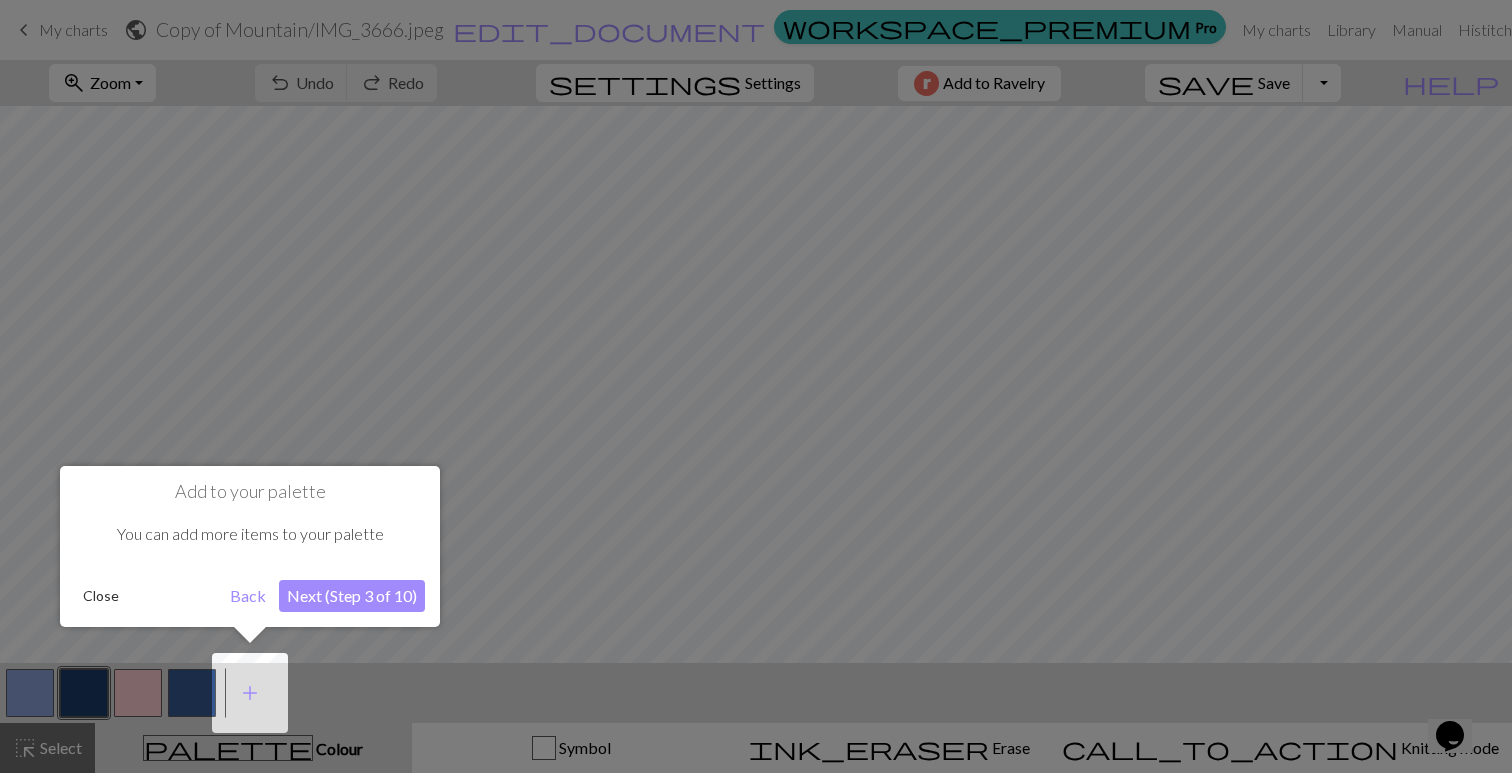 click on "Next (Step 3 of 10)" at bounding box center (352, 596) 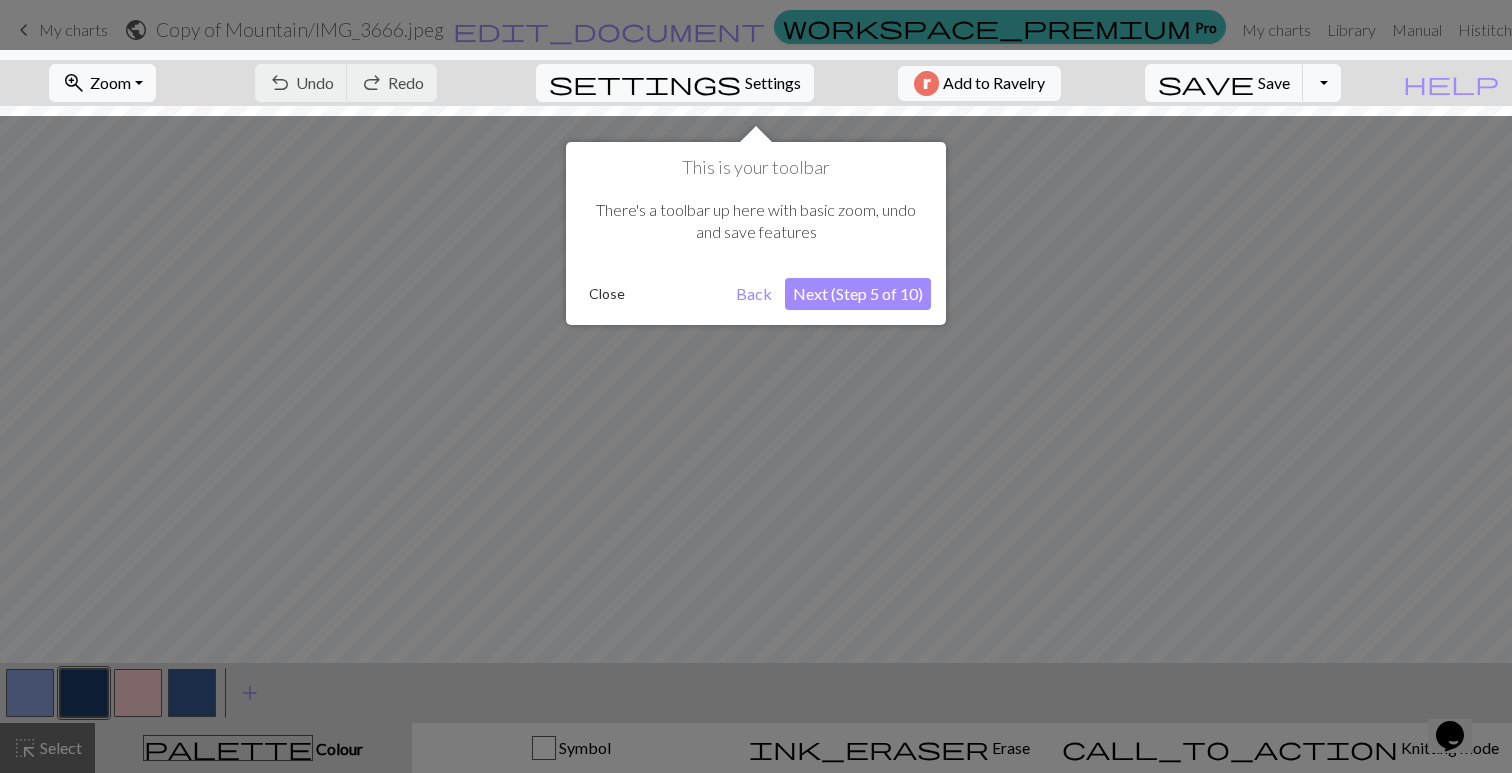 click on "Next (Step 5 of 10)" at bounding box center [858, 294] 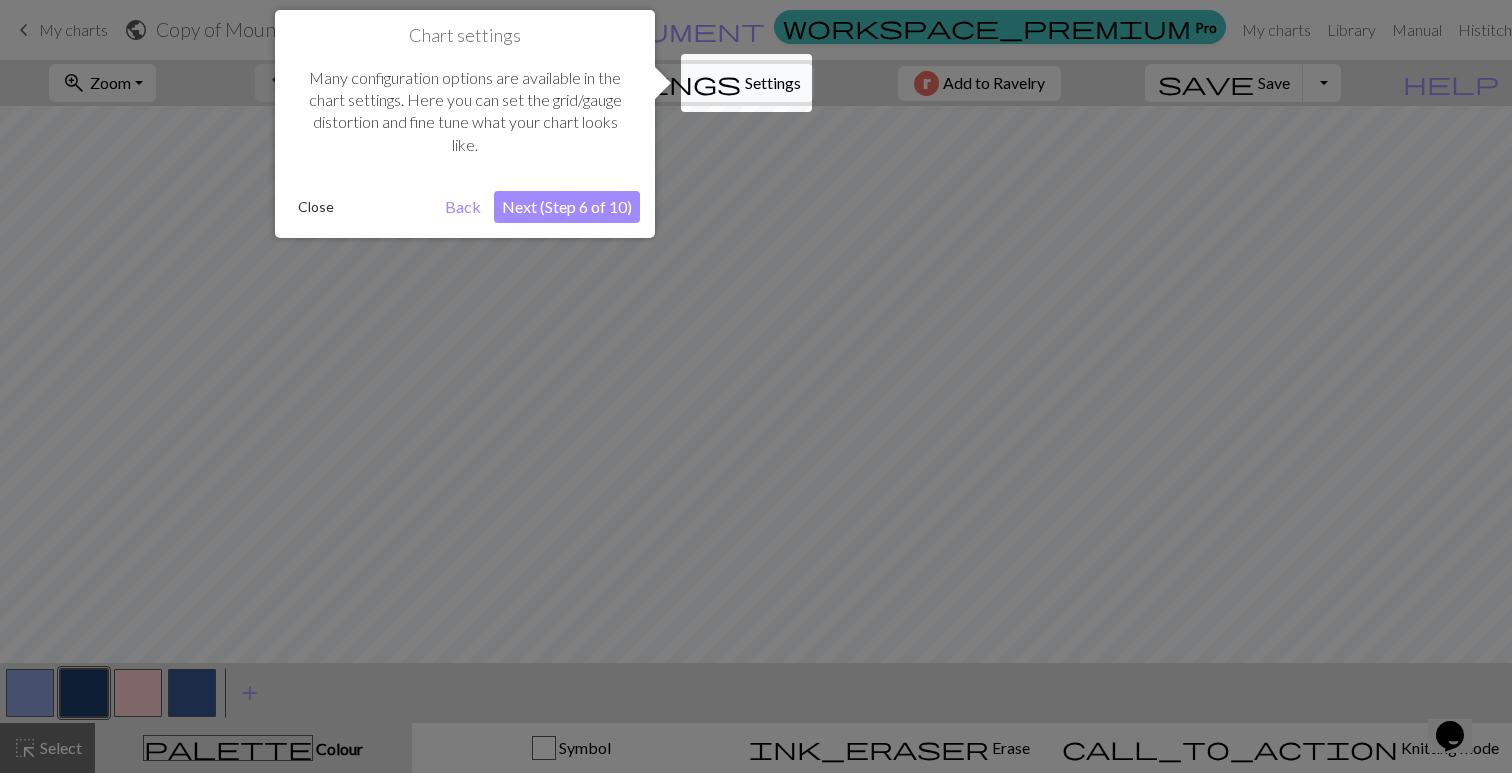 click on "Next (Step 6 of 10)" at bounding box center (567, 207) 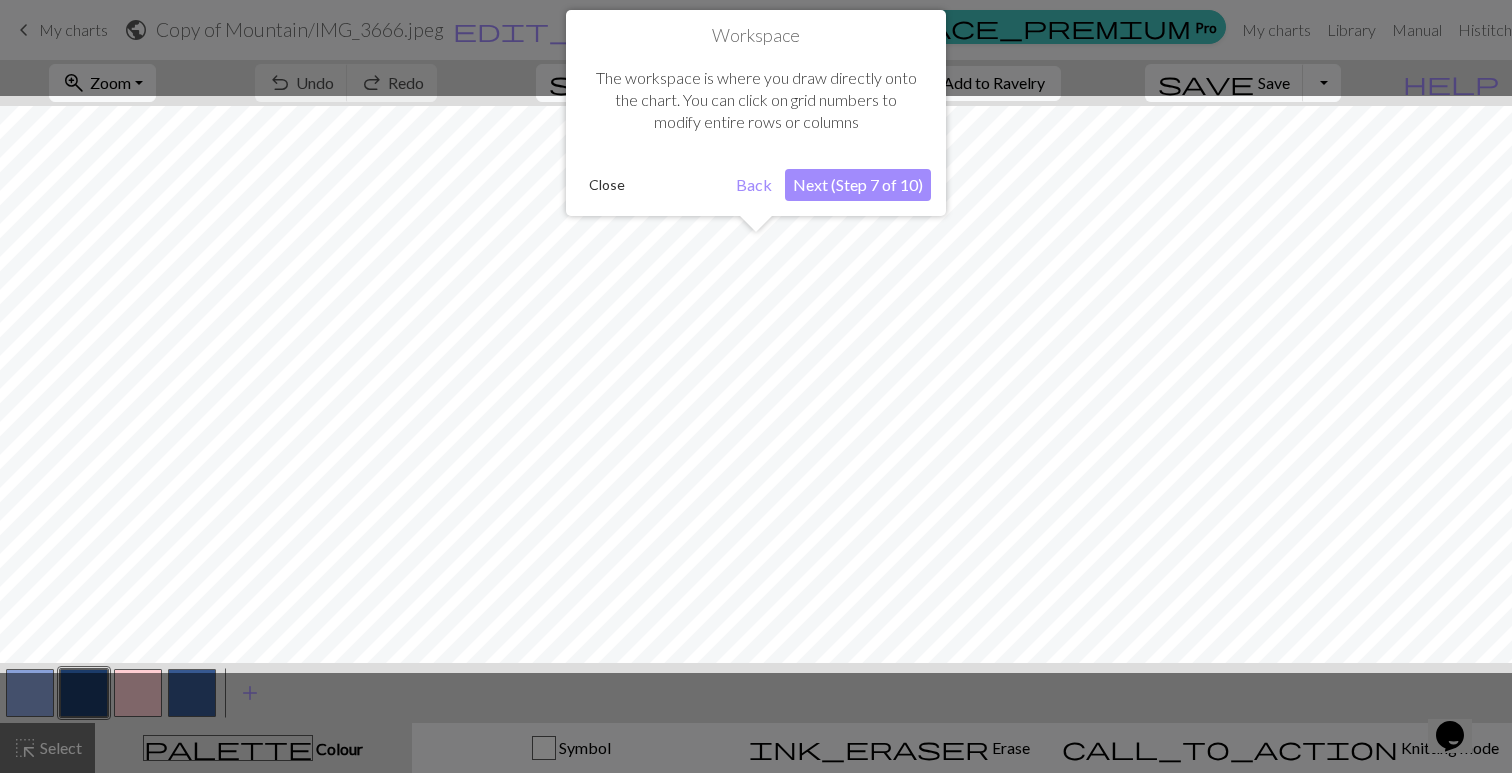 click on "Next (Step 7 of 10)" at bounding box center [858, 185] 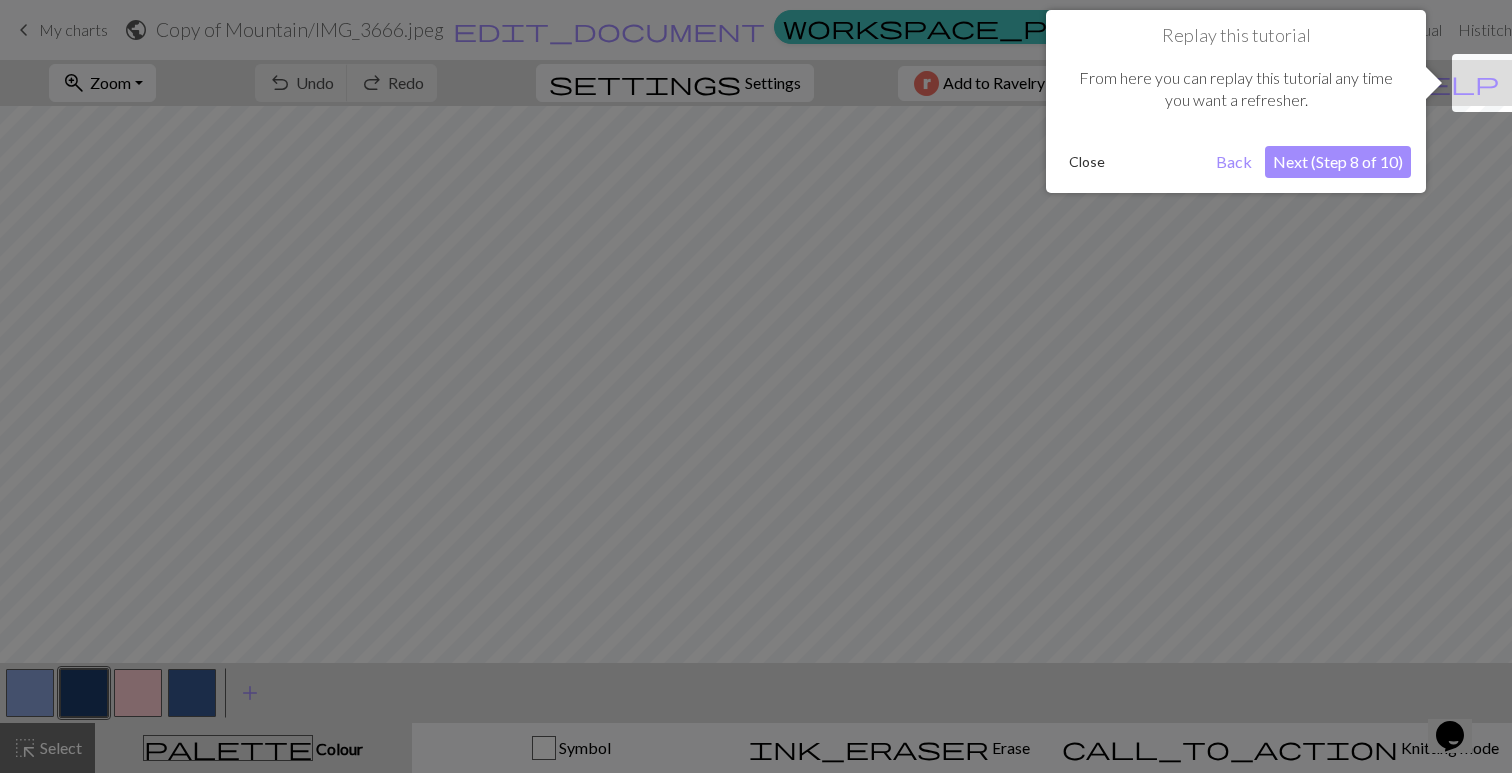 click on "Next (Step 8 of 10)" at bounding box center (1338, 162) 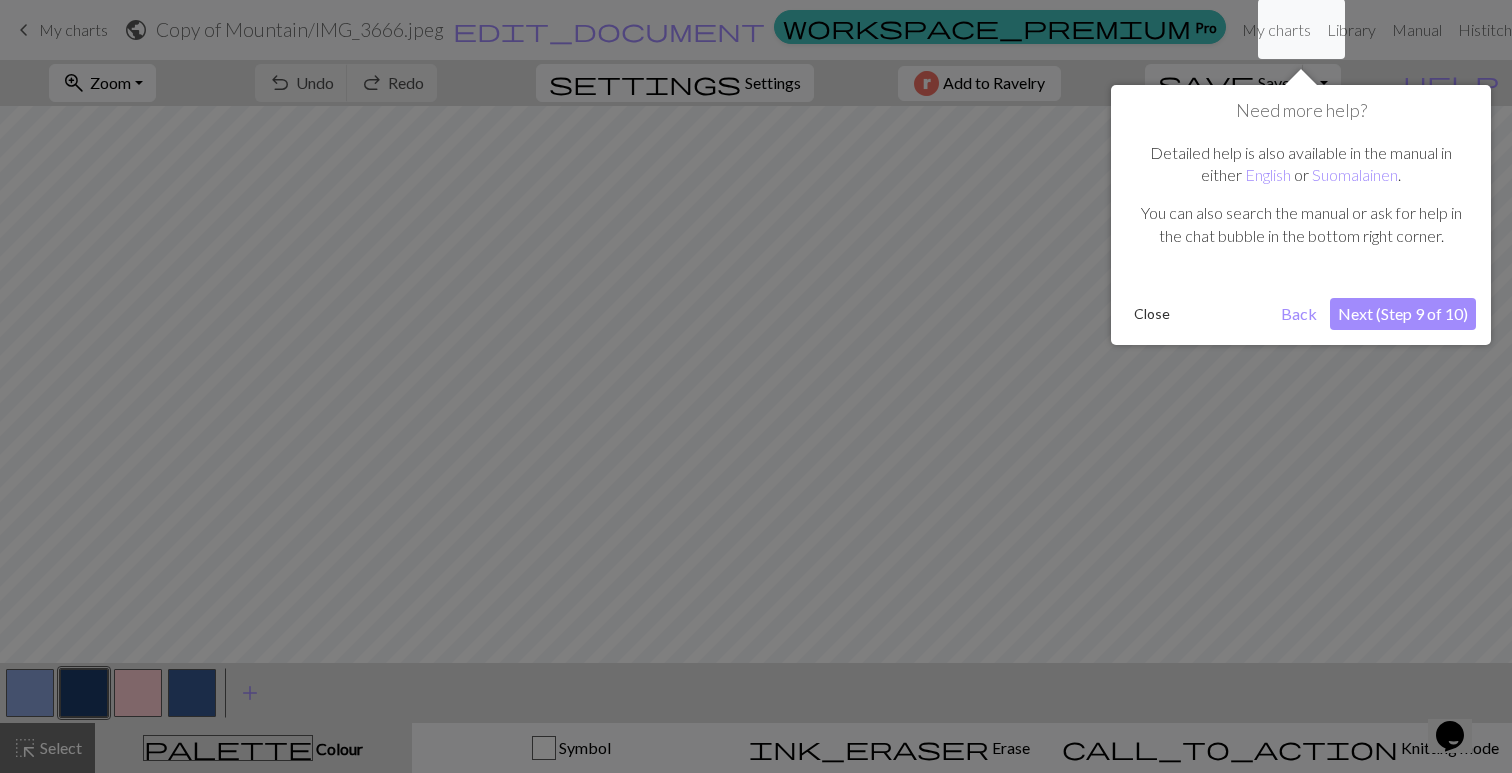 click on "Next (Step 9 of 10)" at bounding box center (1403, 314) 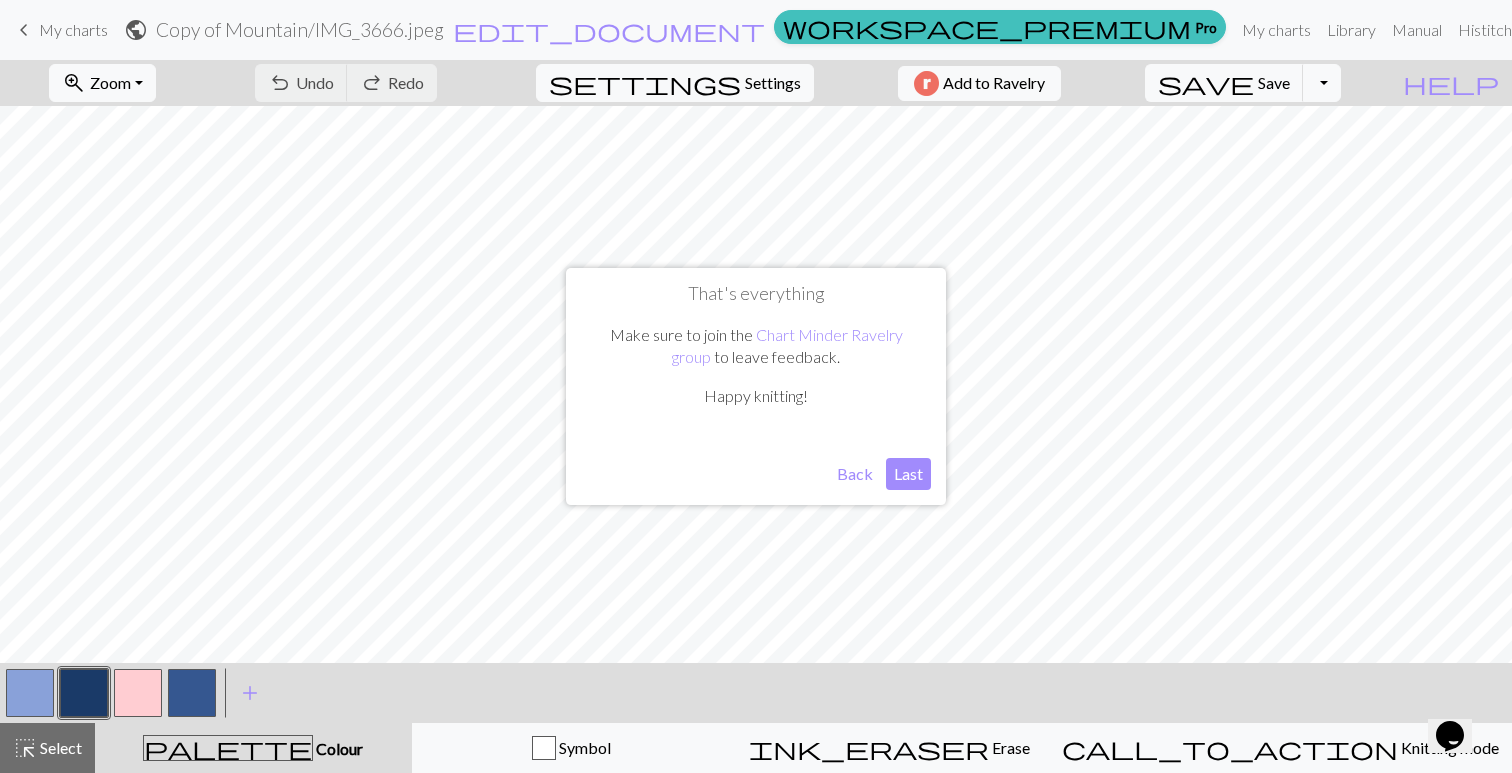 click on "Last" at bounding box center [908, 474] 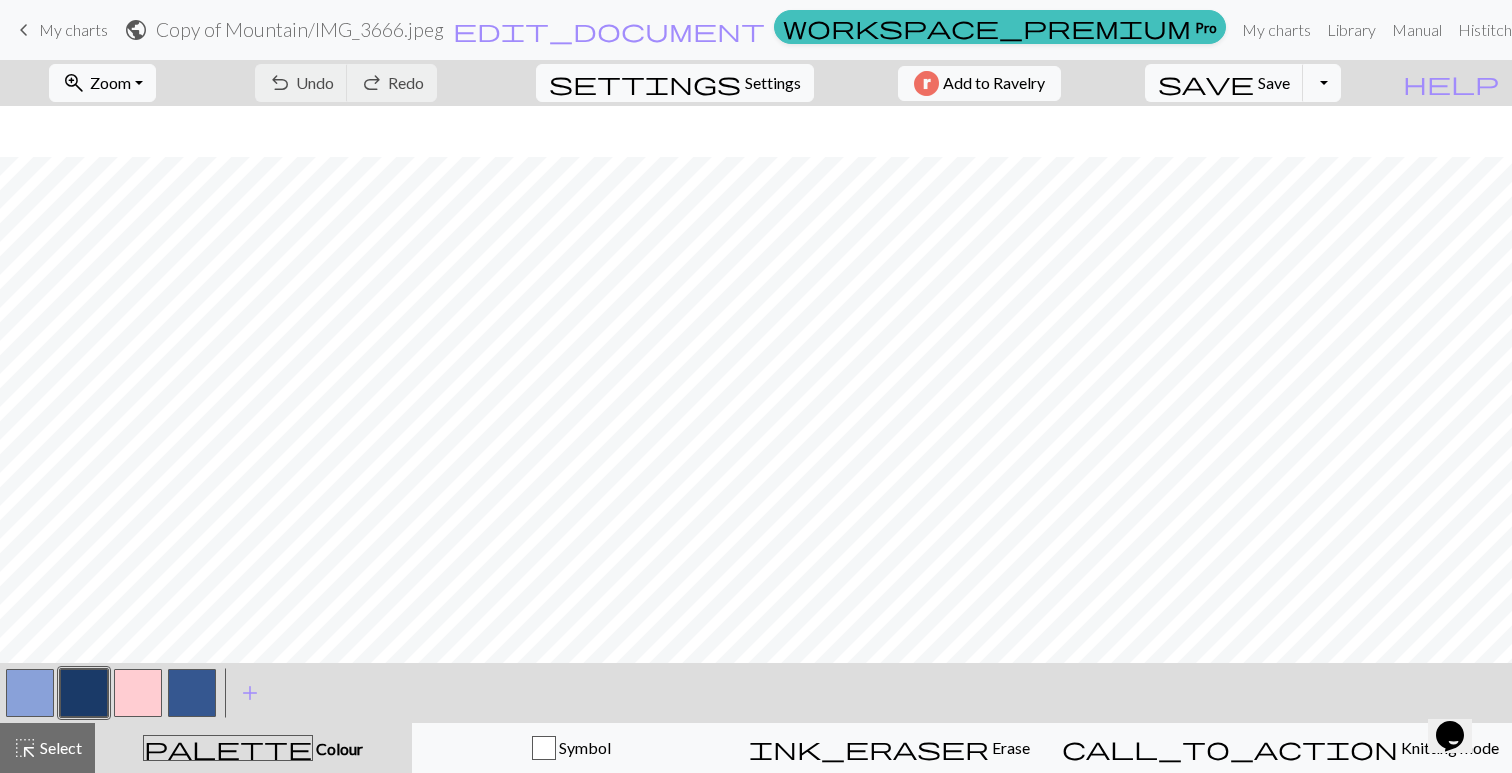 scroll, scrollTop: 537, scrollLeft: 0, axis: vertical 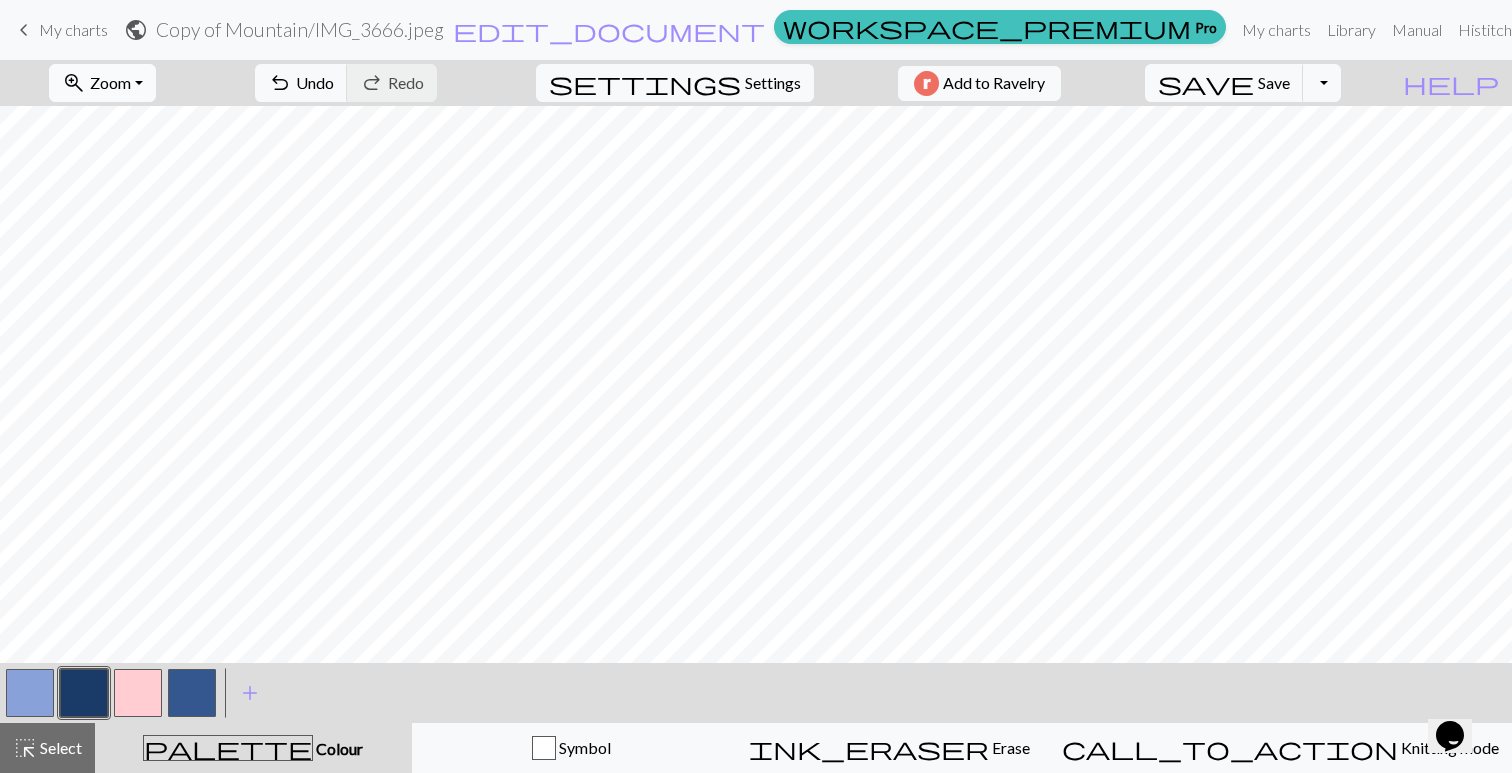 click on "Zoom" at bounding box center (110, 82) 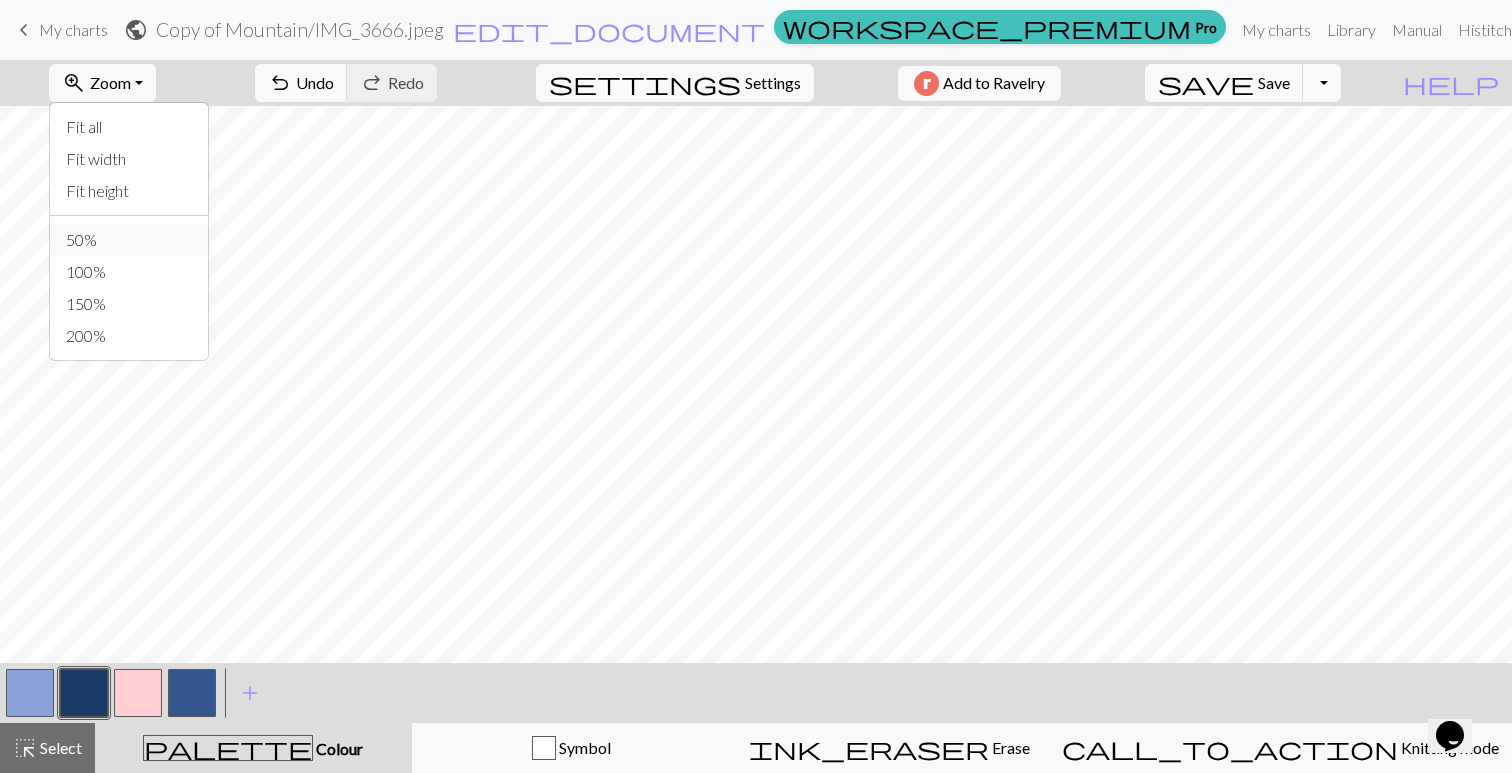 click on "50%" at bounding box center [129, 240] 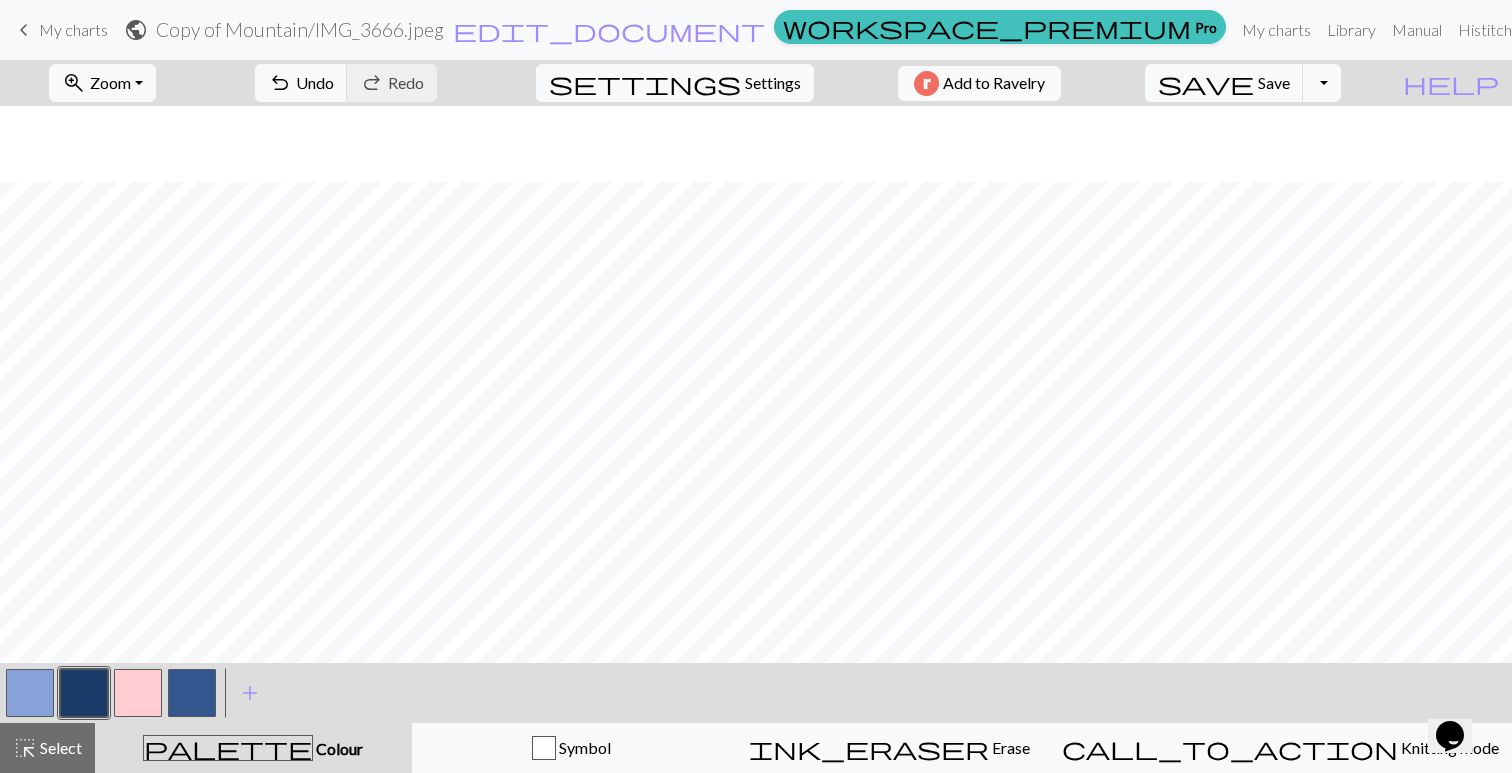 scroll, scrollTop: 613, scrollLeft: 0, axis: vertical 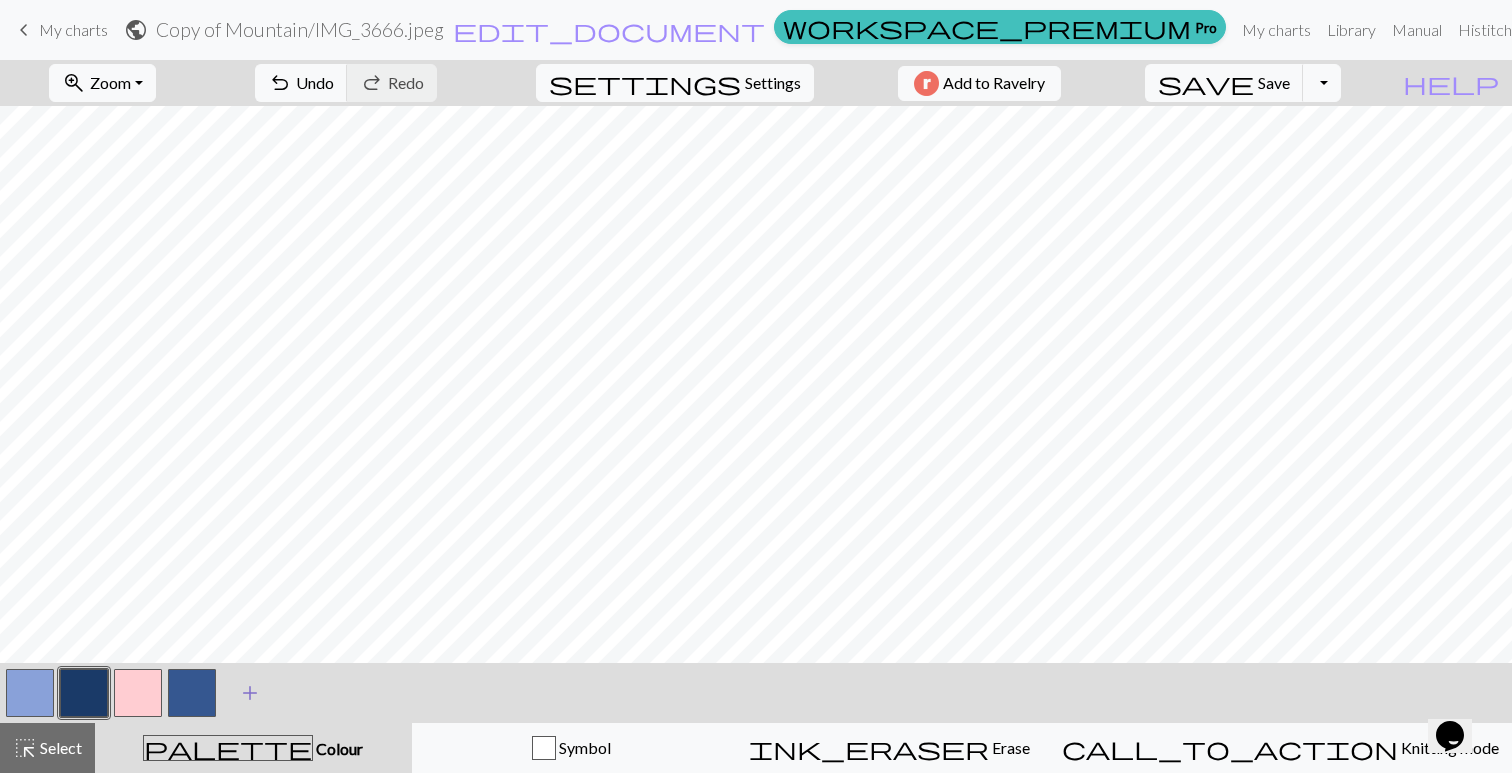 click on "add" at bounding box center [250, 693] 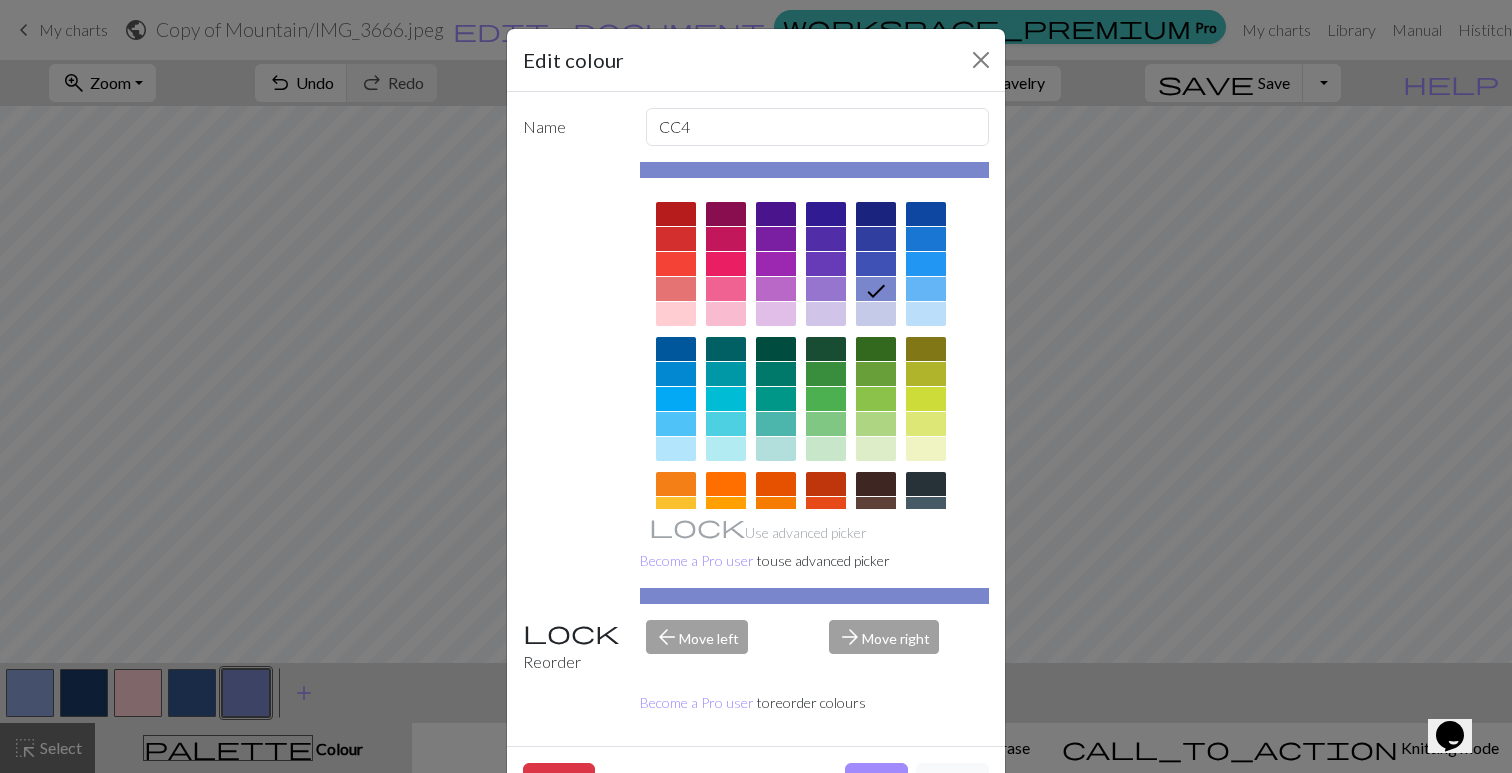 scroll, scrollTop: 39, scrollLeft: 0, axis: vertical 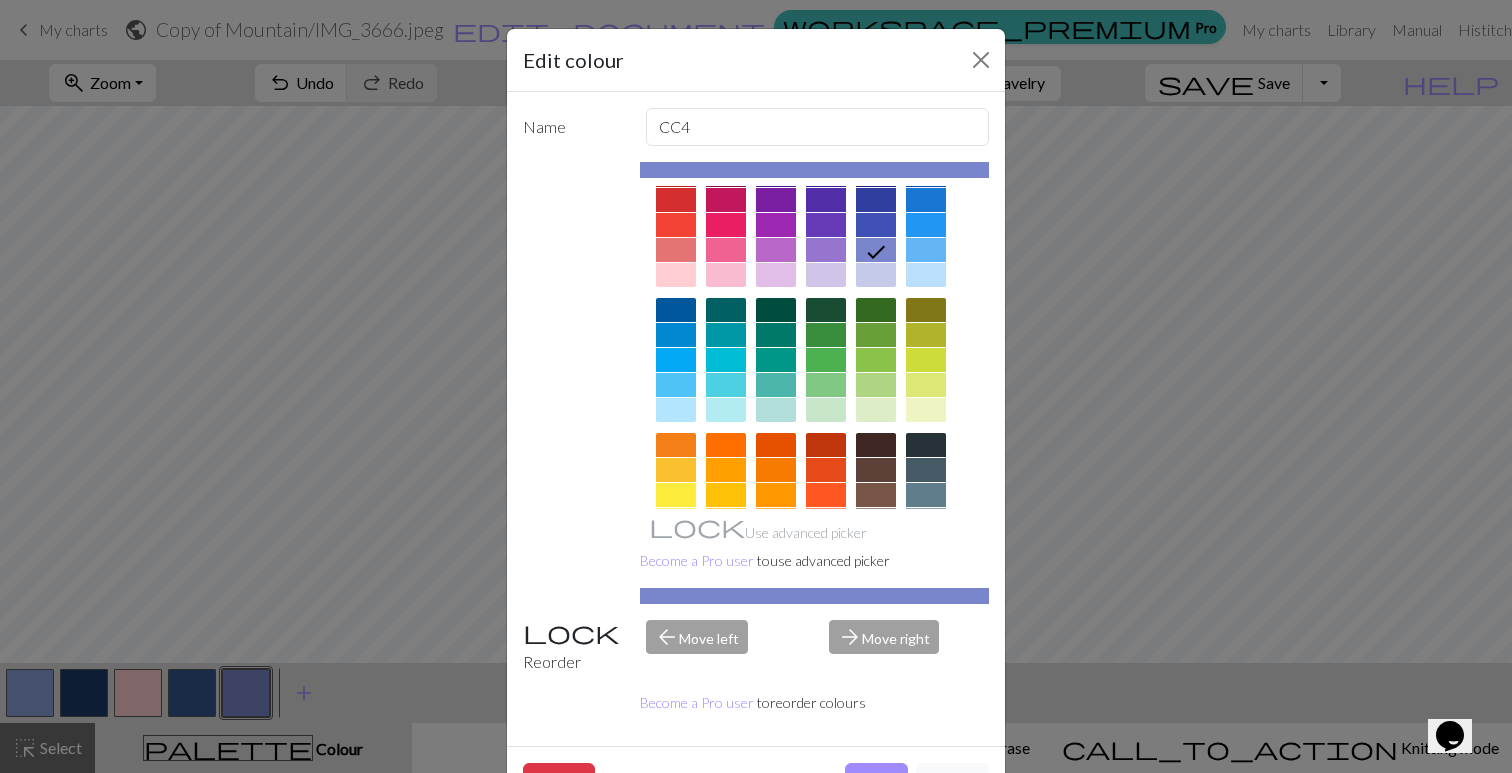 click at bounding box center (876, 310) 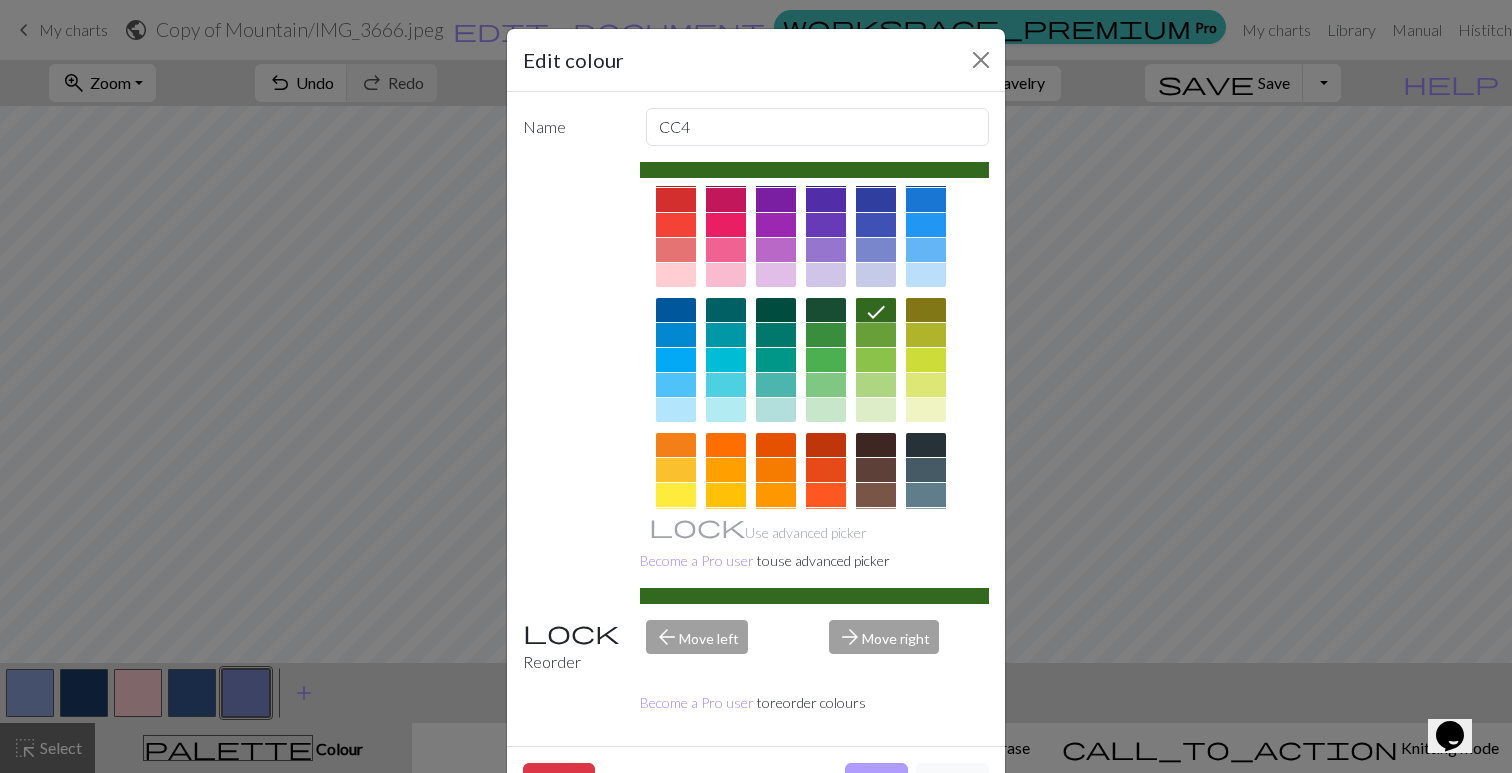 click on "Done" at bounding box center [876, 782] 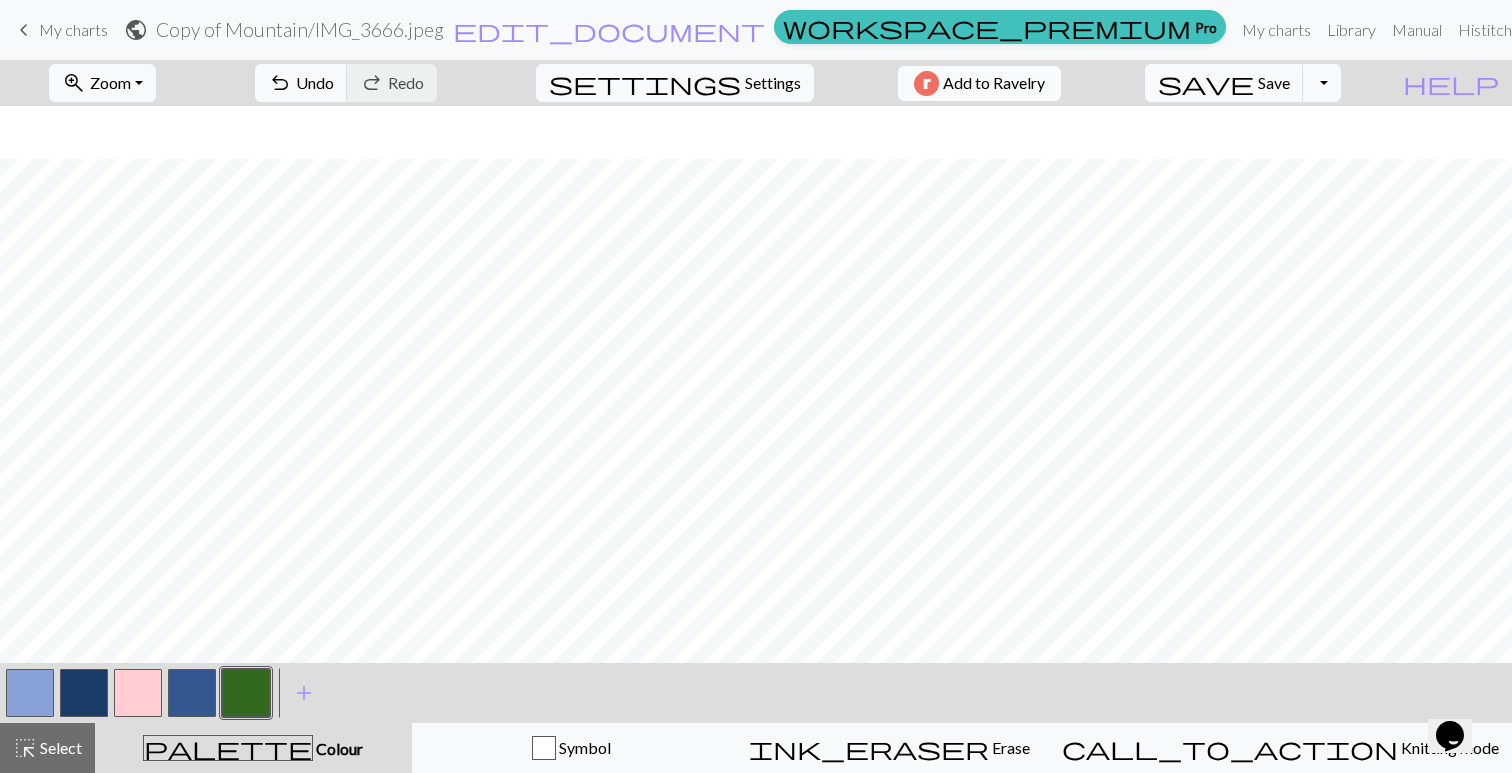 scroll, scrollTop: 613, scrollLeft: 0, axis: vertical 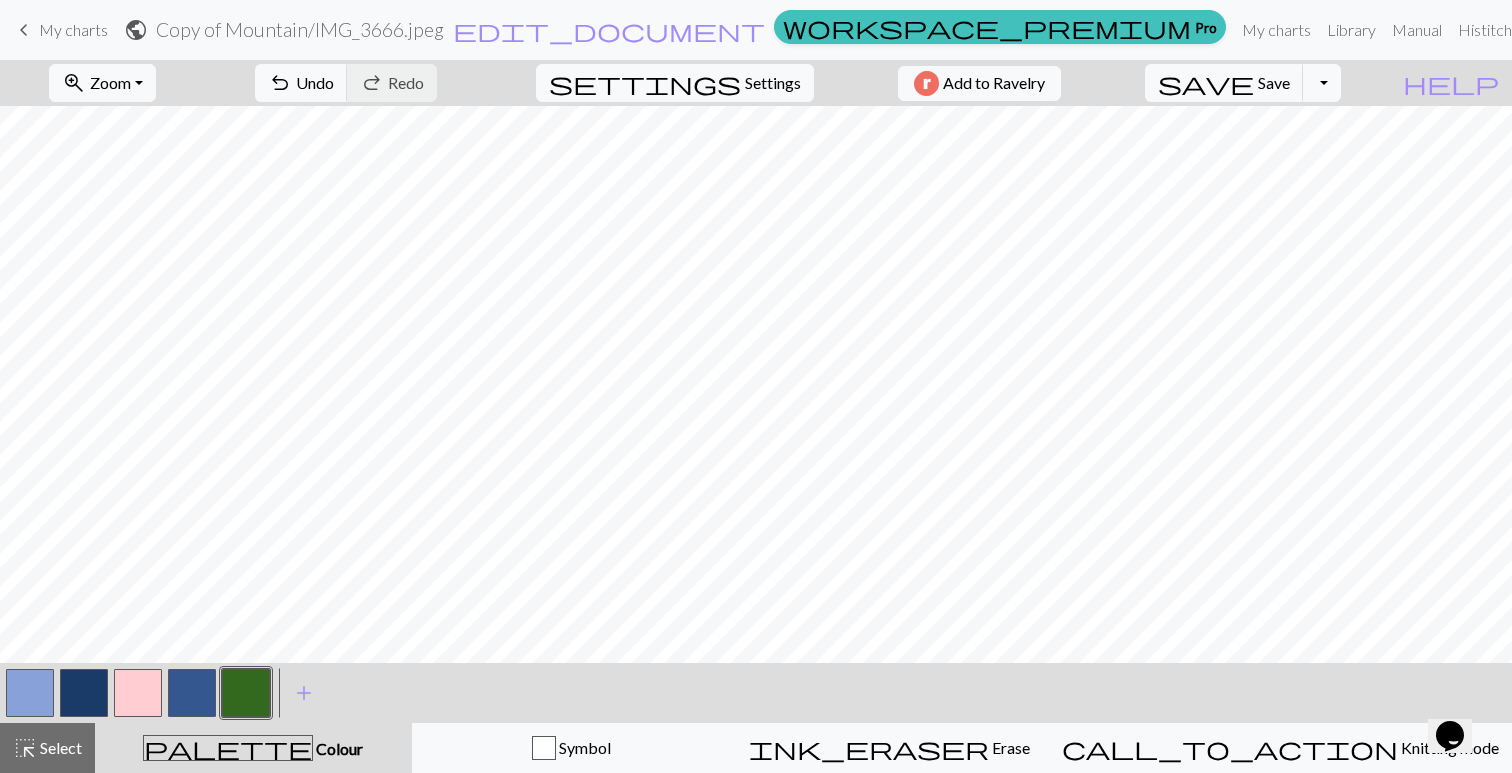 click at bounding box center (246, 693) 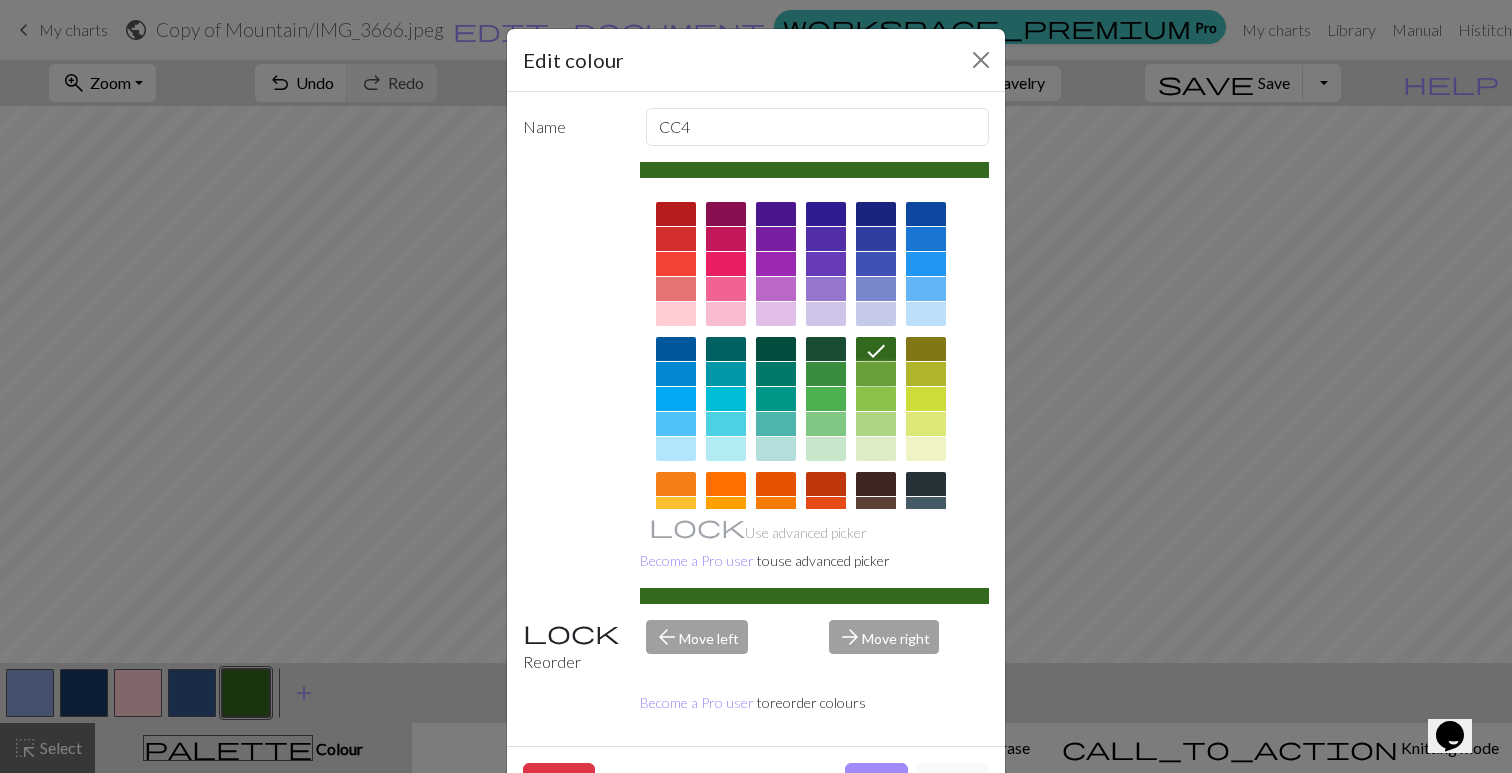 click at bounding box center [876, 374] 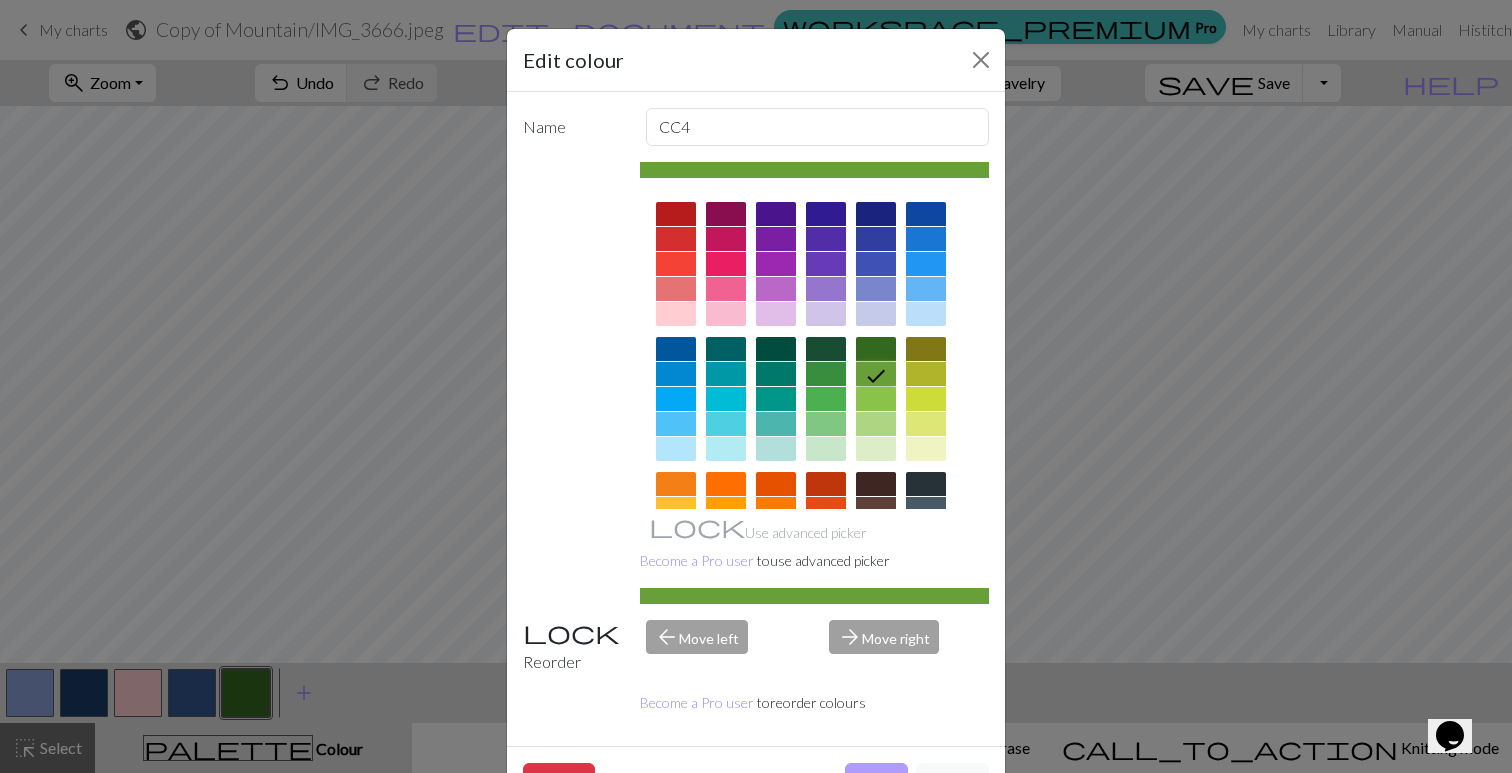 click on "Done" at bounding box center (876, 782) 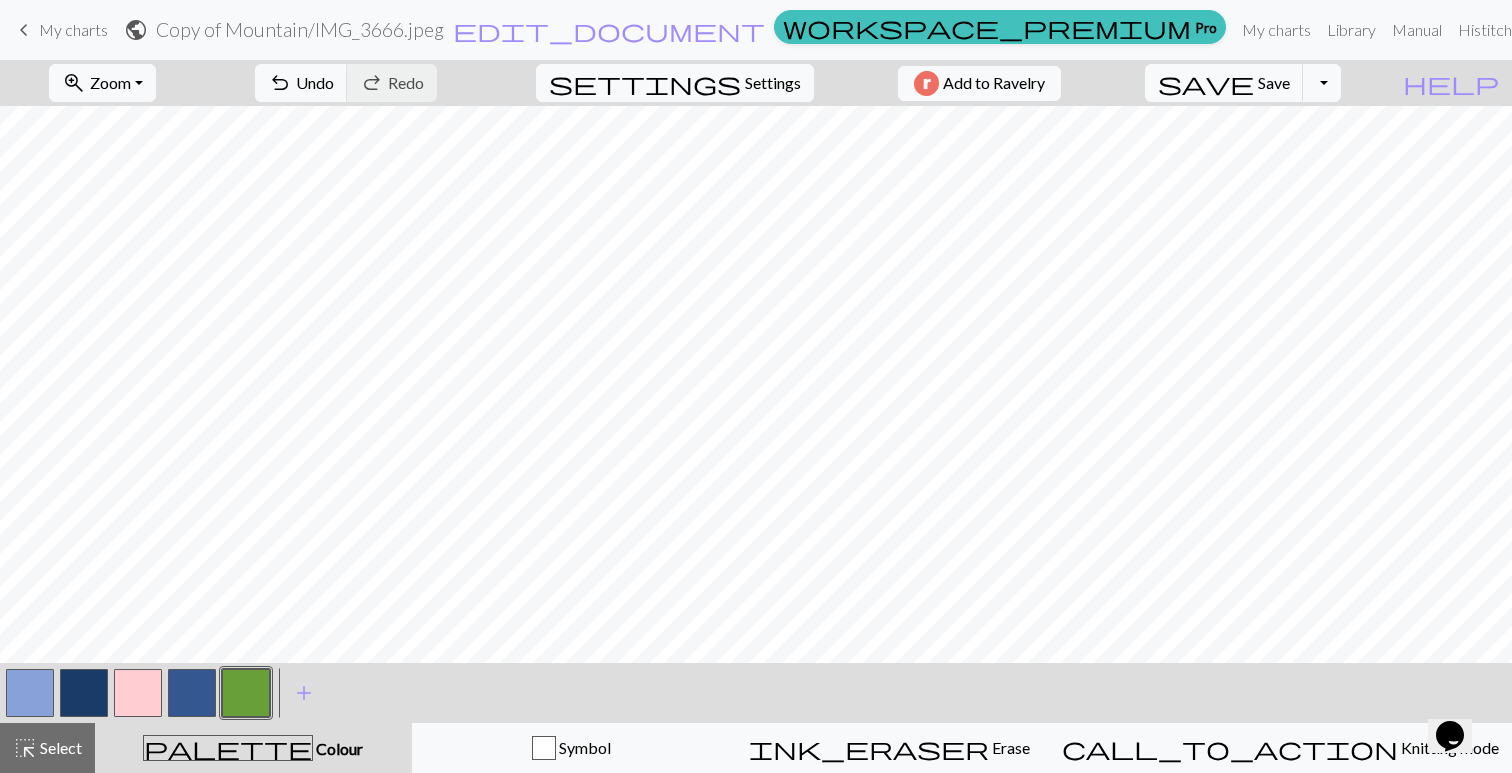 click at bounding box center [246, 693] 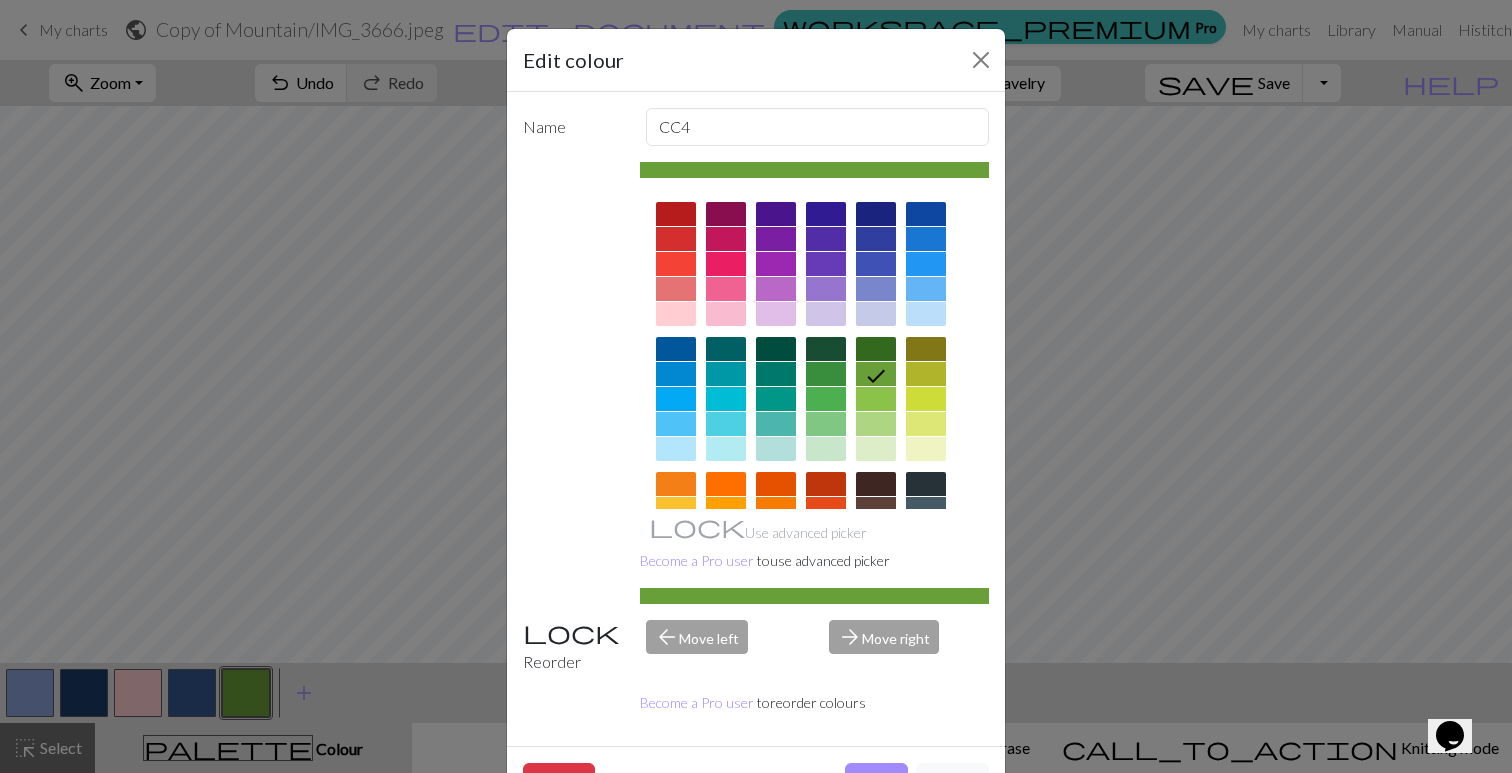 click at bounding box center [826, 374] 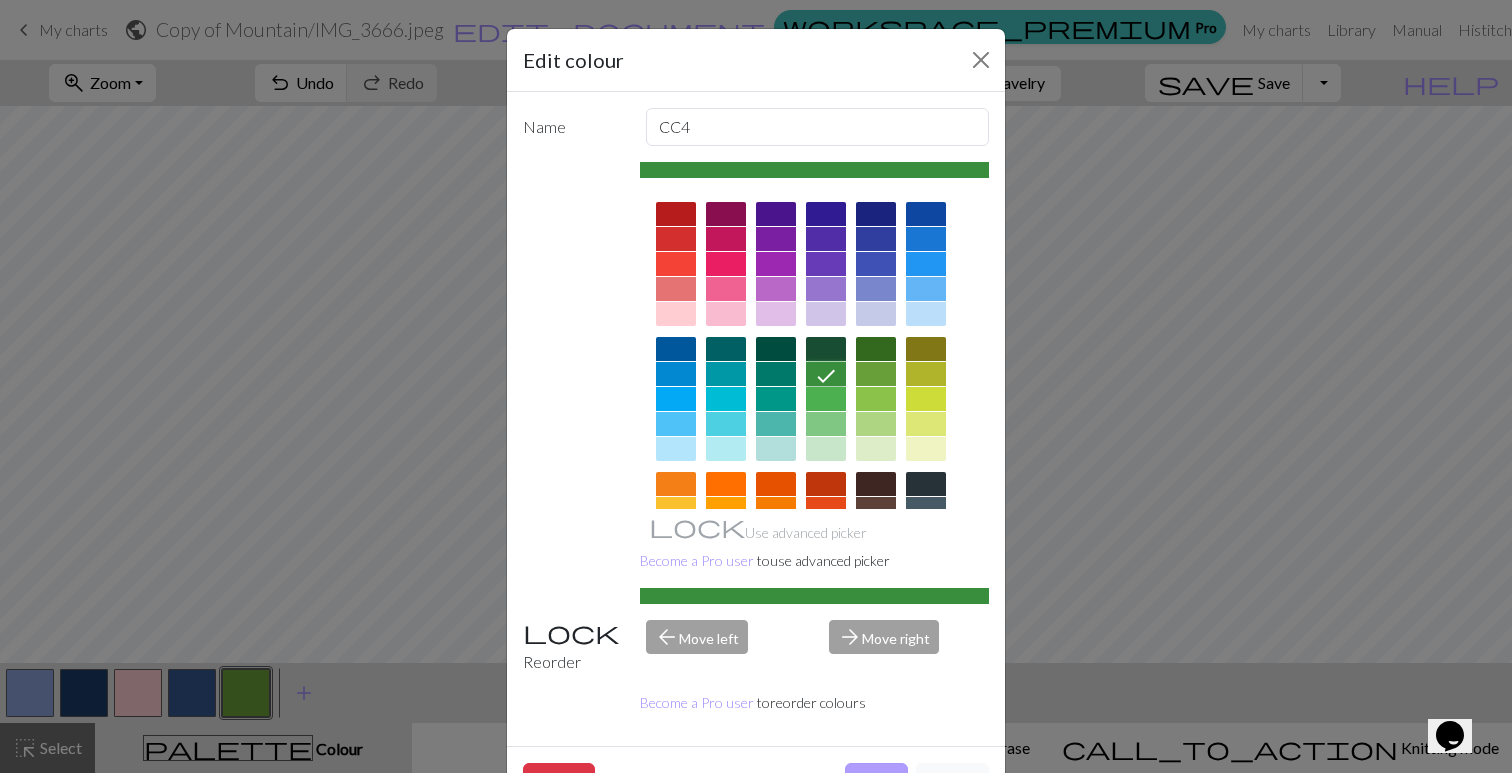 click on "Done" at bounding box center (876, 782) 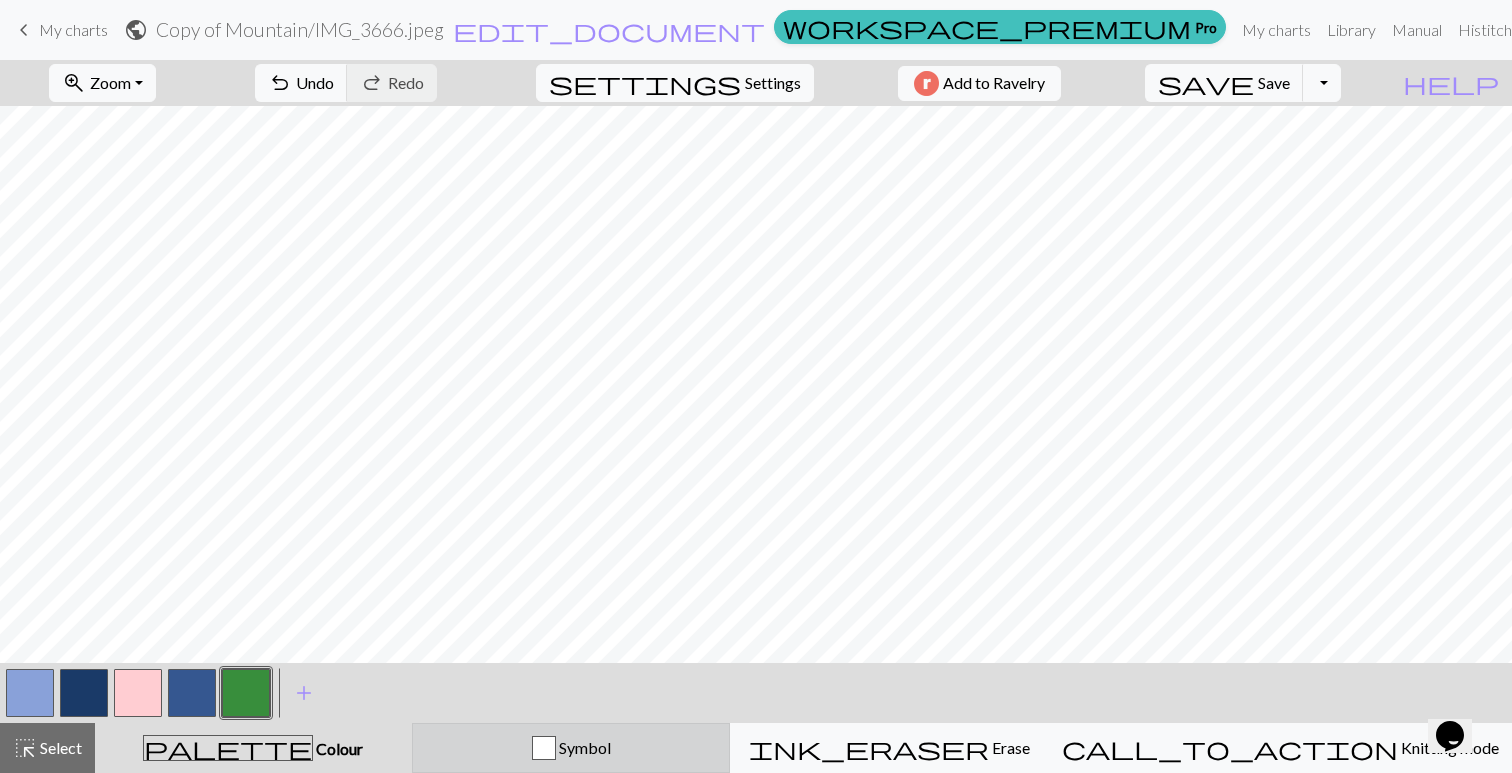 click on "Symbol" at bounding box center [571, 748] 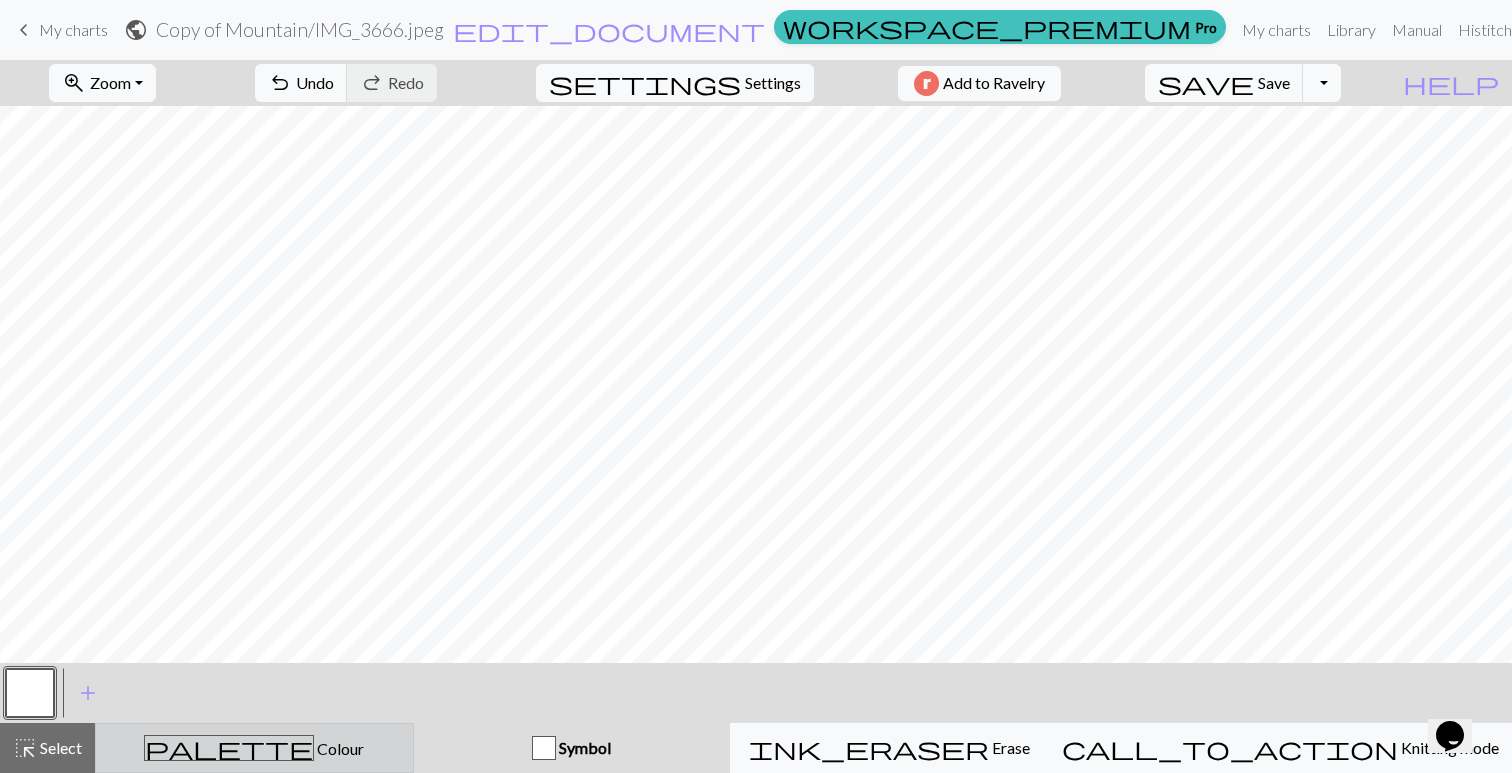 click on "palette   Colour   Colour" at bounding box center (254, 748) 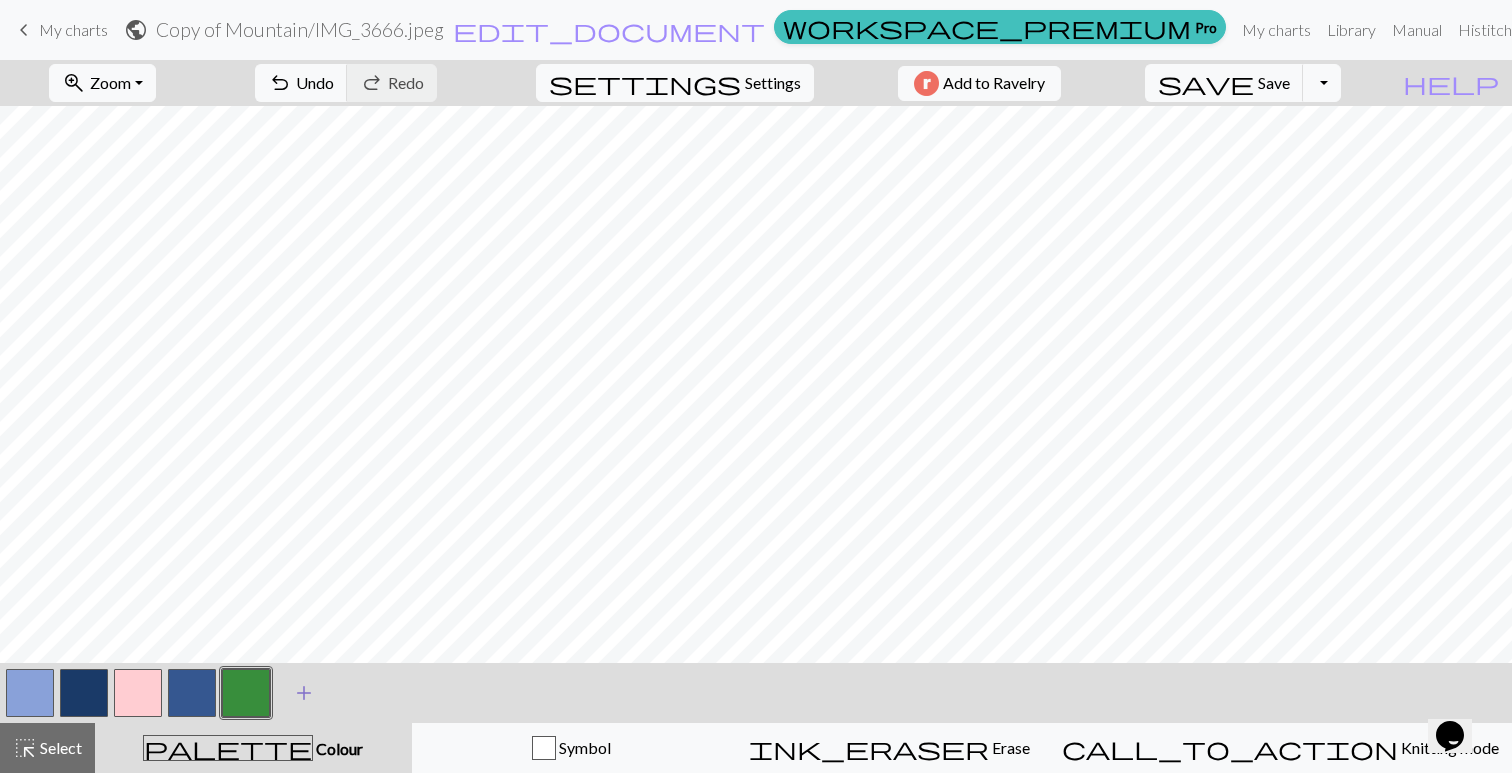 click on "add" at bounding box center [304, 693] 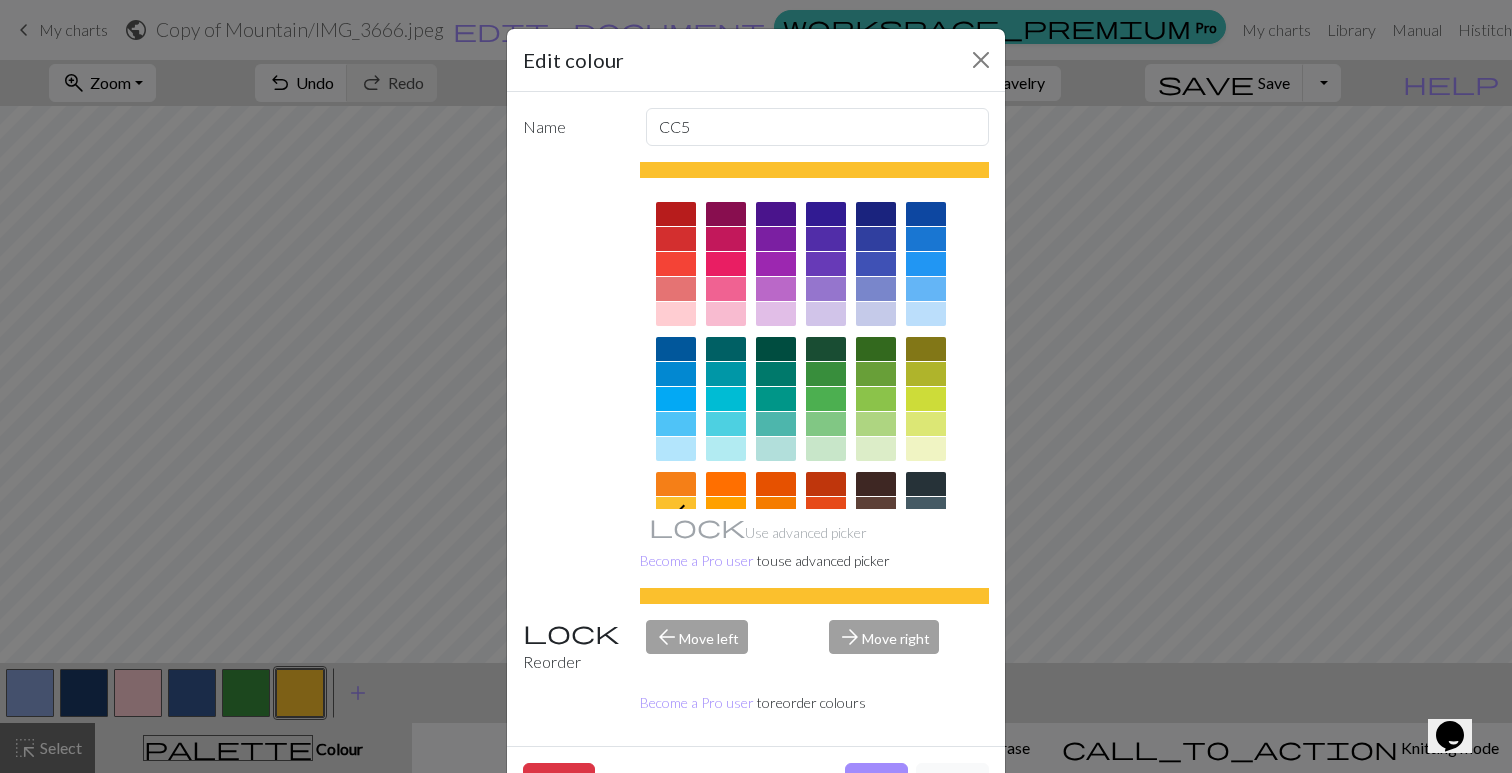 click at bounding box center (826, 349) 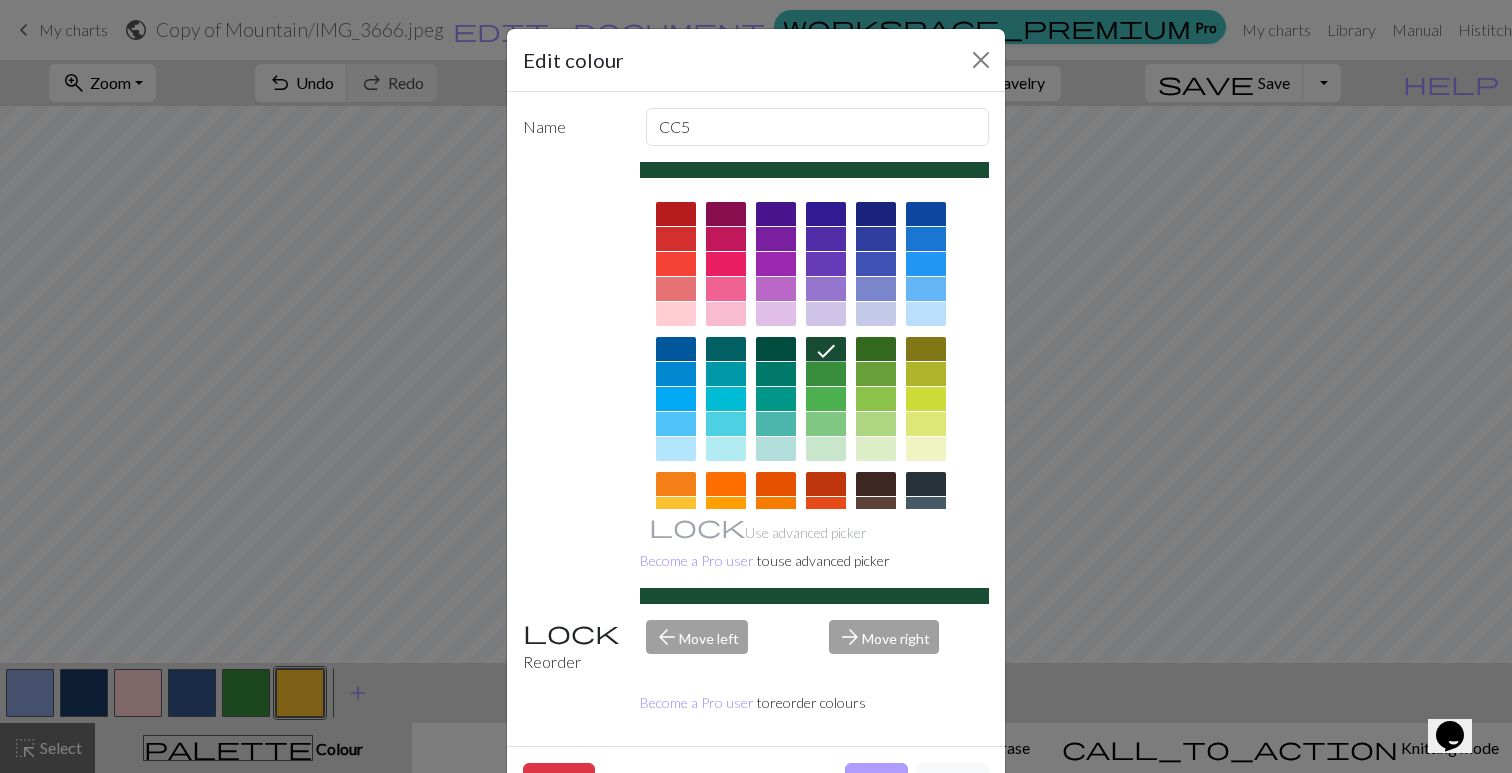 click on "Done" at bounding box center [876, 782] 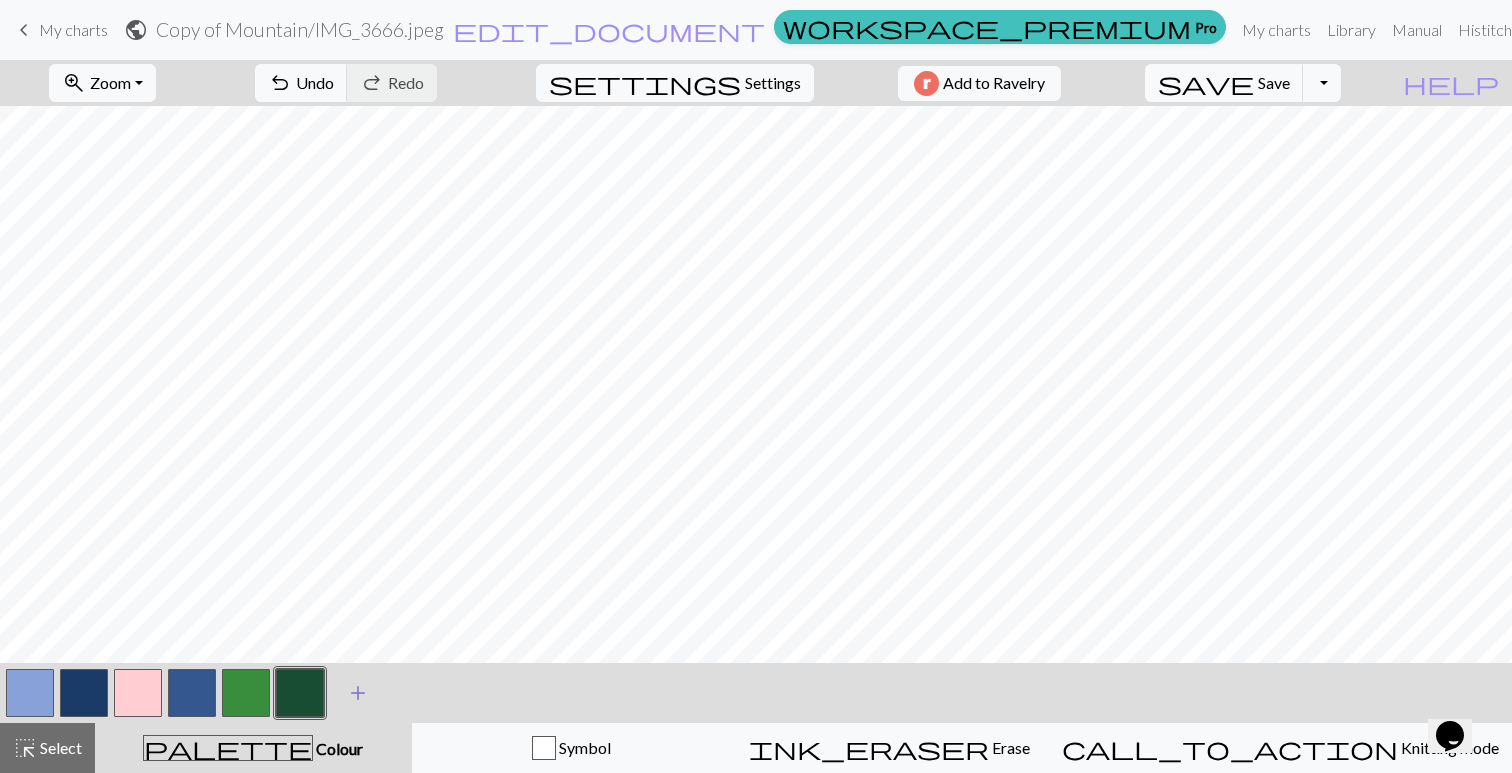 click on "add" at bounding box center [358, 693] 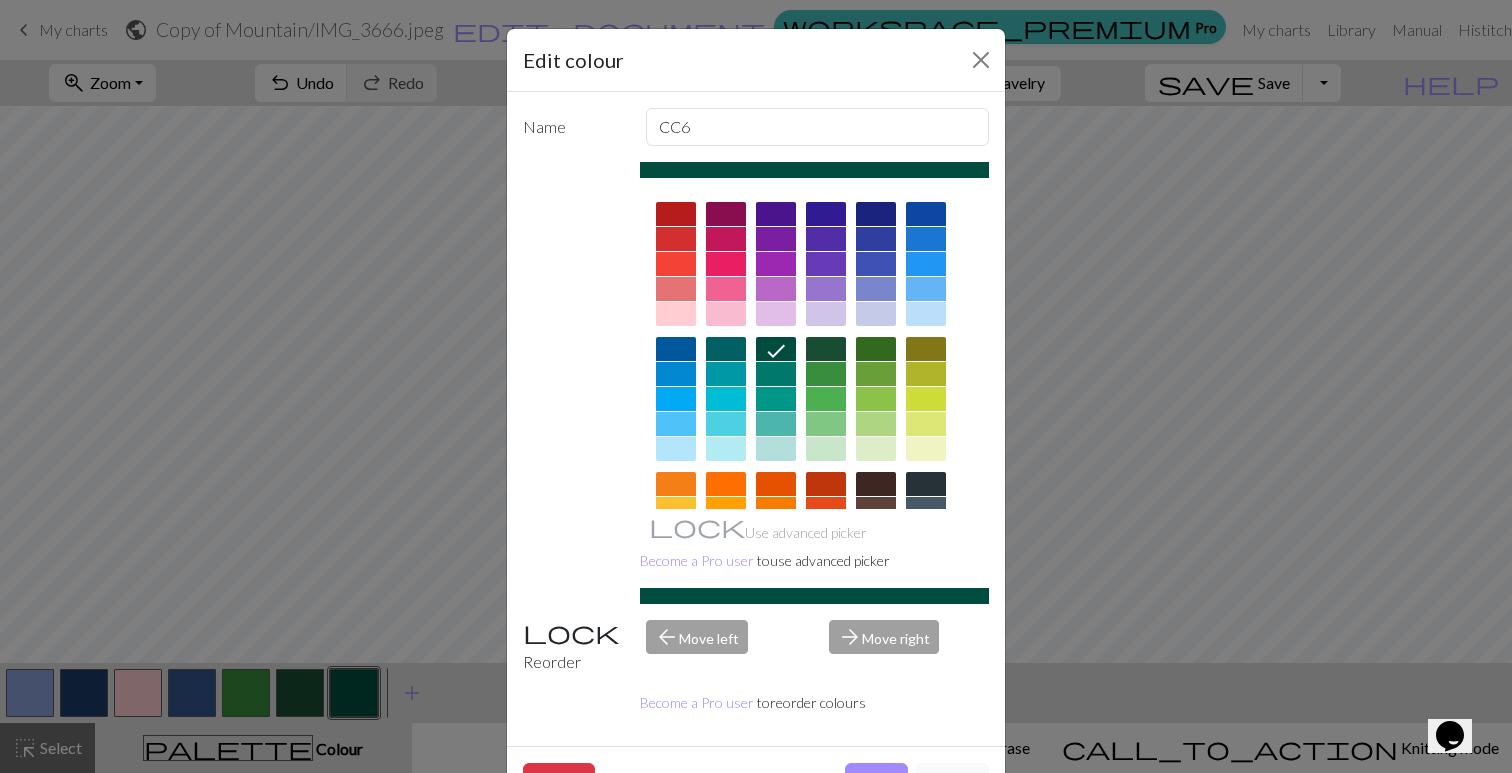 click at bounding box center [876, 349] 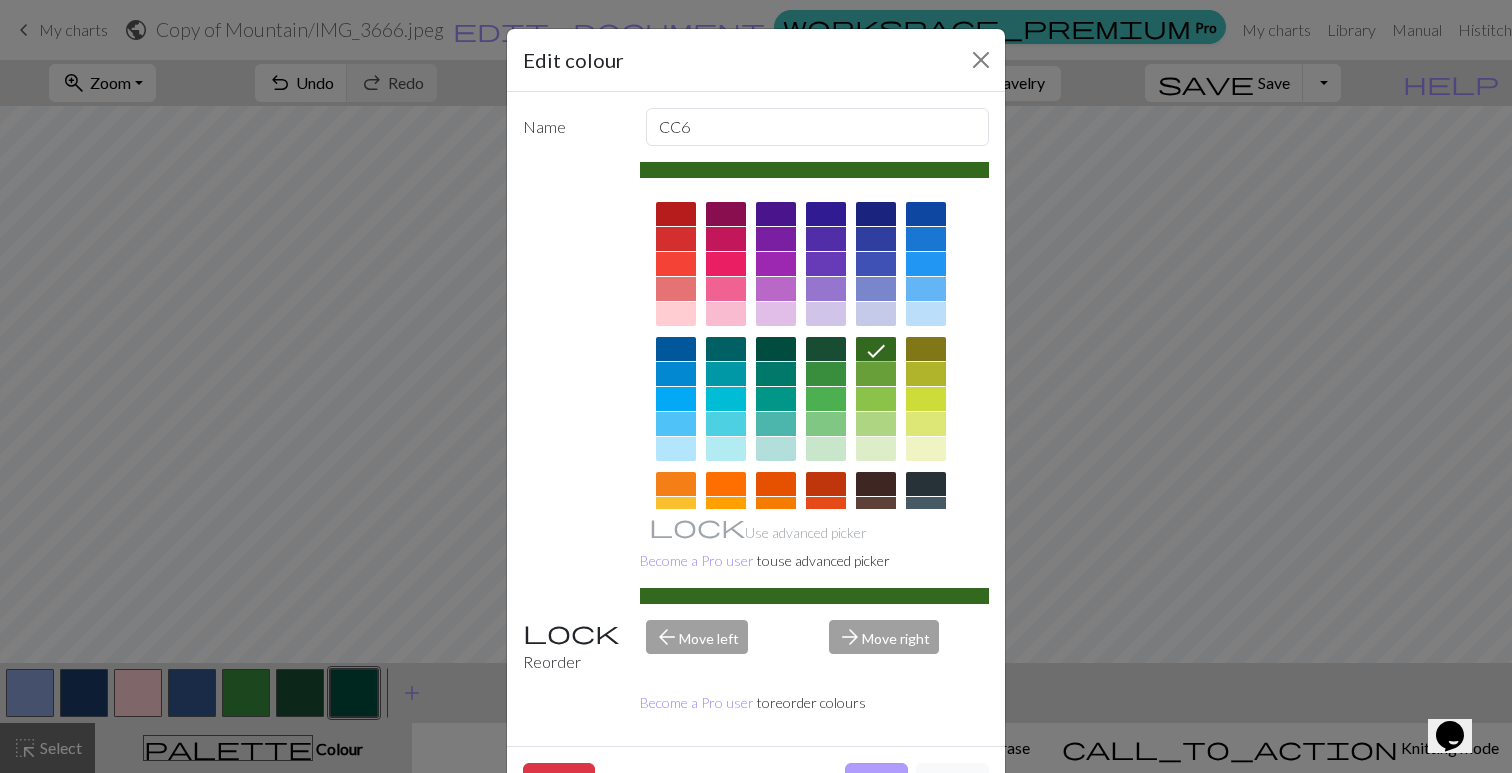 click on "Done" at bounding box center (876, 782) 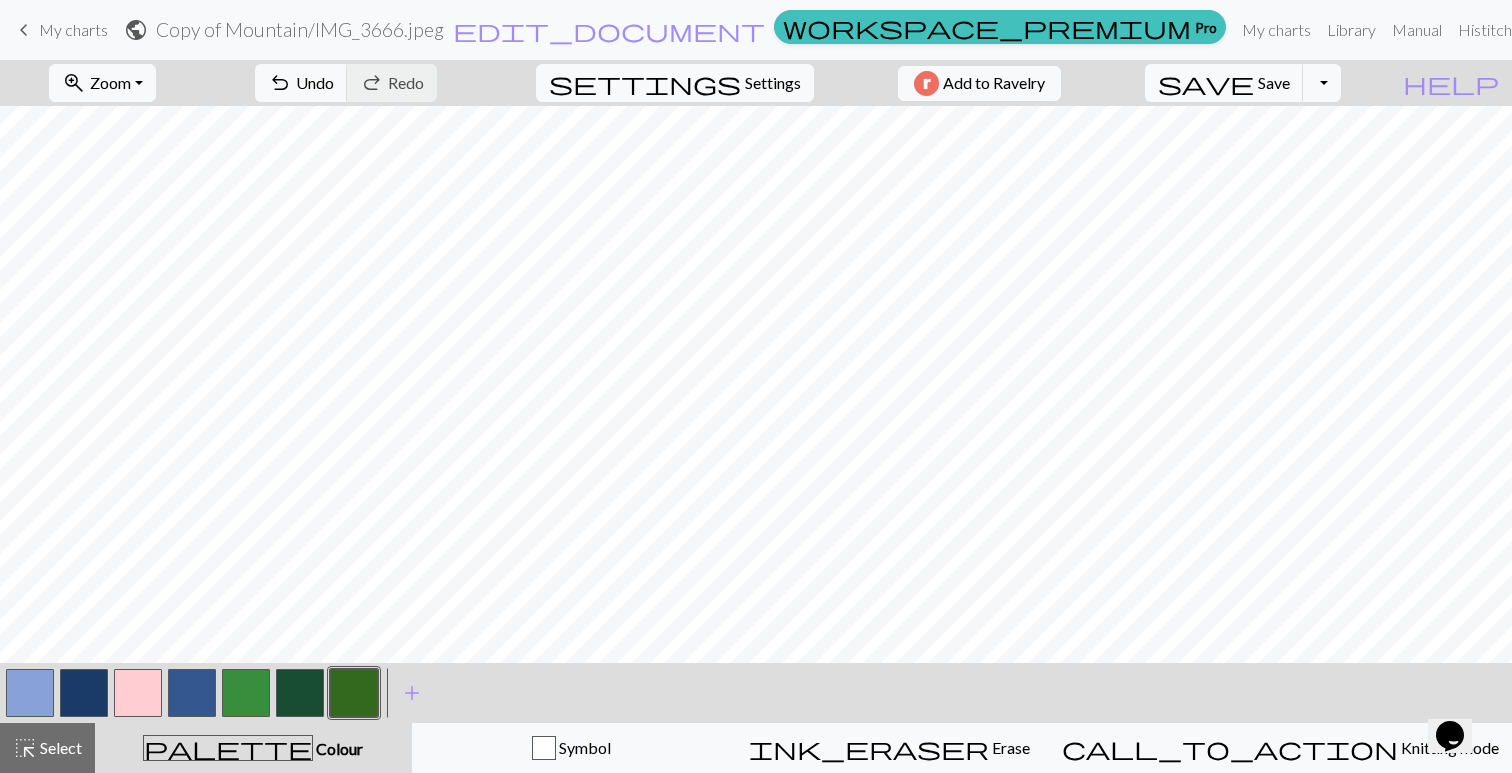click at bounding box center [300, 693] 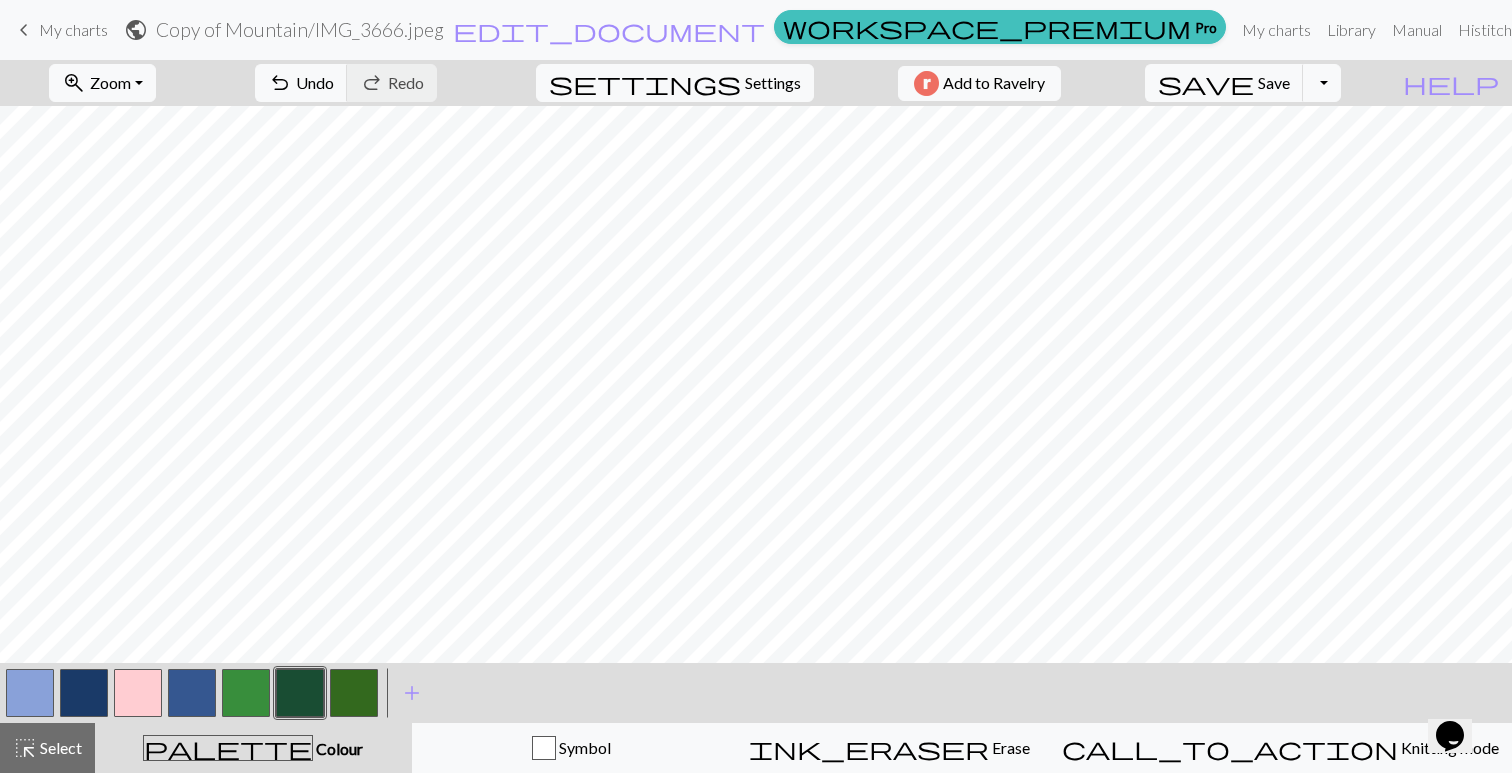 click at bounding box center (354, 693) 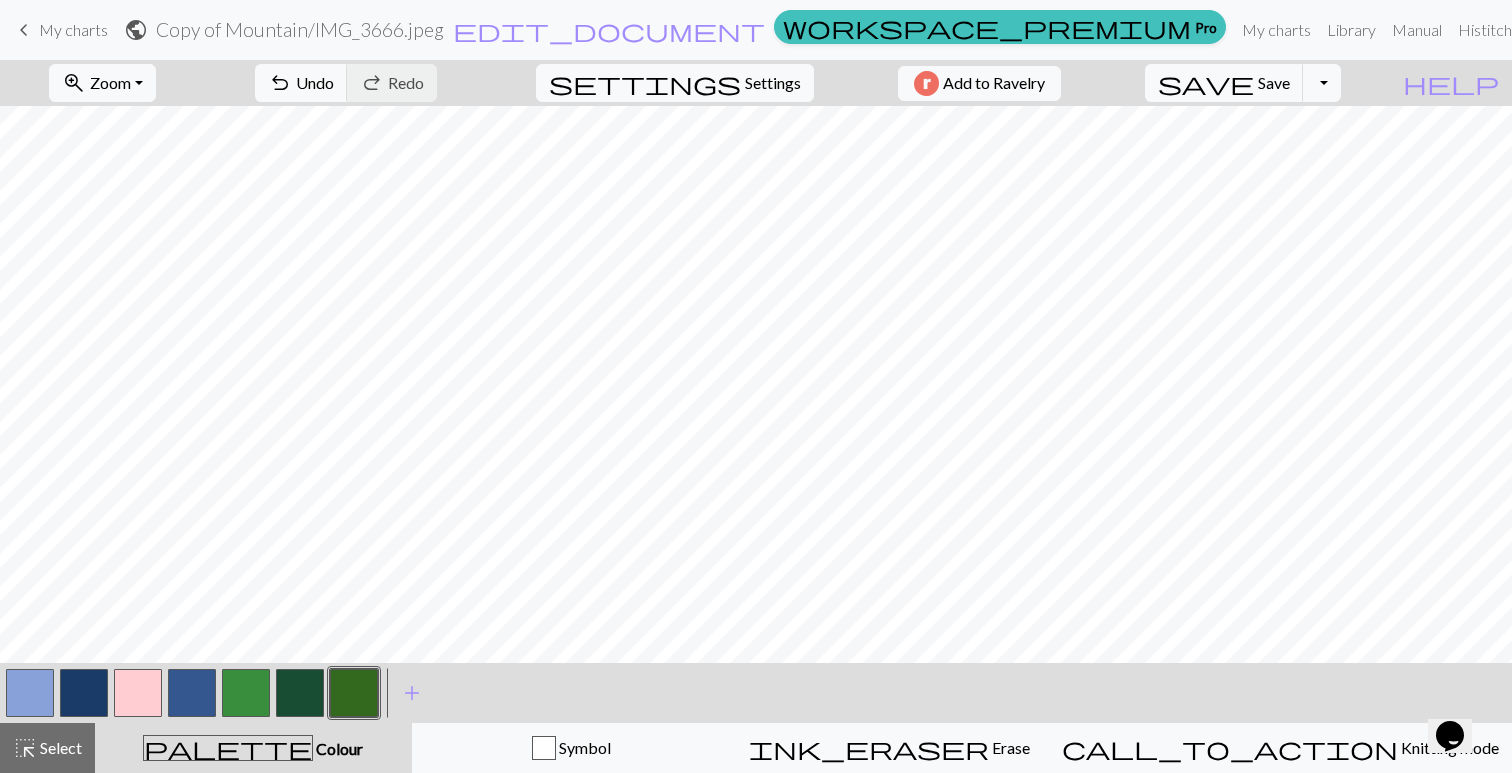 click at bounding box center [246, 693] 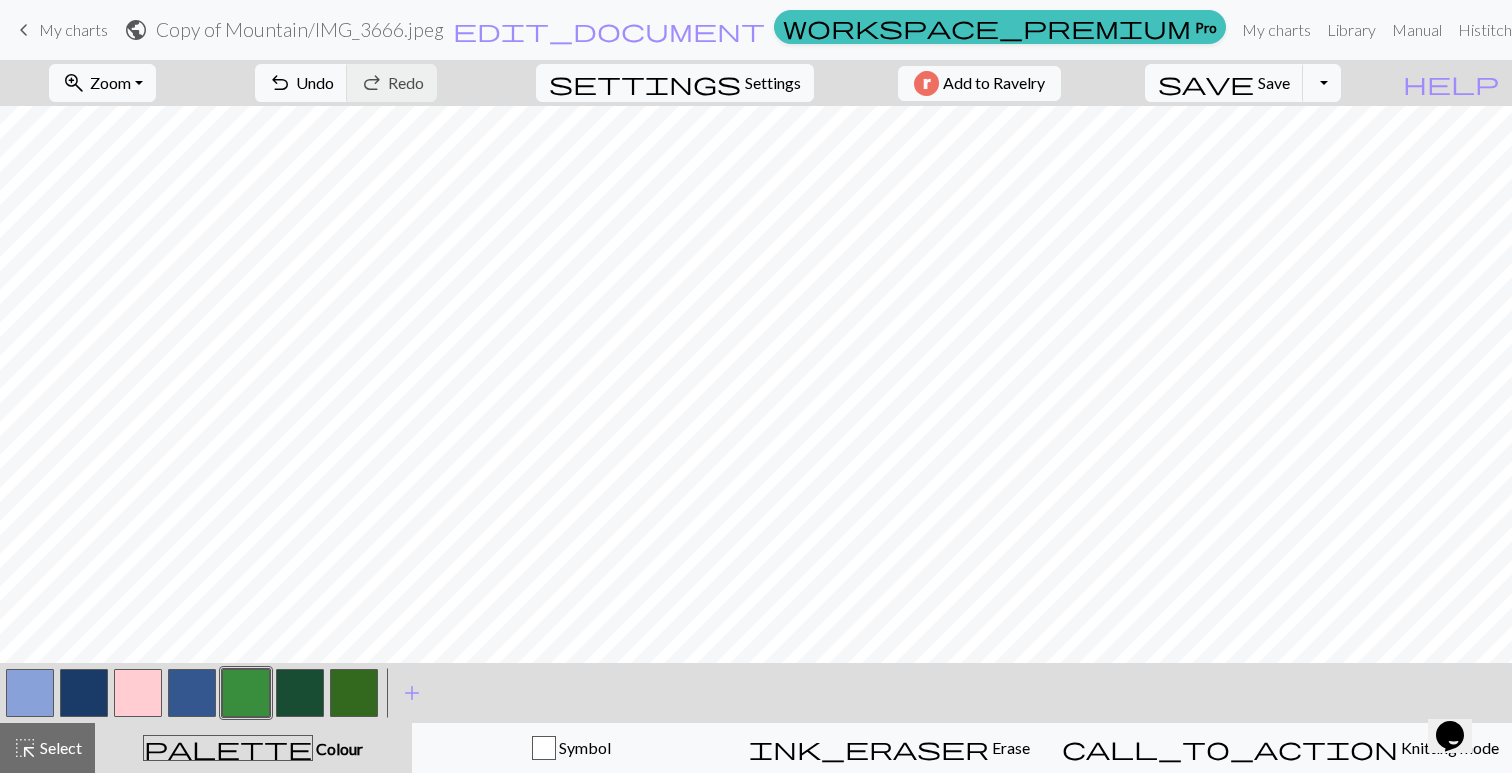 click at bounding box center [246, 693] 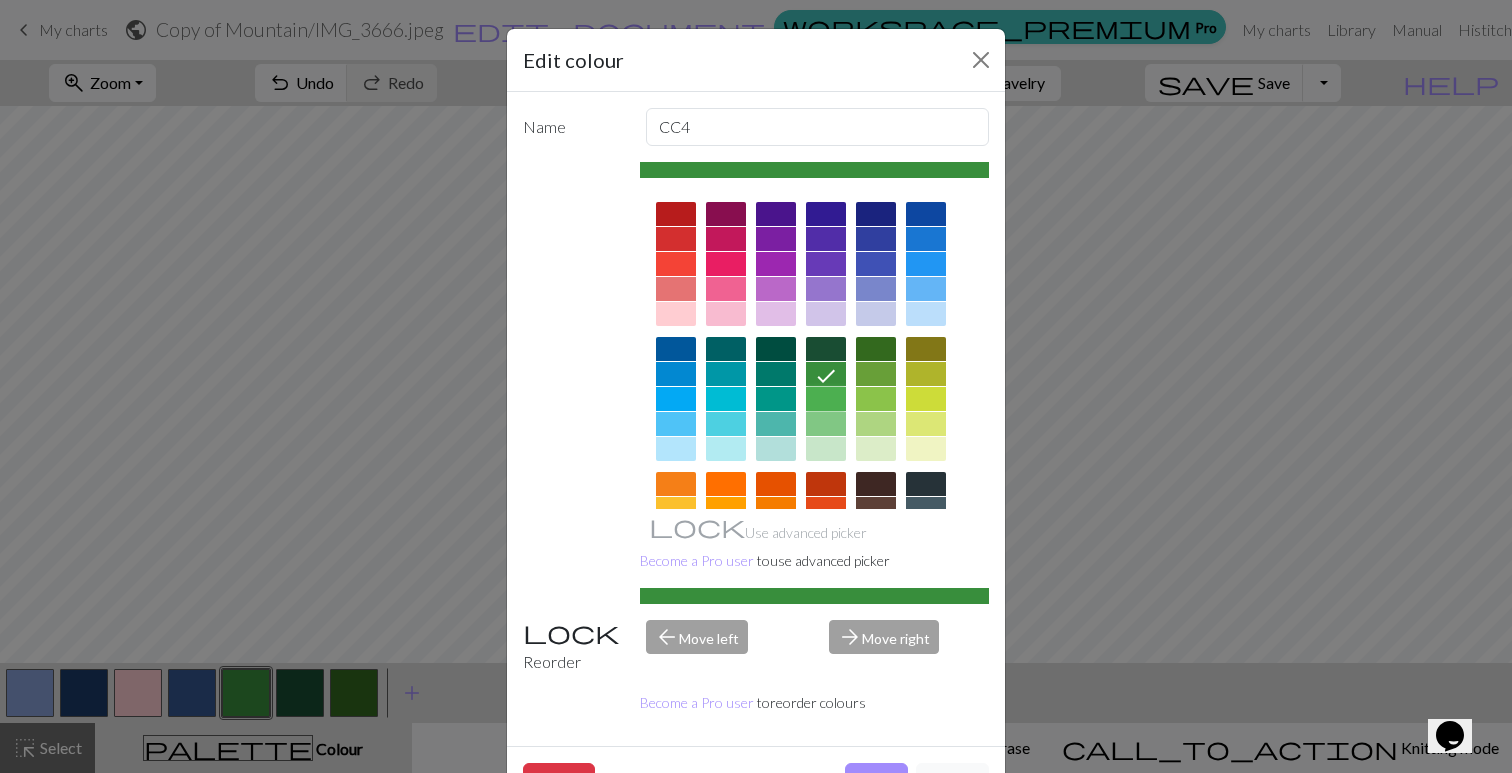click at bounding box center (826, 399) 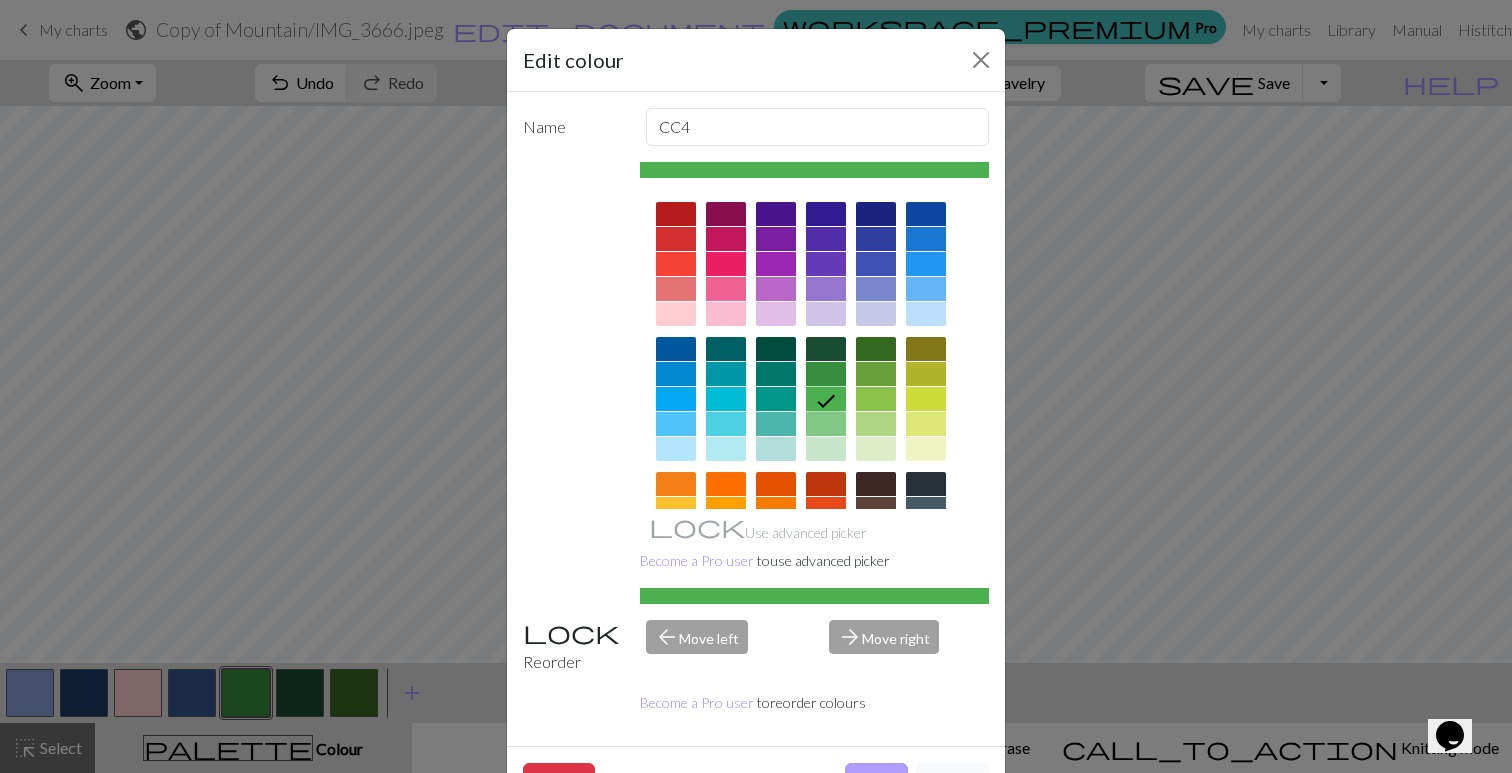click on "Done" at bounding box center (876, 782) 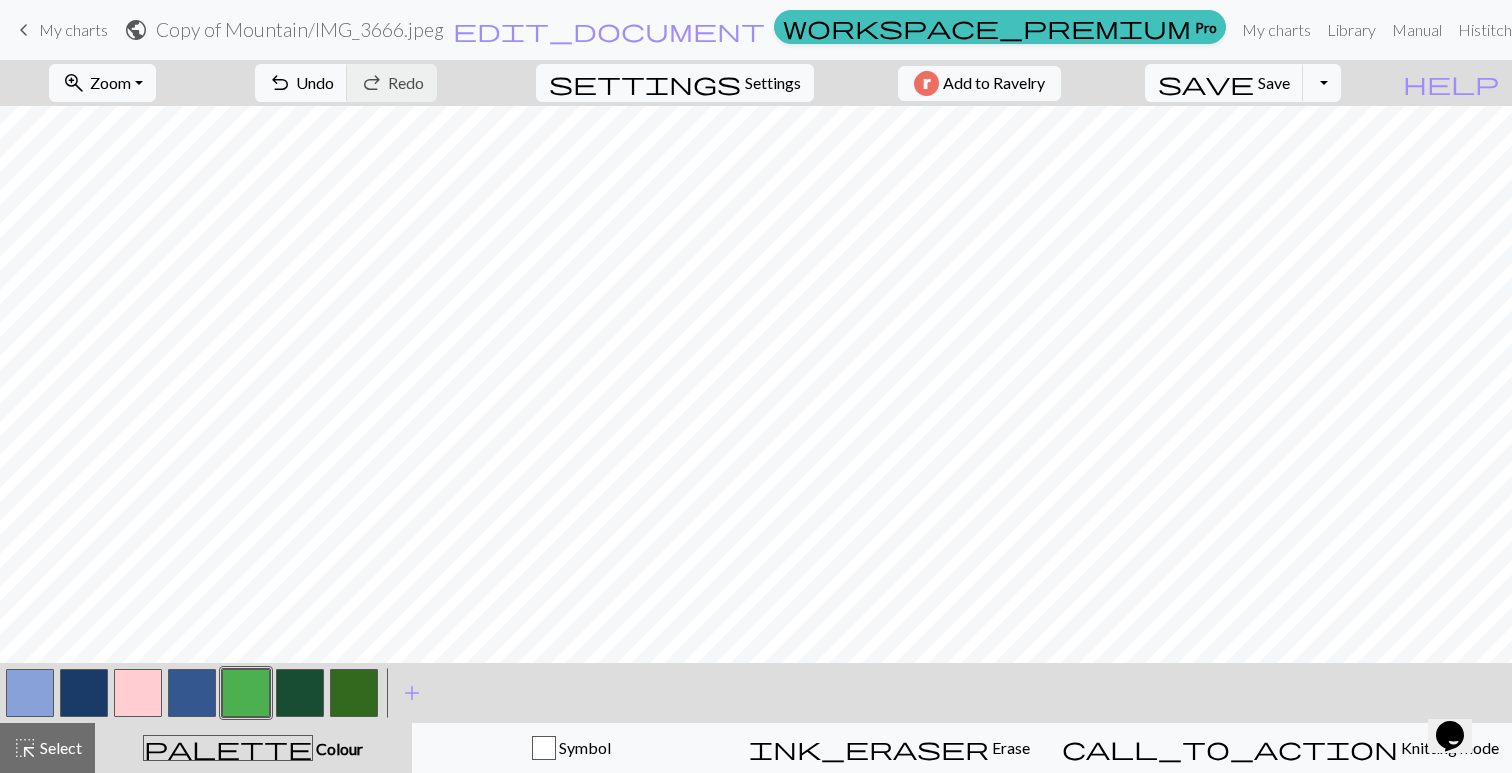 click at bounding box center [246, 693] 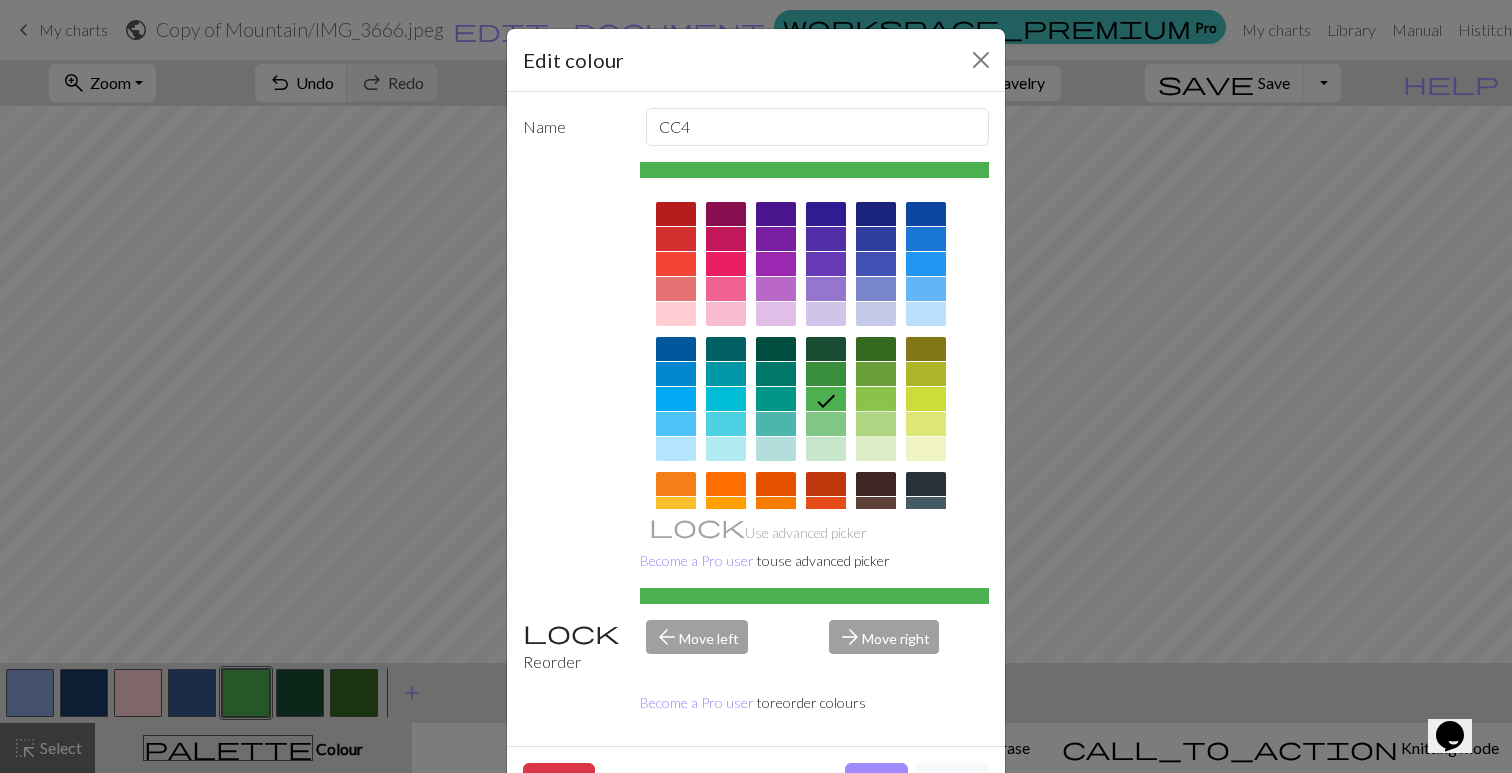 click at bounding box center [876, 424] 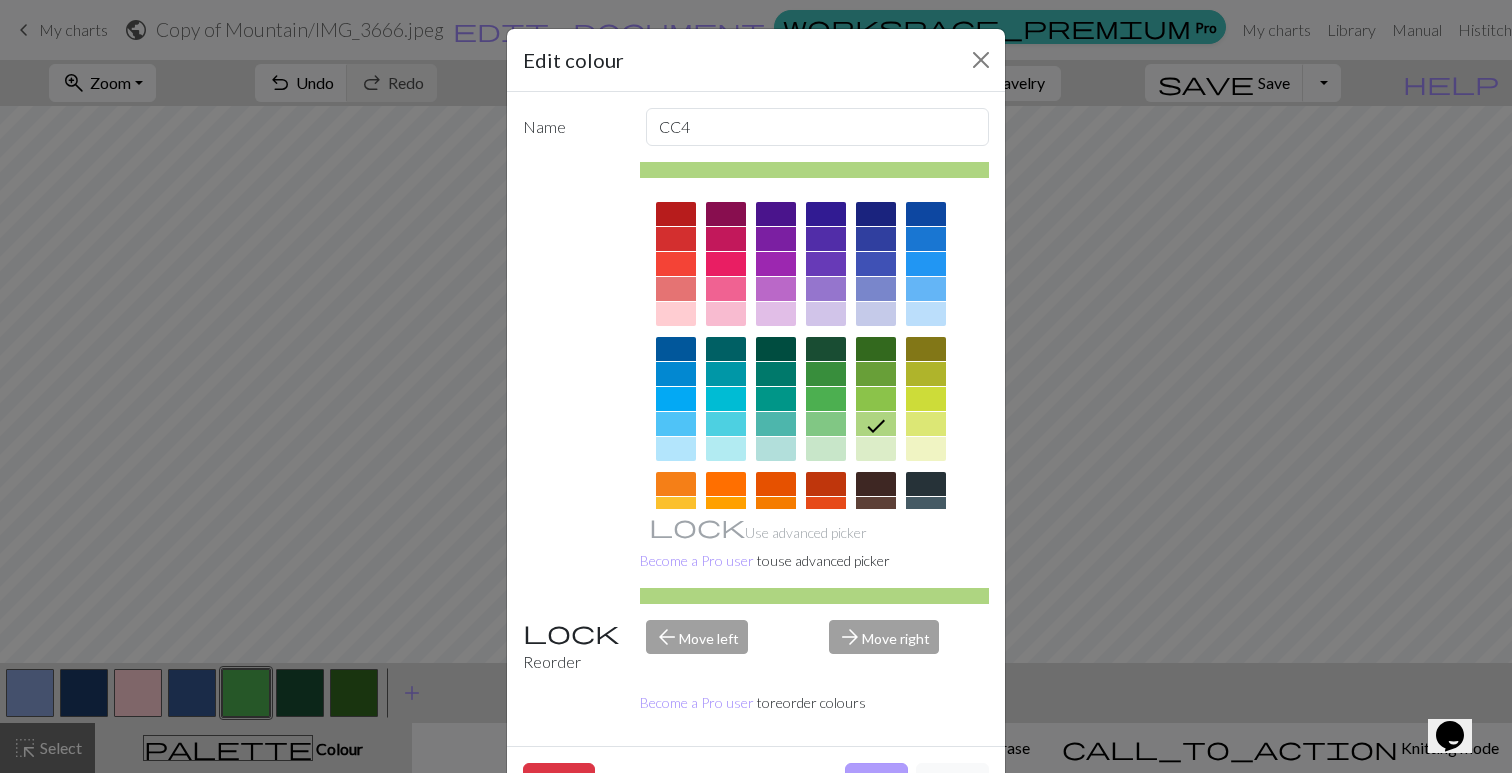 click on "Done" at bounding box center [876, 782] 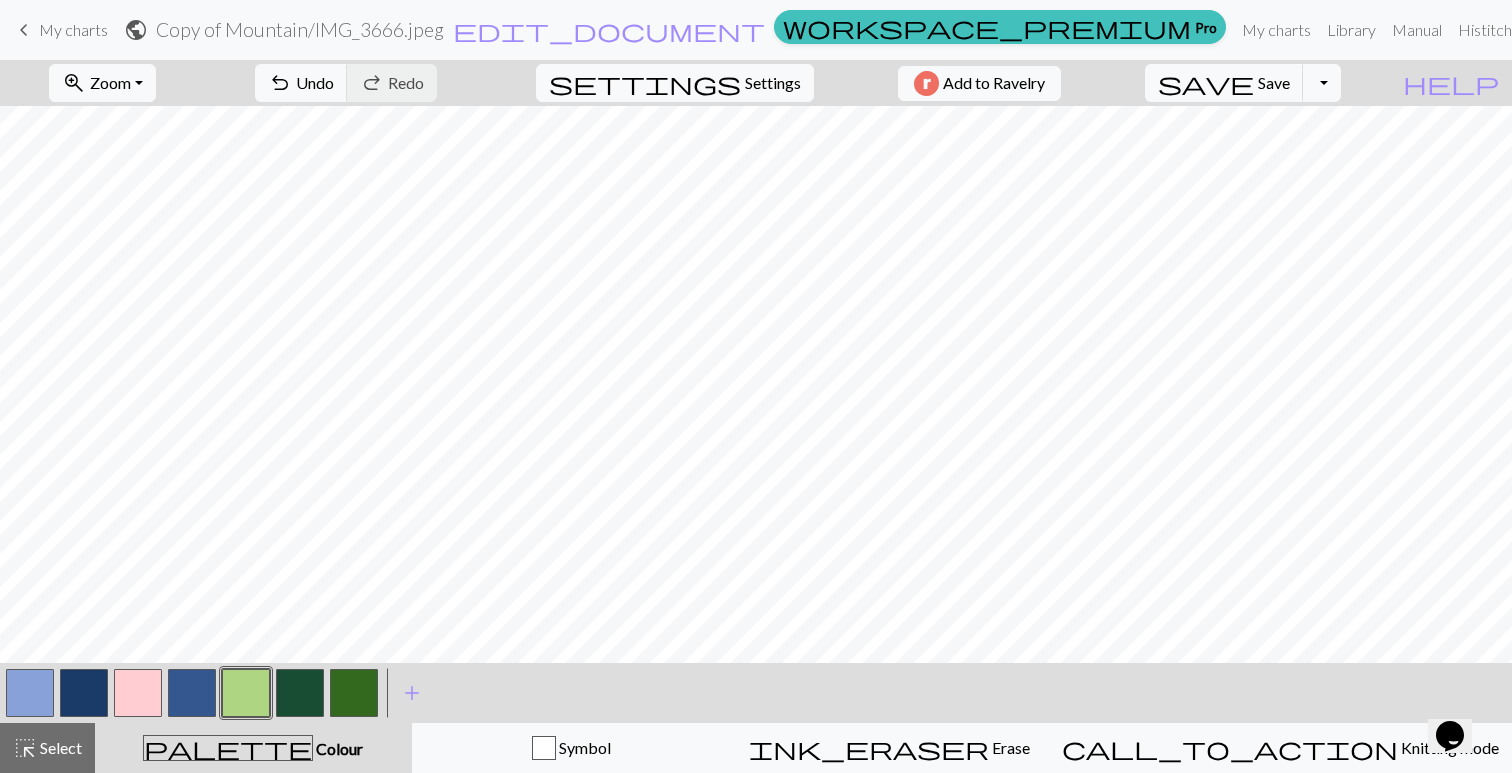 click at bounding box center [300, 693] 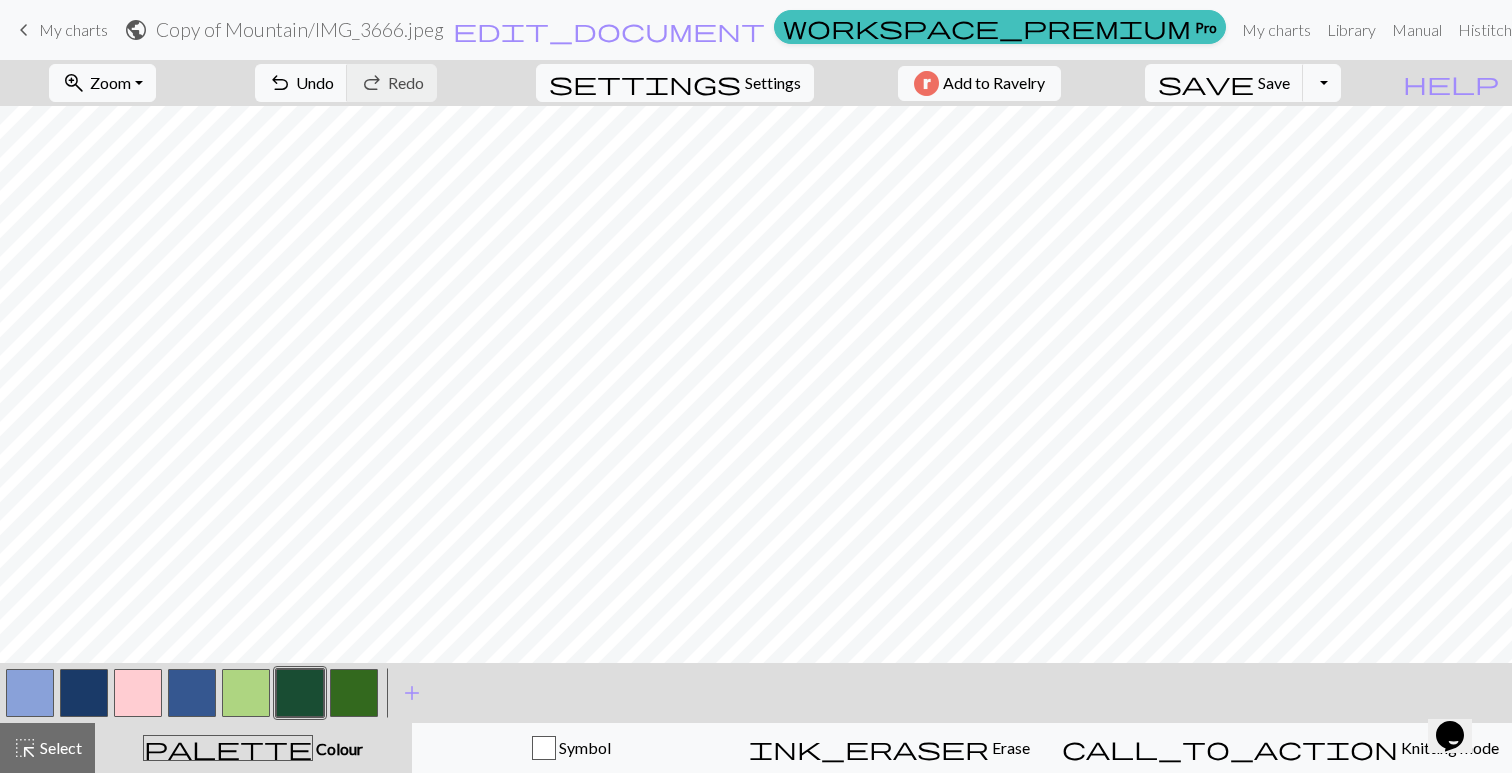 click at bounding box center [300, 693] 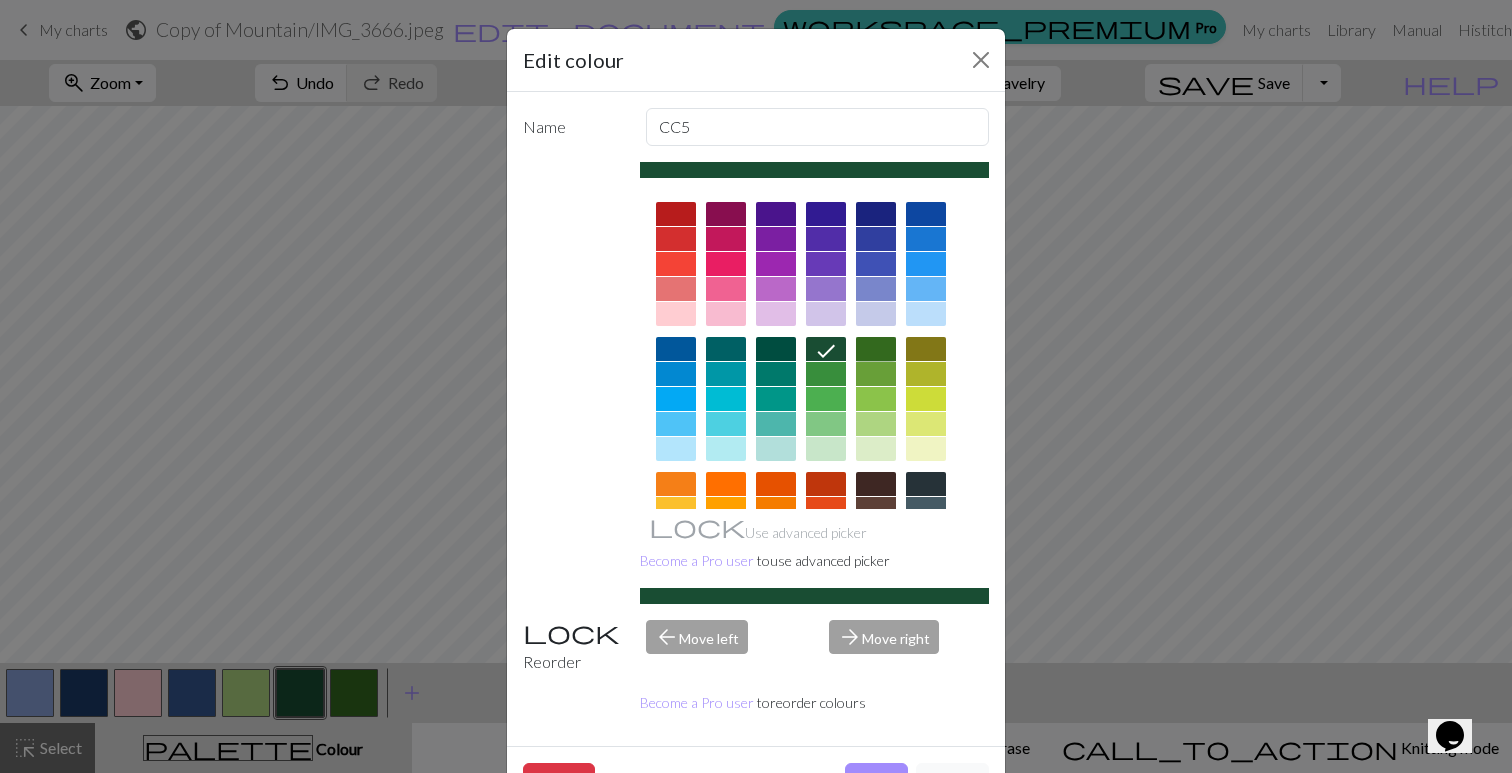 click at bounding box center (876, 349) 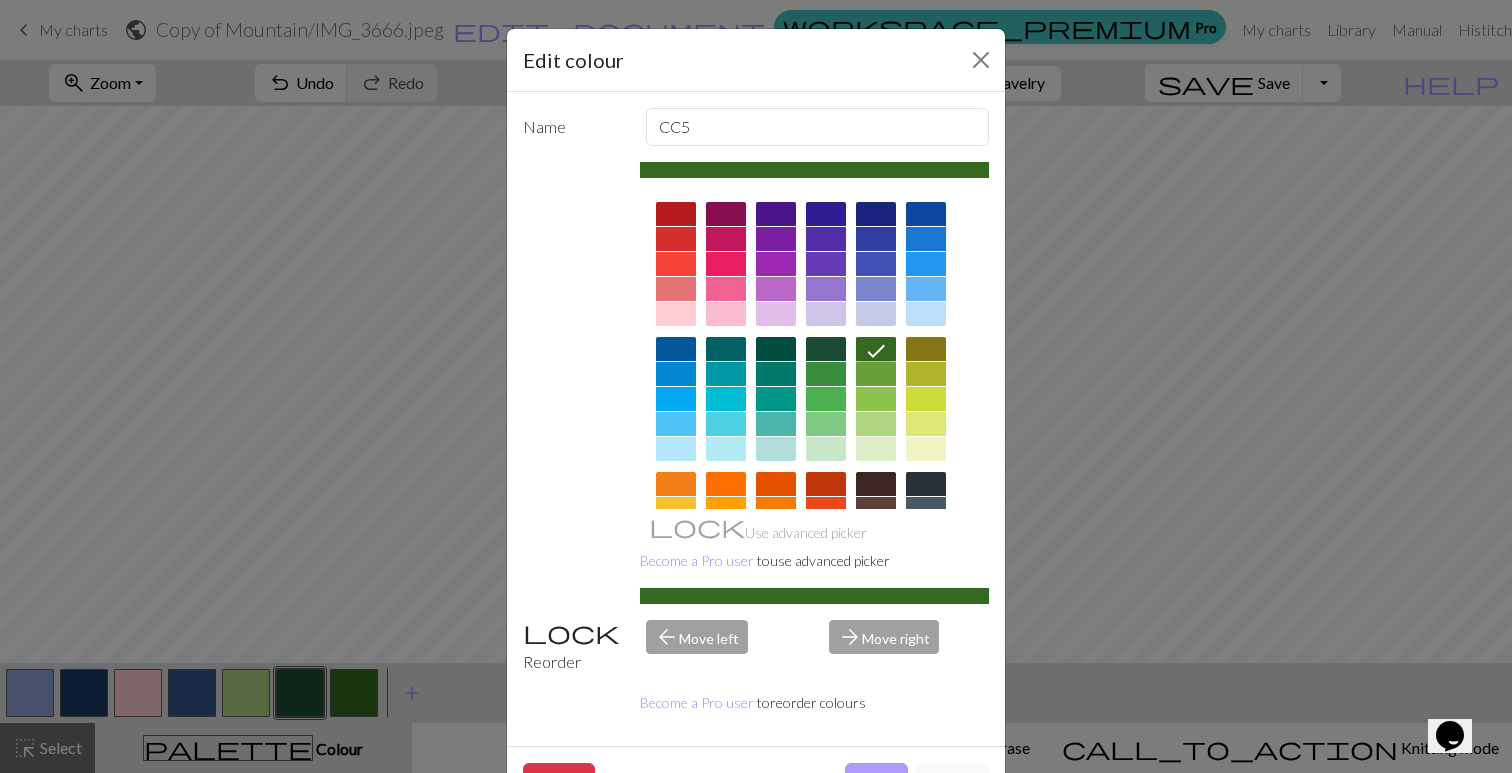 click on "Done" at bounding box center [876, 782] 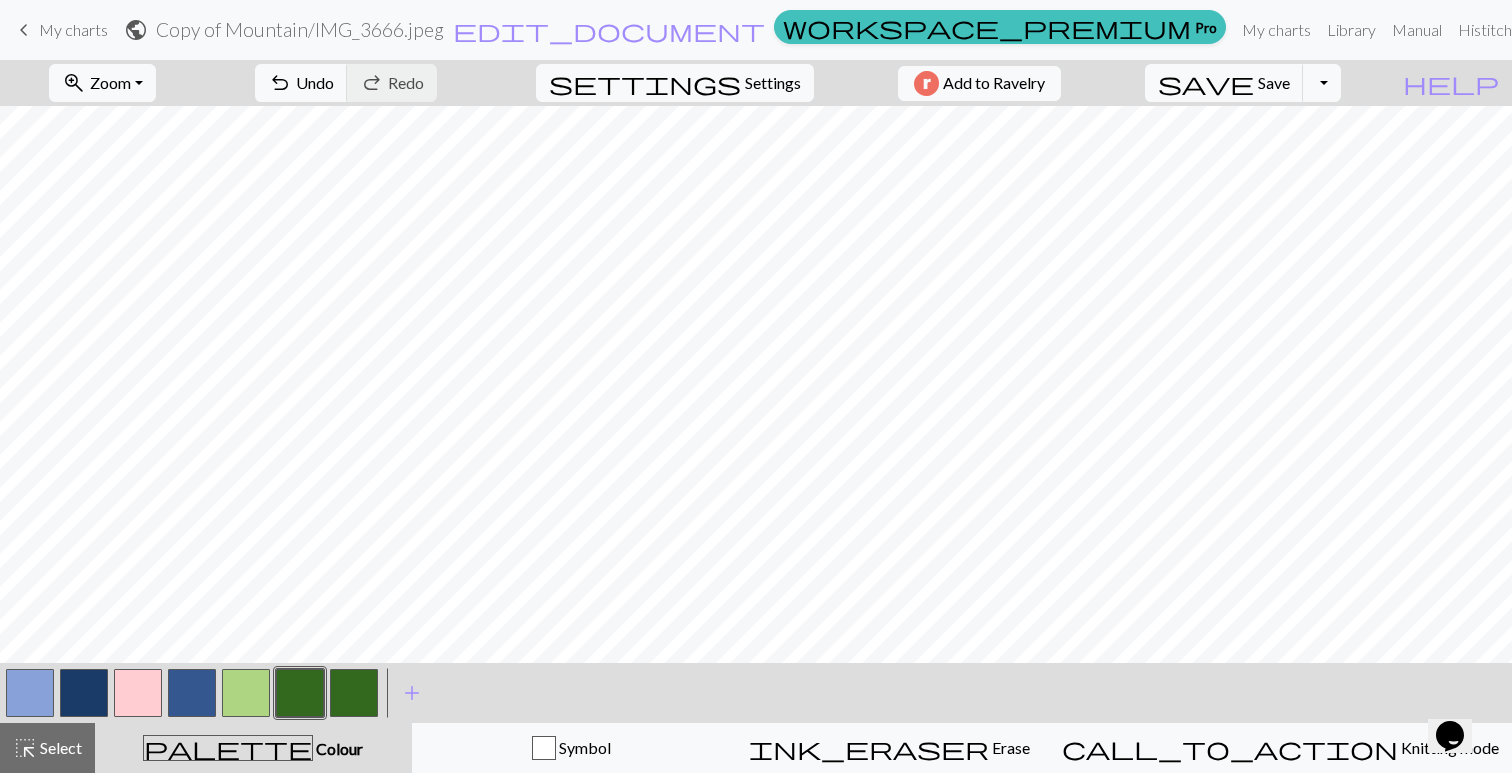 click at bounding box center [300, 693] 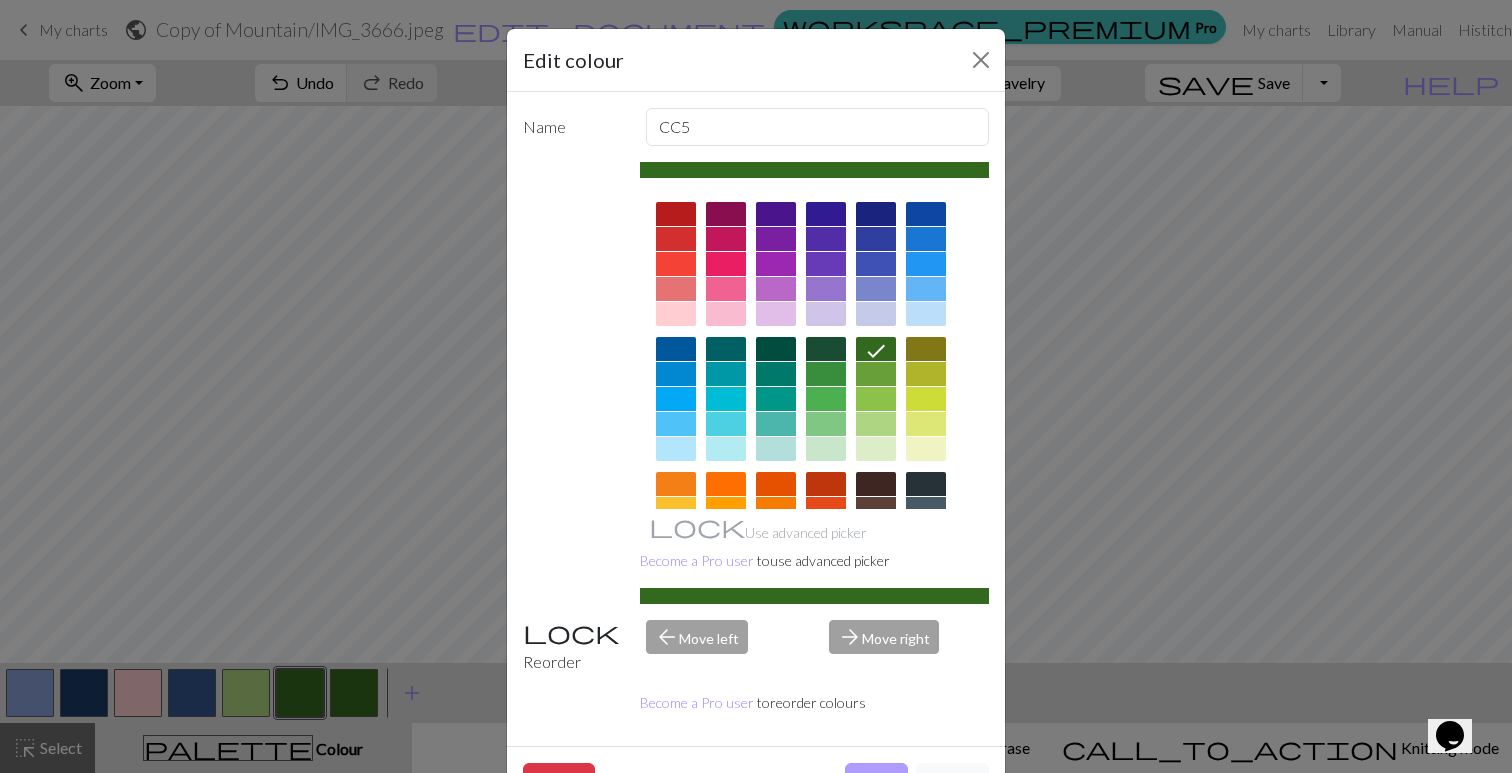 click on "Done" at bounding box center [876, 782] 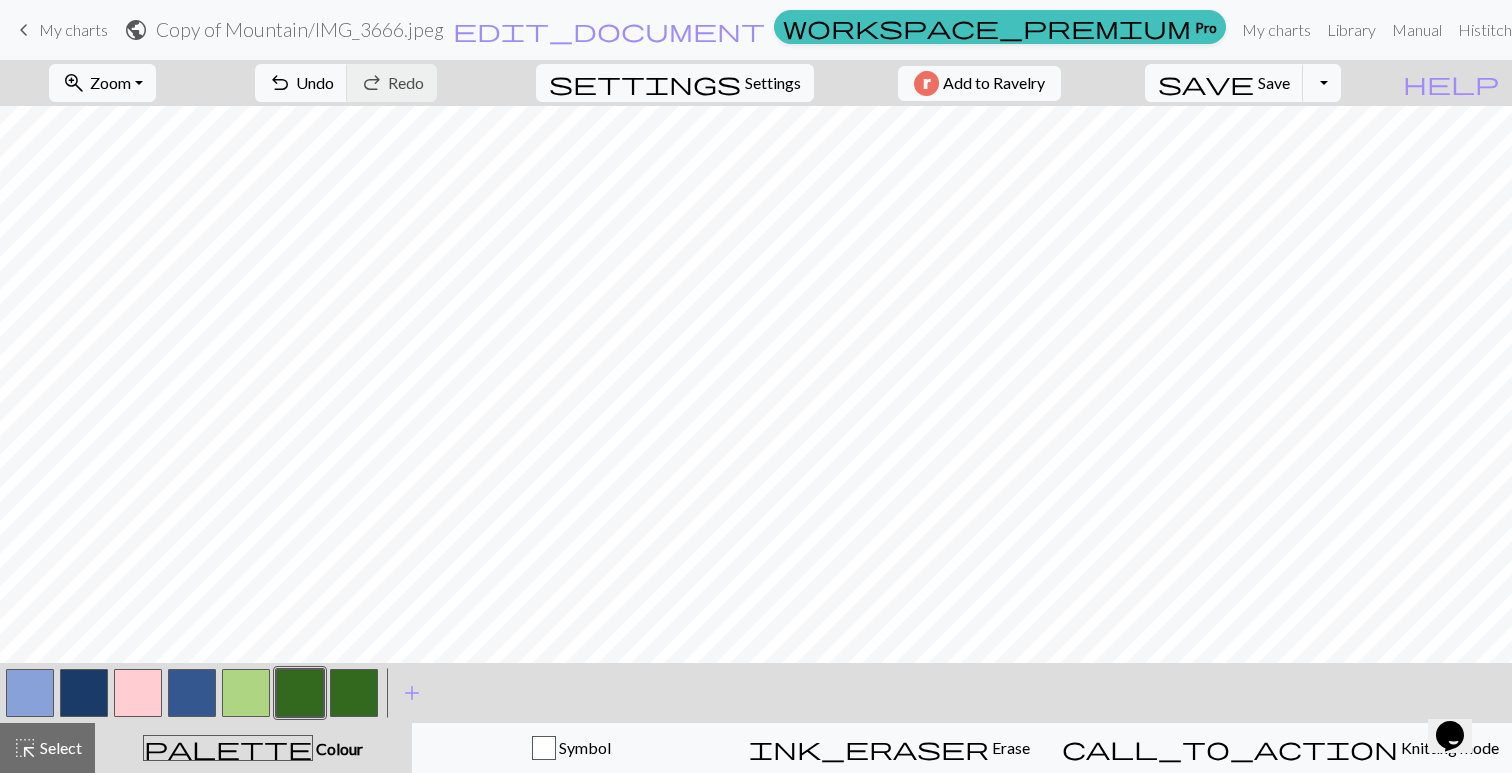 click at bounding box center (300, 693) 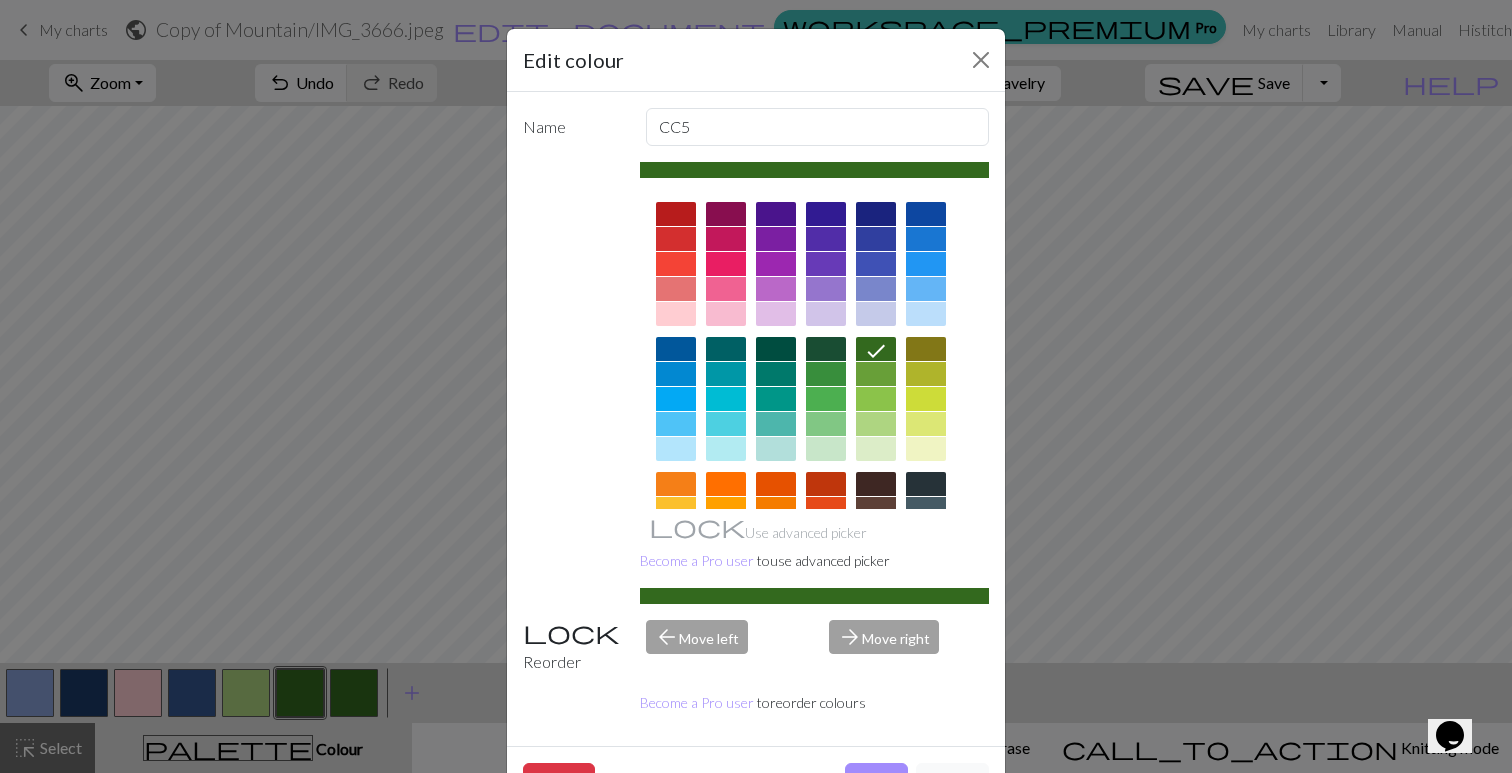 click at bounding box center (826, 349) 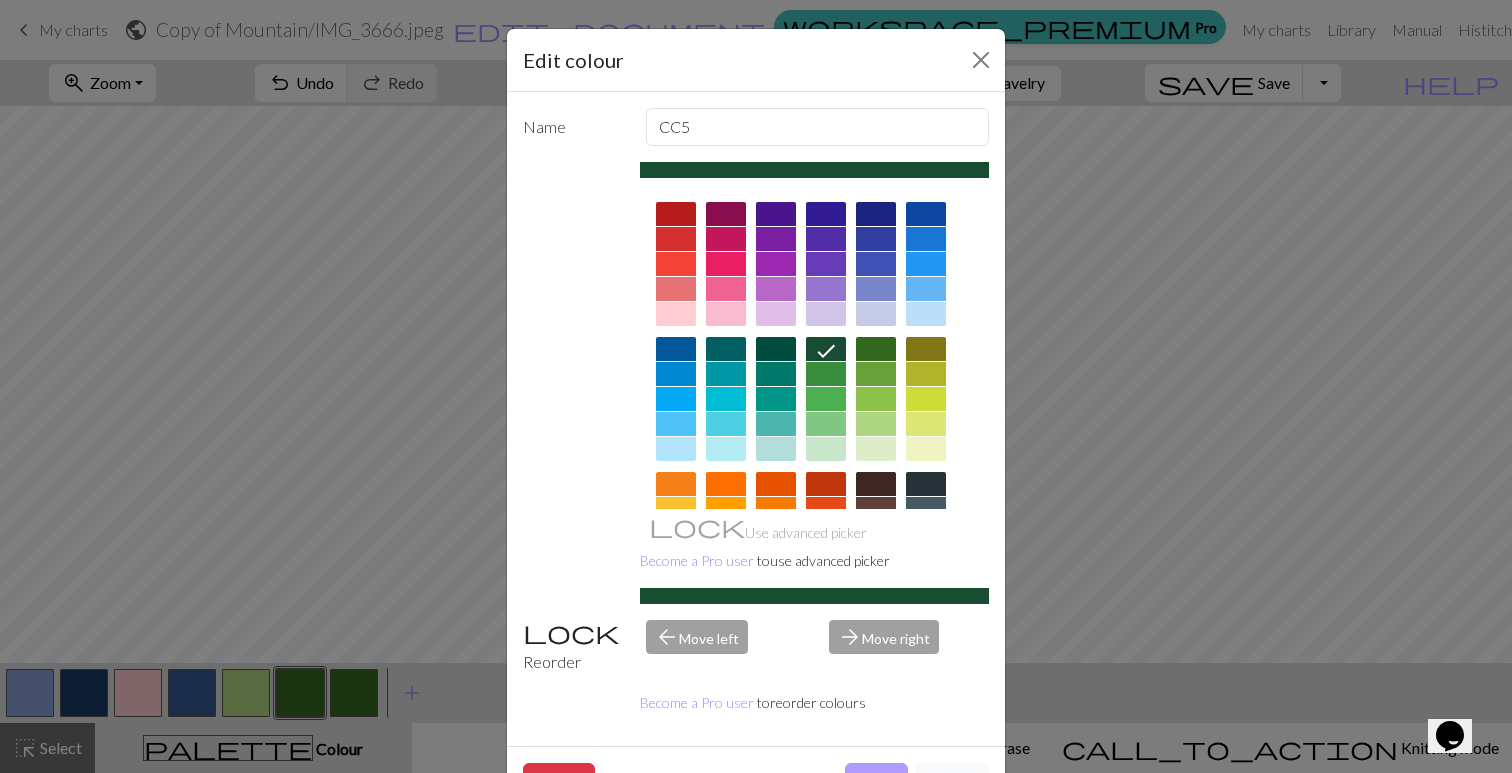 click on "Done" at bounding box center (876, 782) 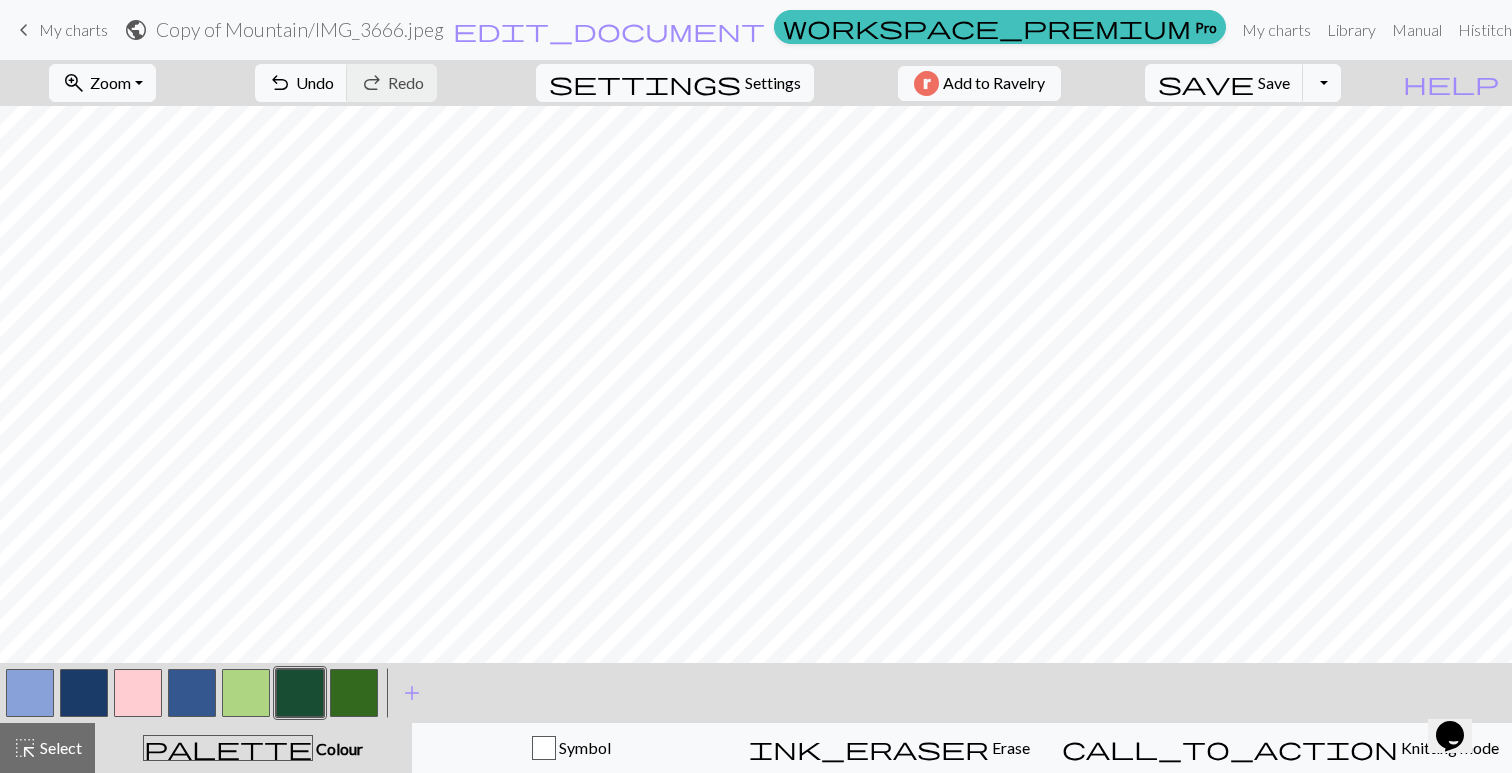 click on "< > add Add a  colour" at bounding box center (756, 693) 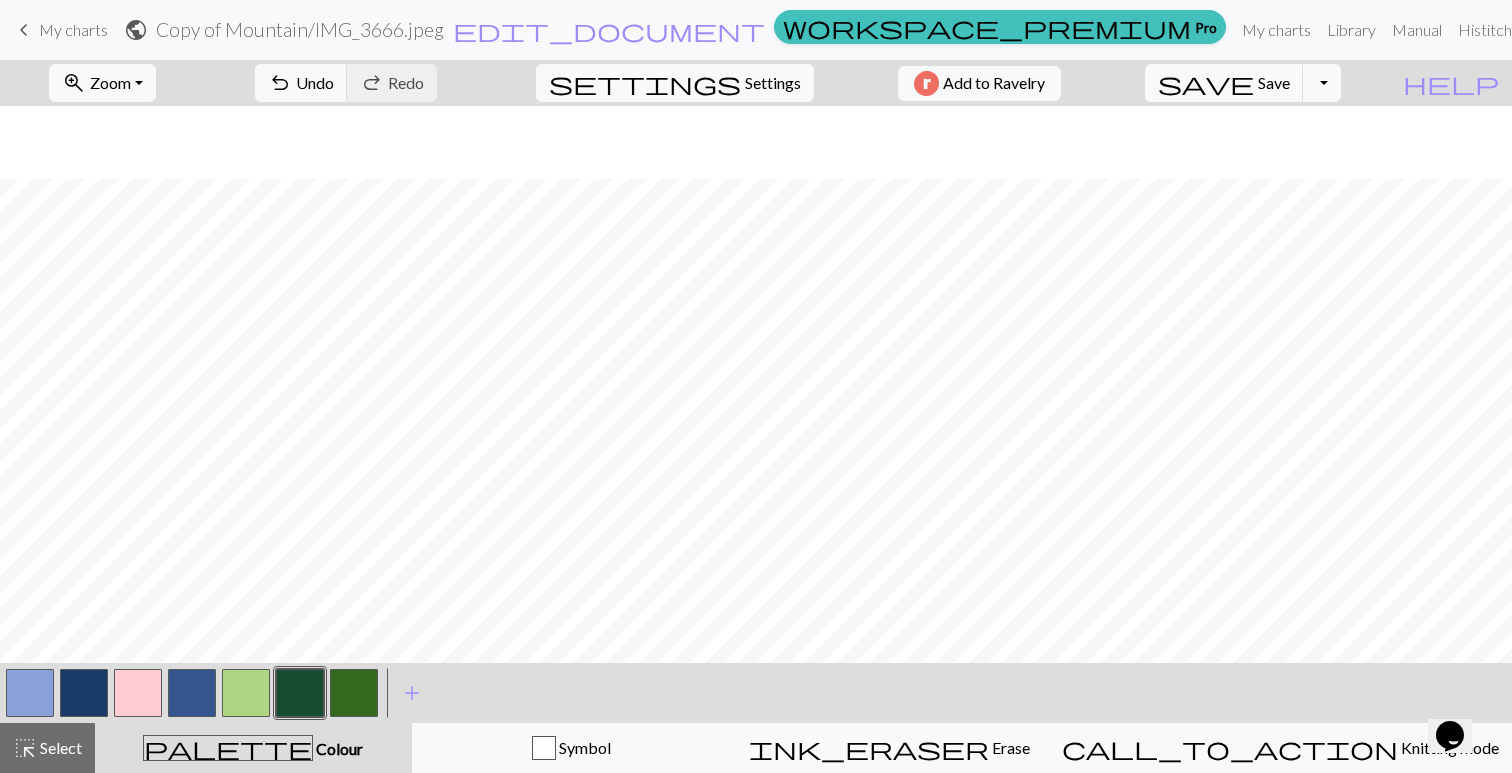 scroll, scrollTop: 613, scrollLeft: 0, axis: vertical 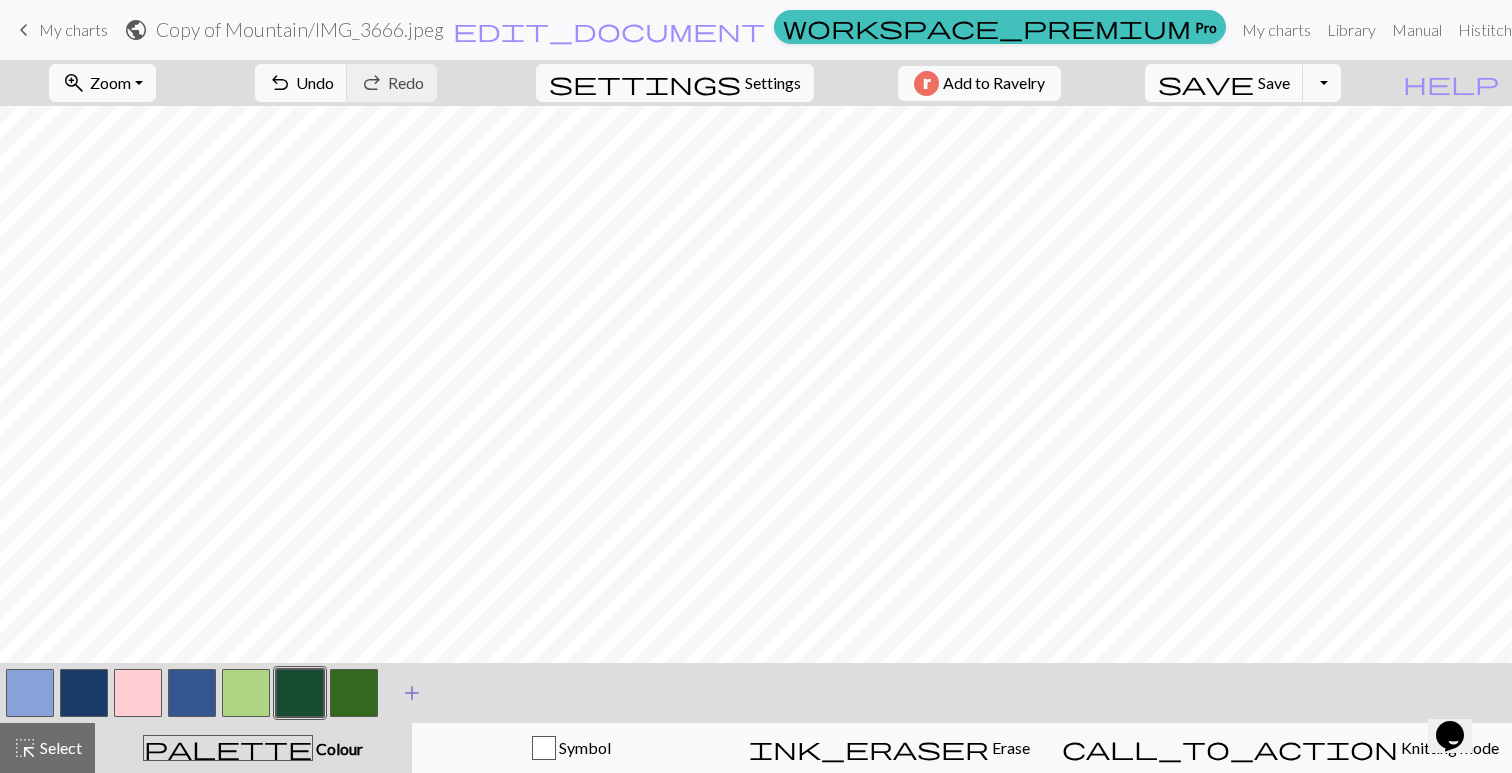 click on "add" at bounding box center [412, 693] 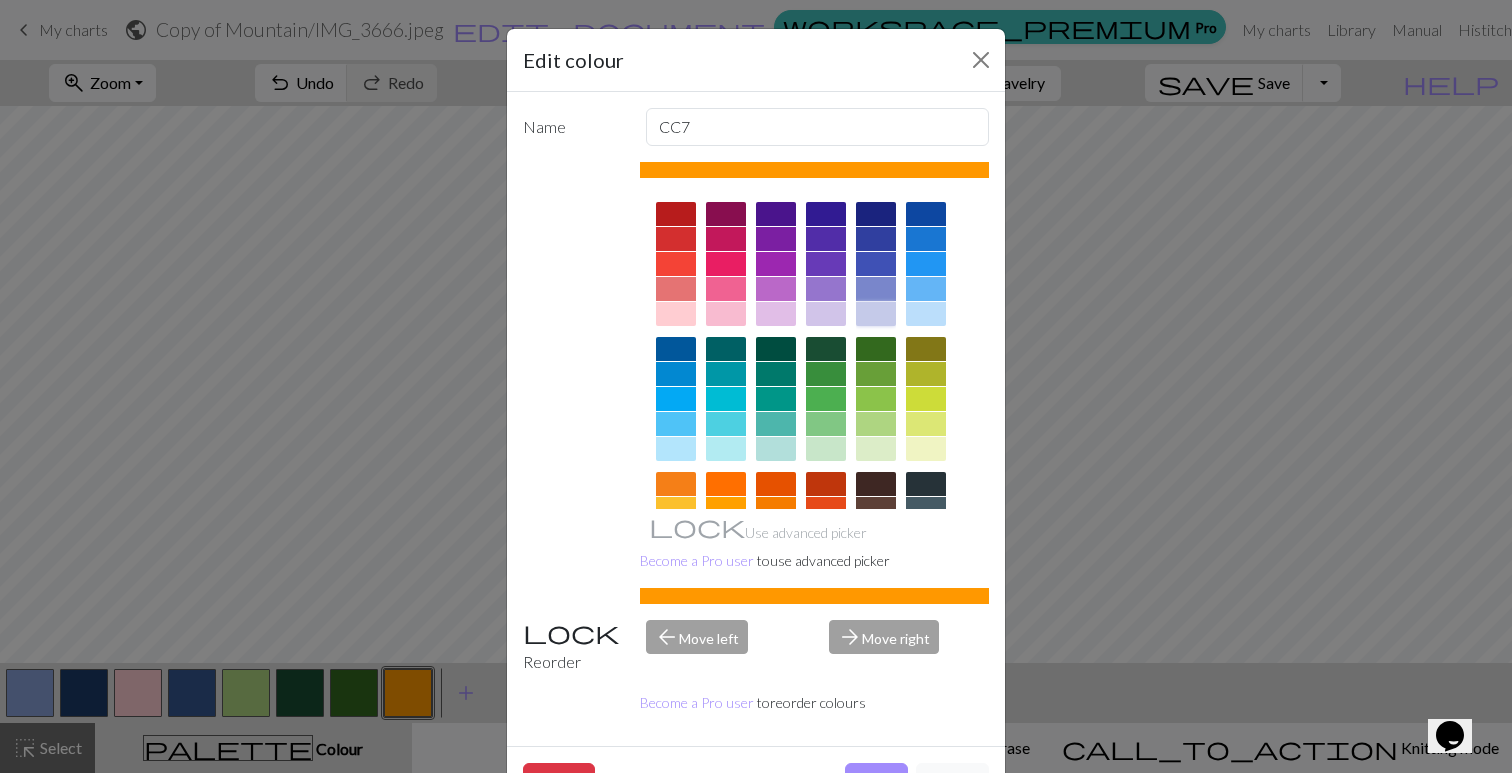 click at bounding box center (876, 314) 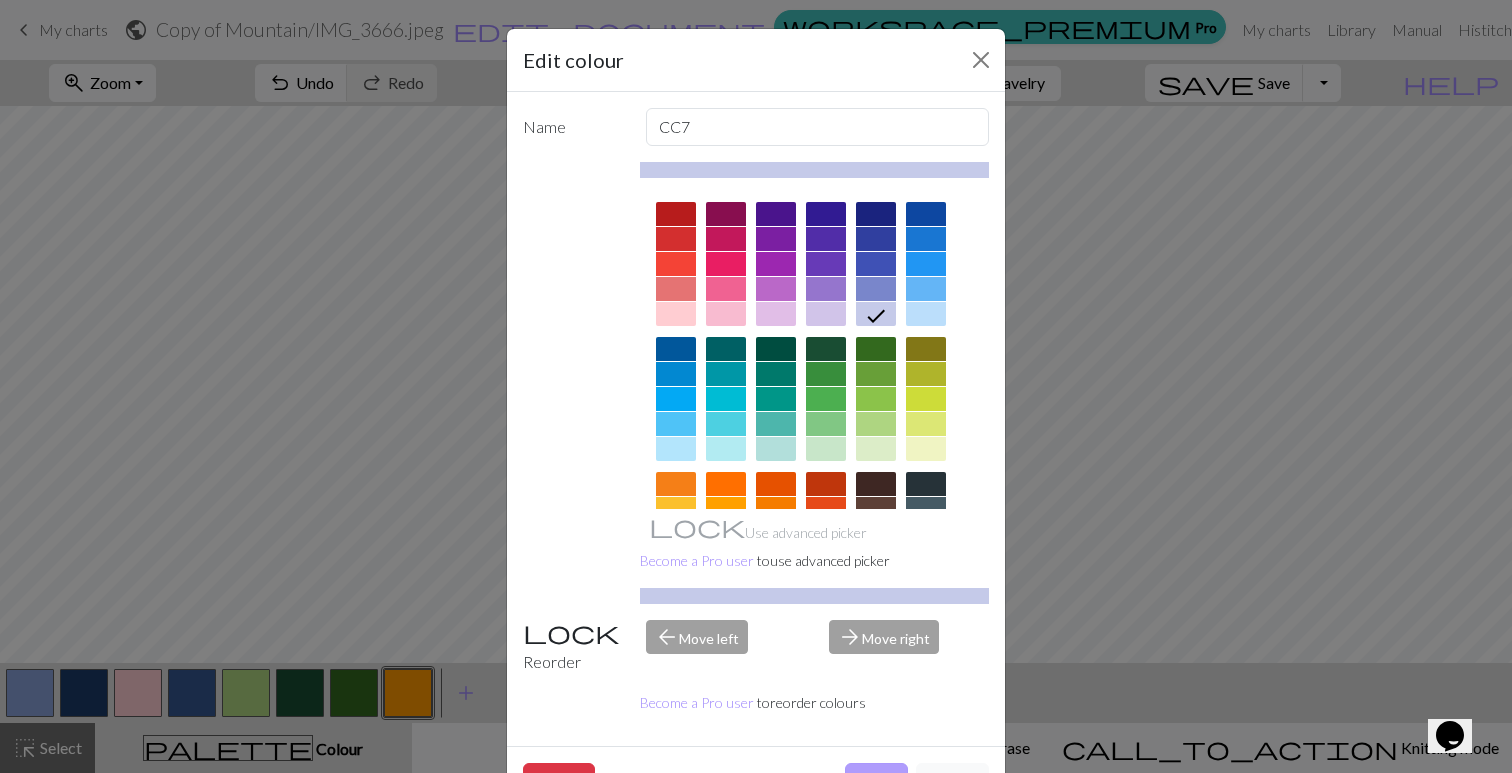 click on "Done" at bounding box center [876, 782] 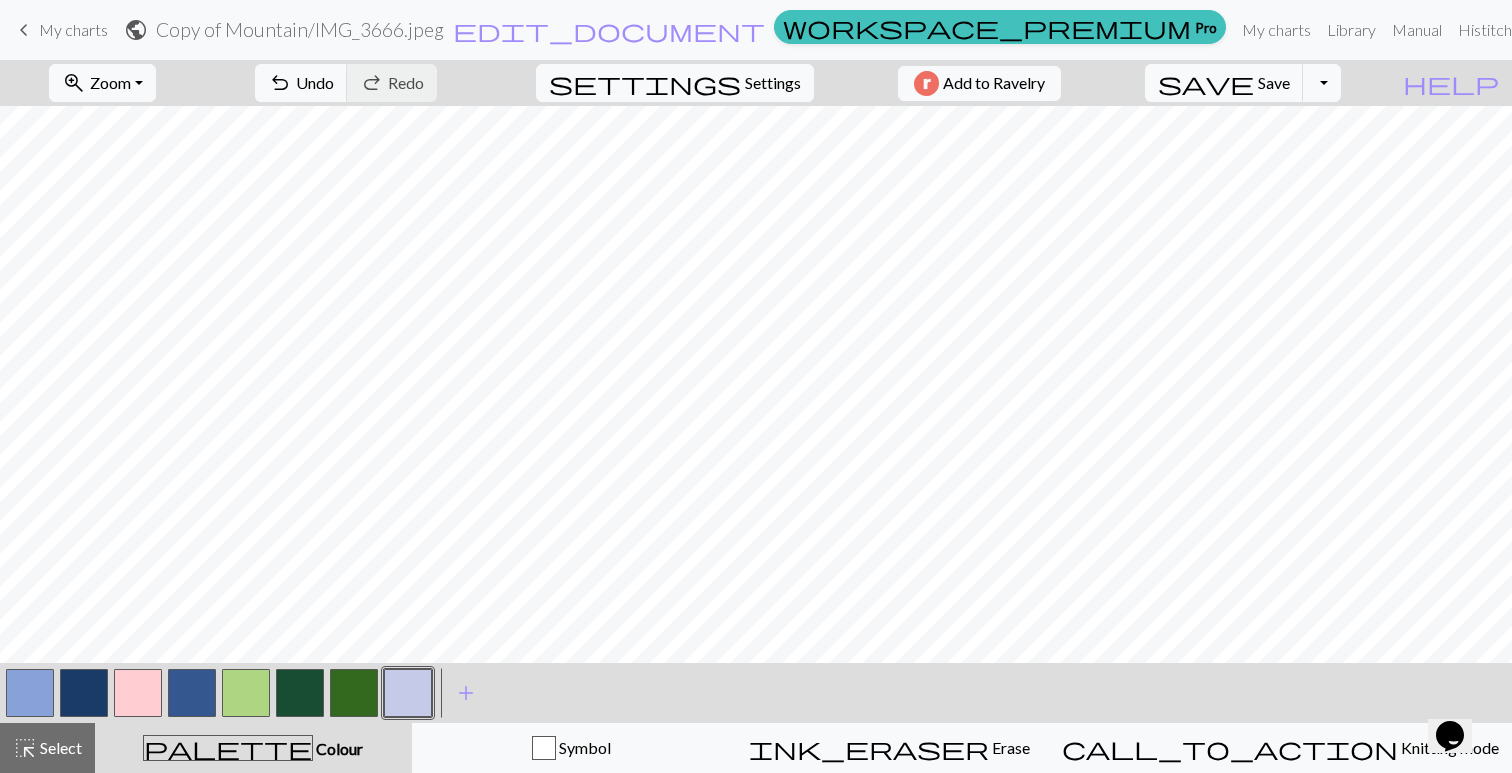 click at bounding box center (408, 693) 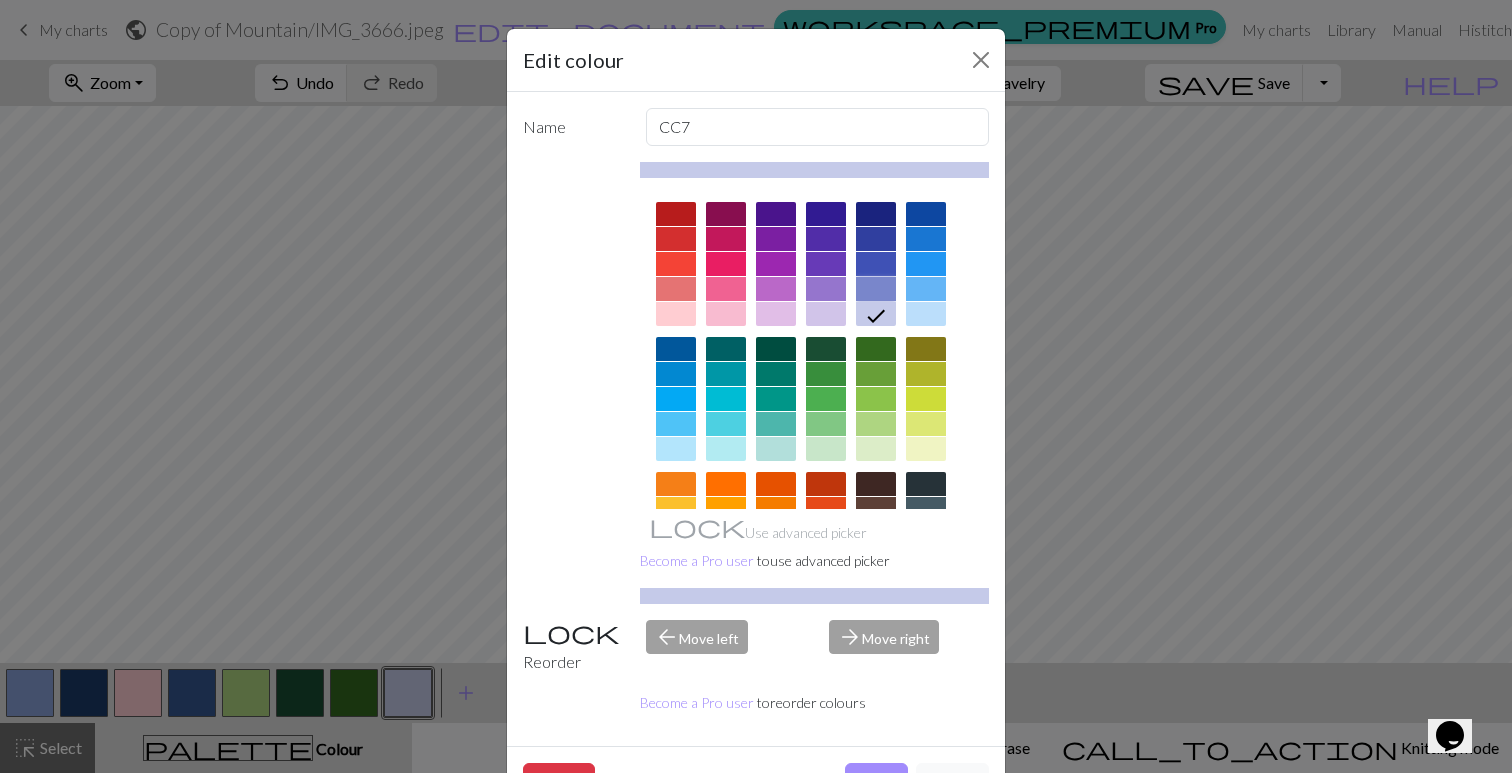 click at bounding box center (876, 289) 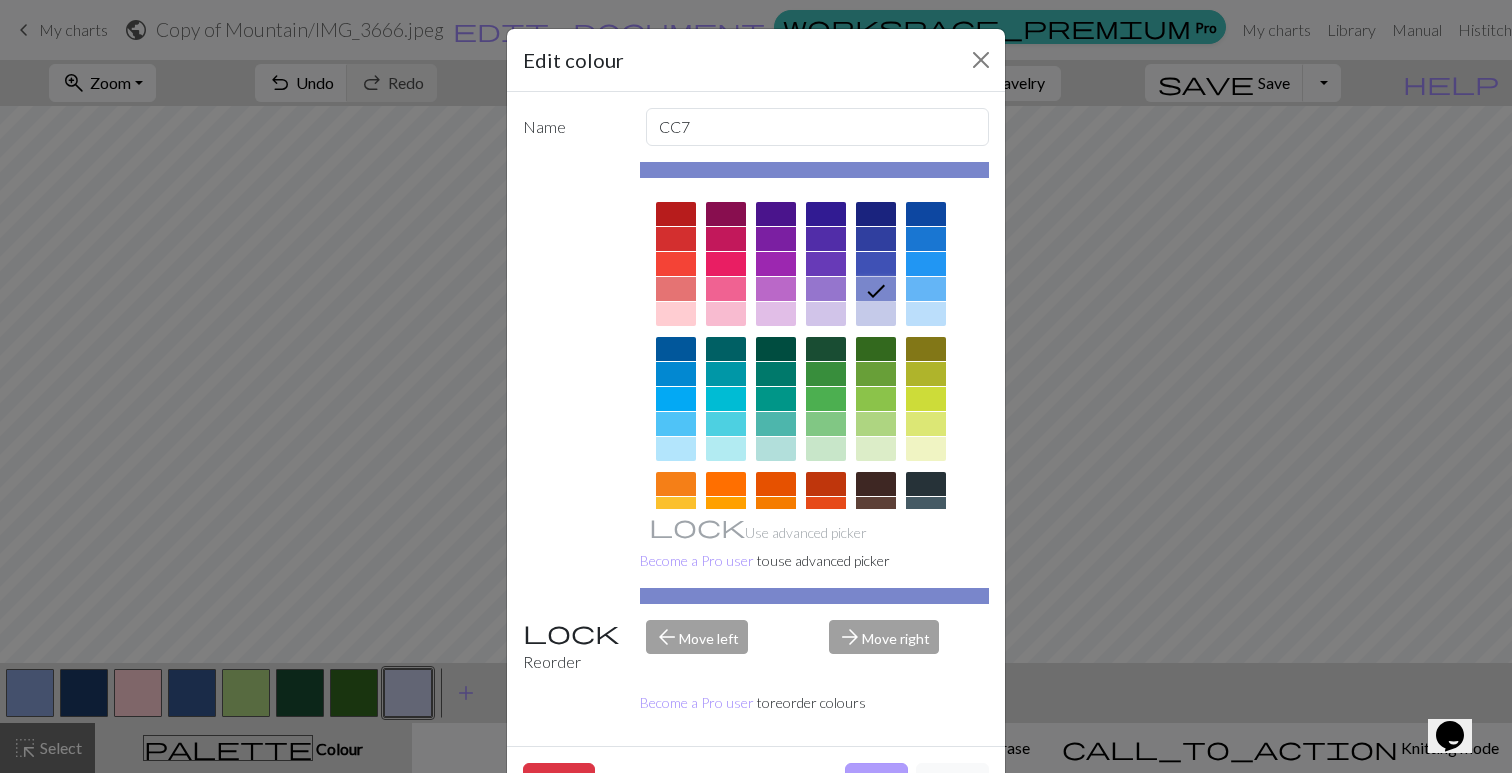 click on "Done" at bounding box center (876, 782) 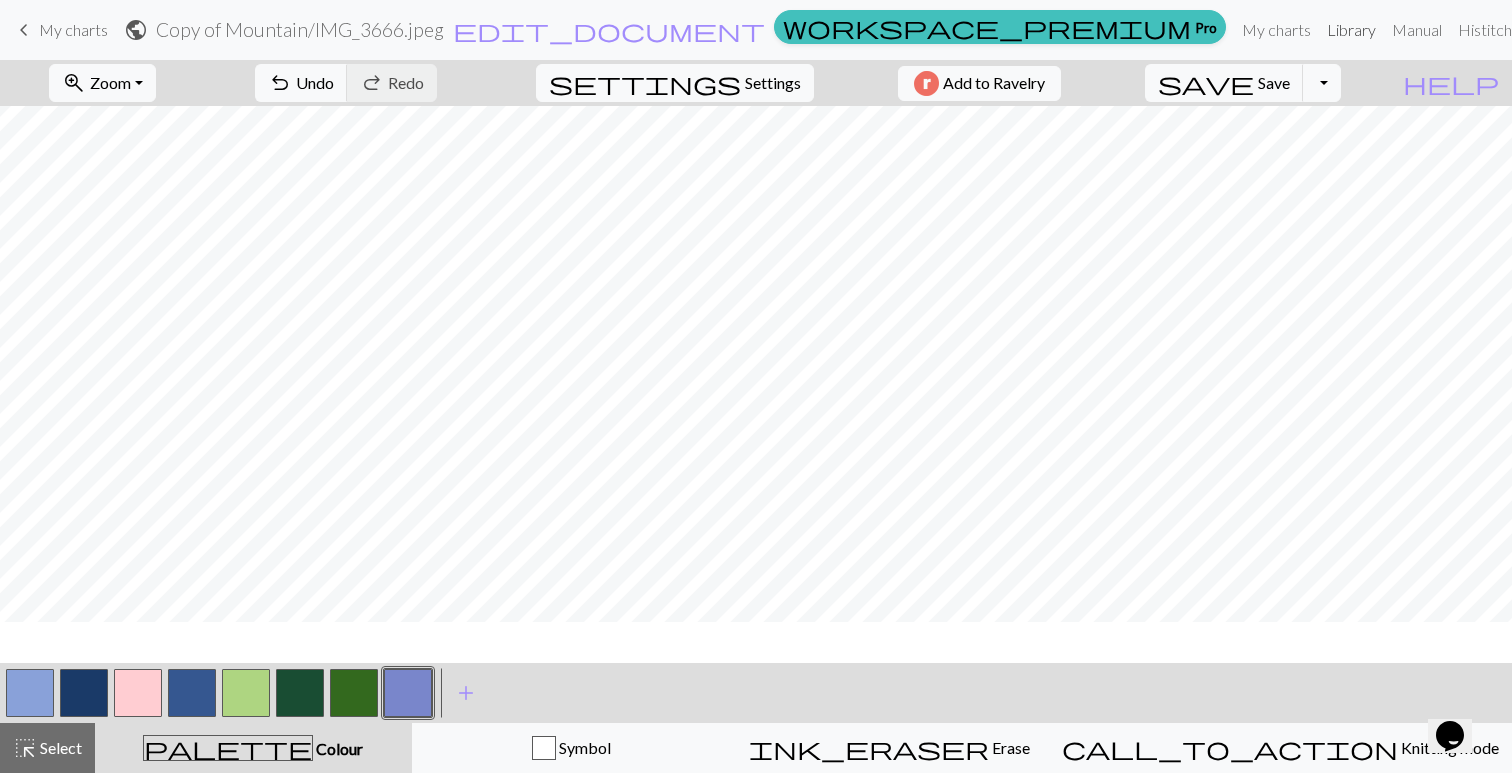 scroll, scrollTop: 565, scrollLeft: 0, axis: vertical 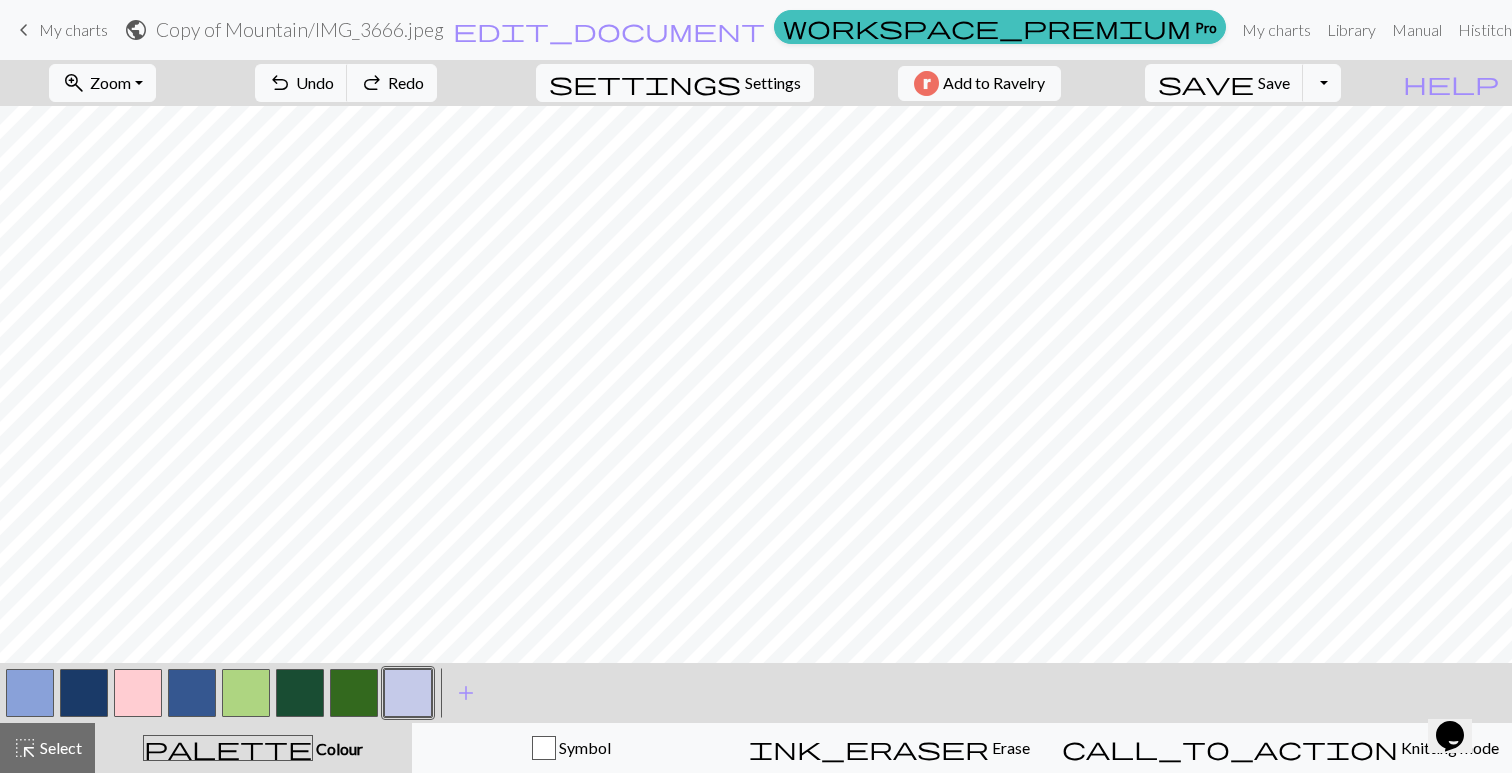 click at bounding box center [408, 693] 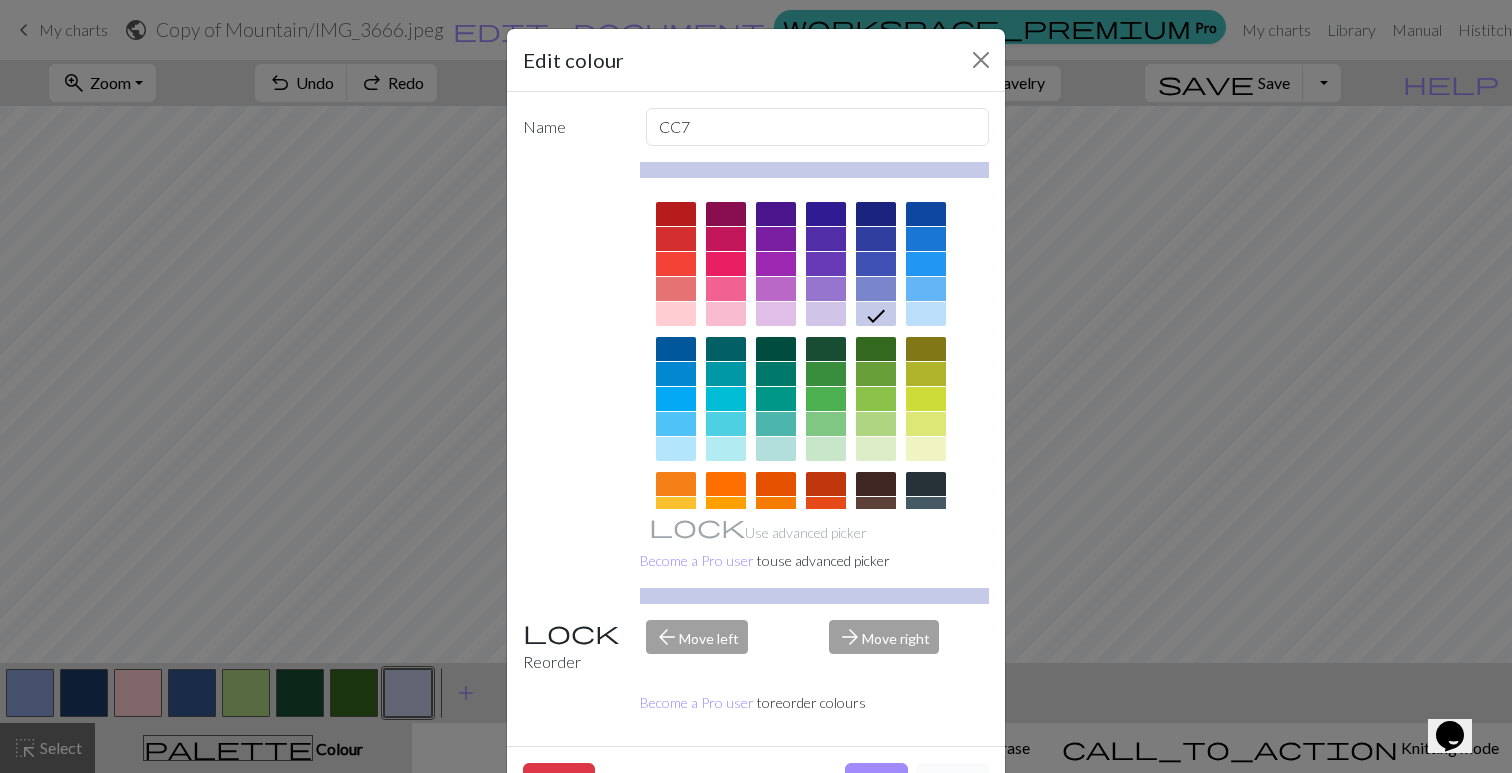 click on "Cancel" at bounding box center [952, 782] 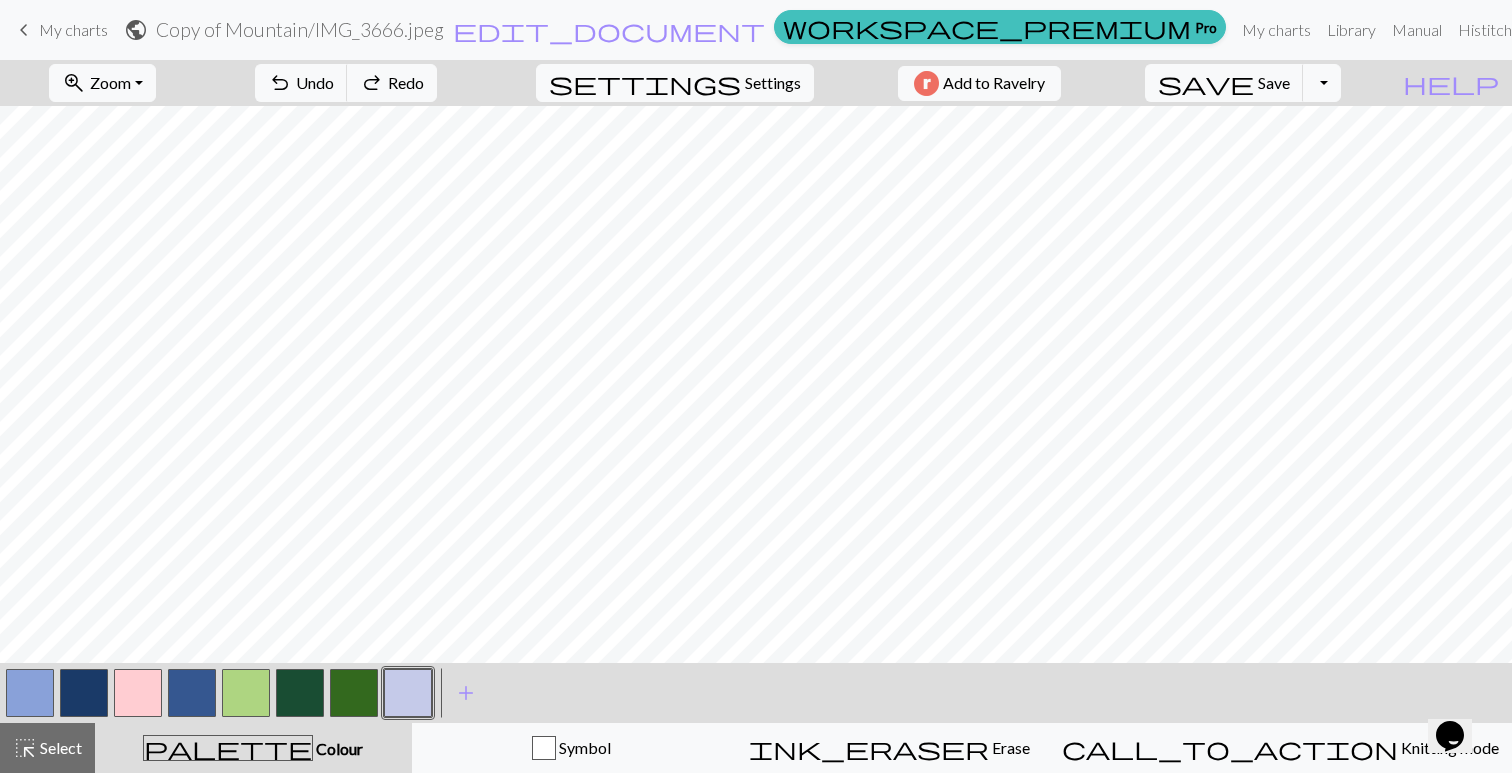 type 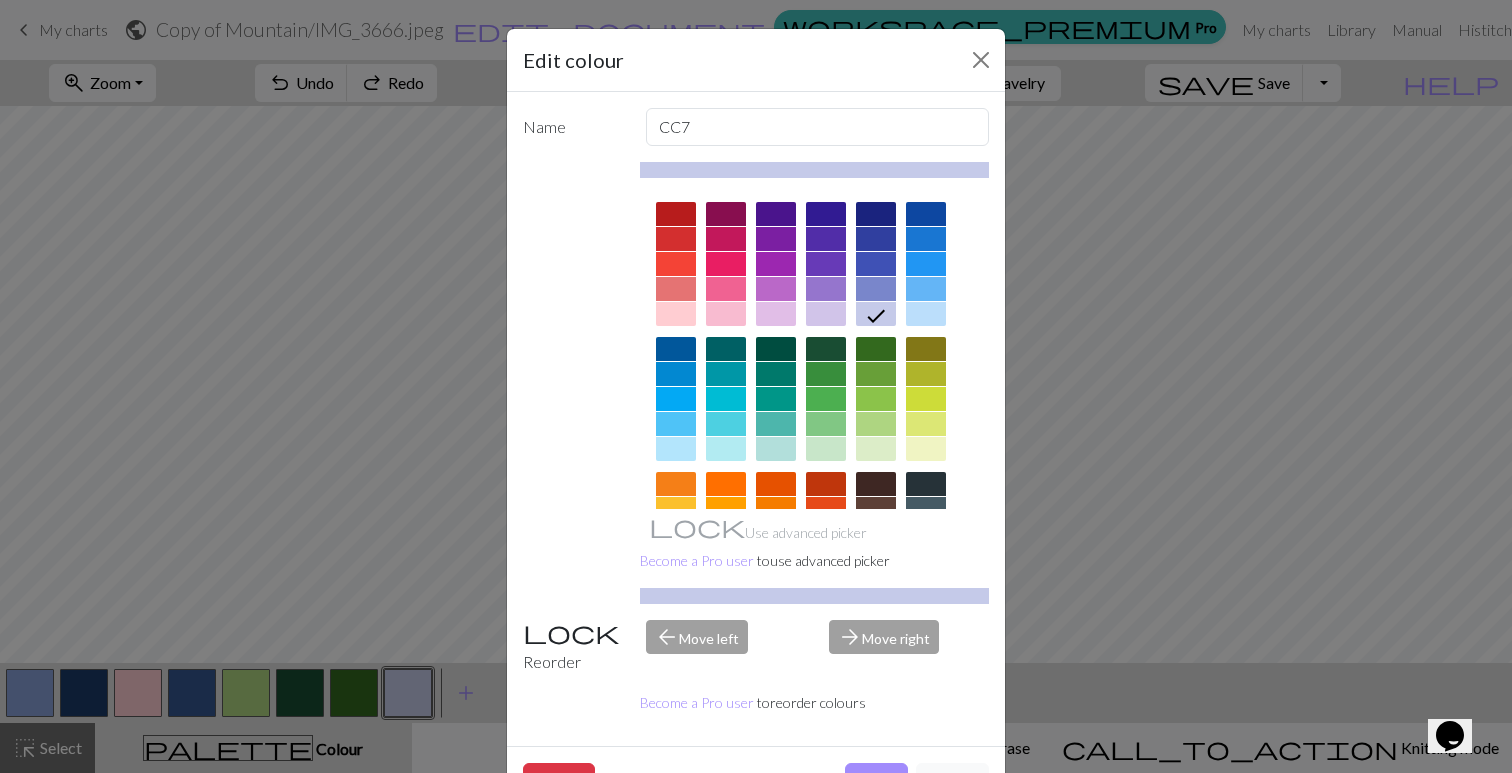 click at bounding box center [876, 289] 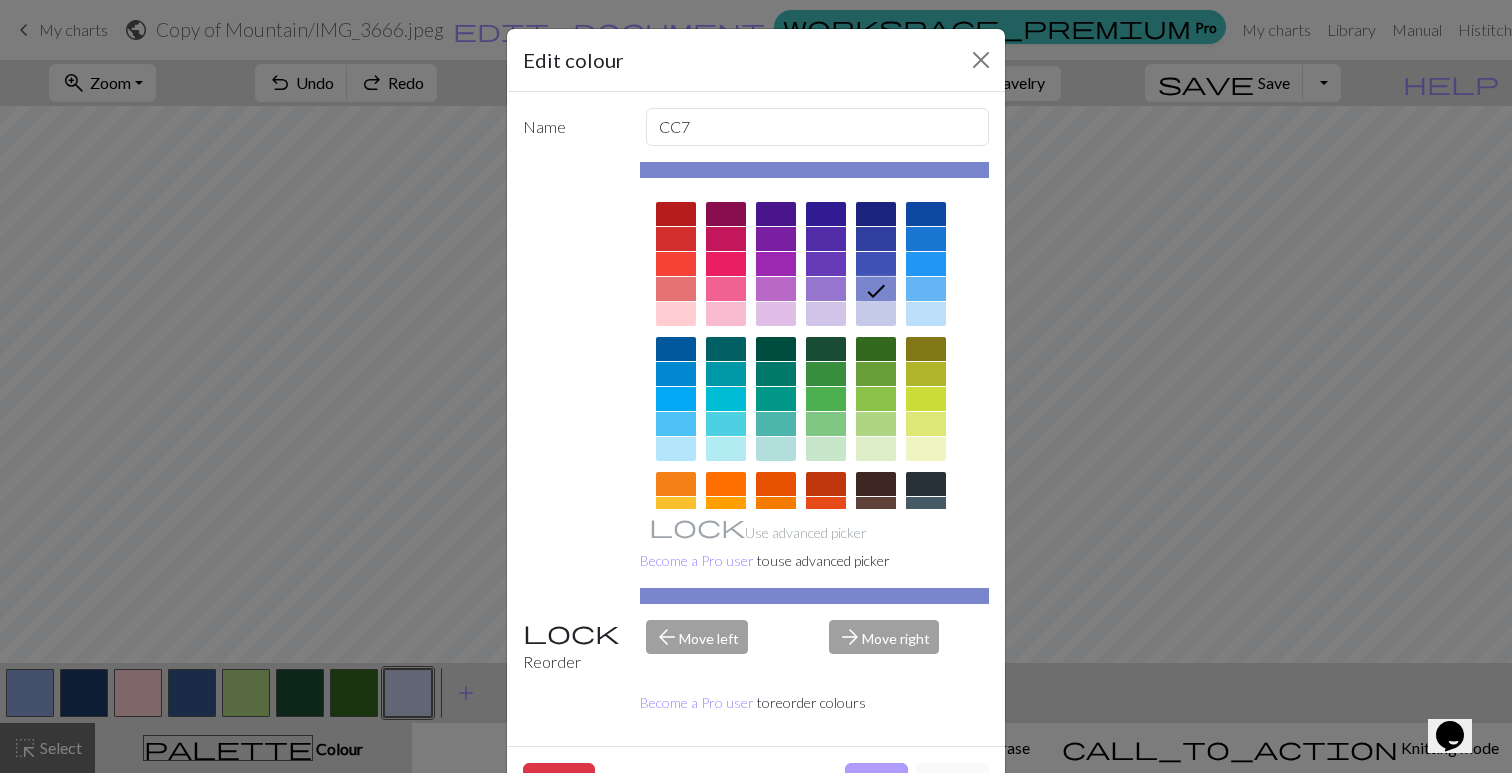 click on "Done" at bounding box center (876, 782) 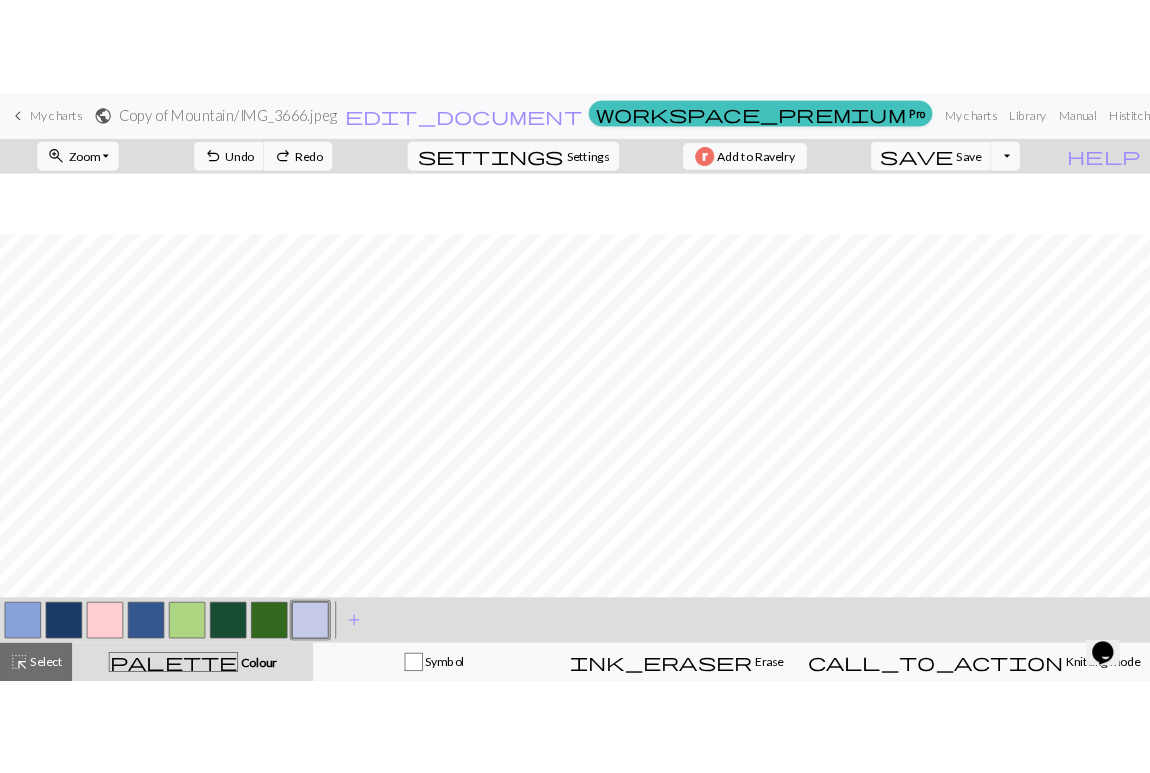 scroll, scrollTop: 613, scrollLeft: 0, axis: vertical 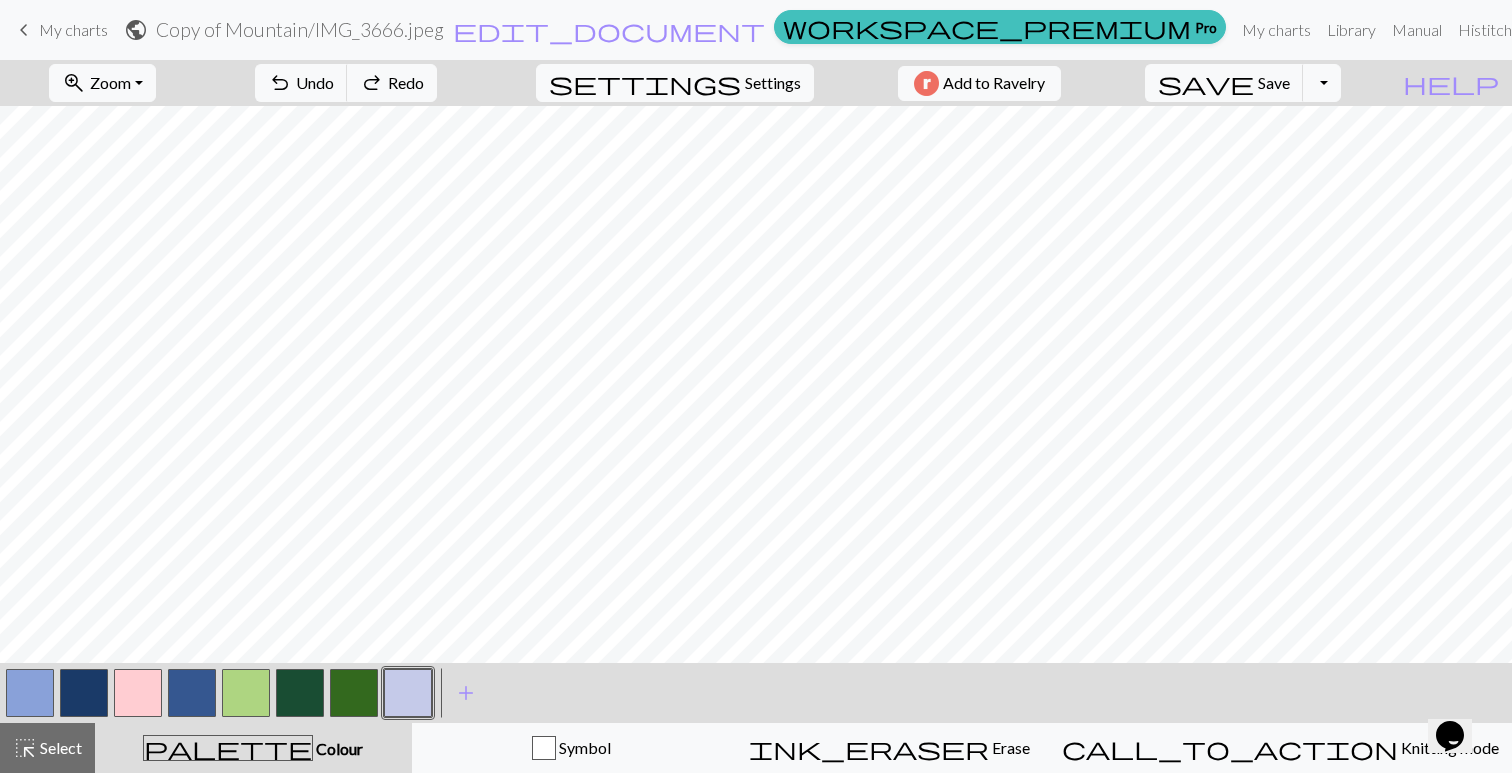click at bounding box center (408, 693) 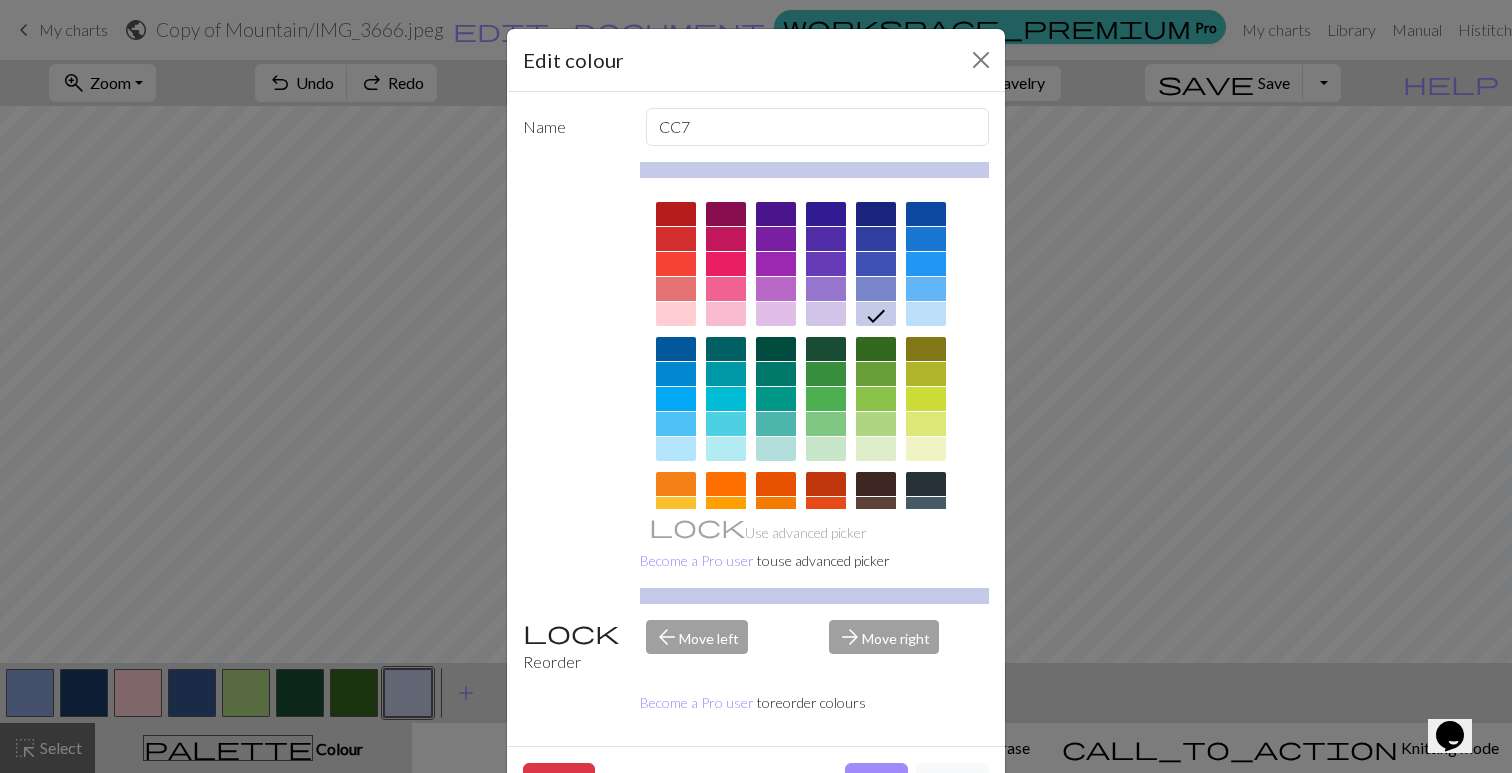 click at bounding box center [876, 289] 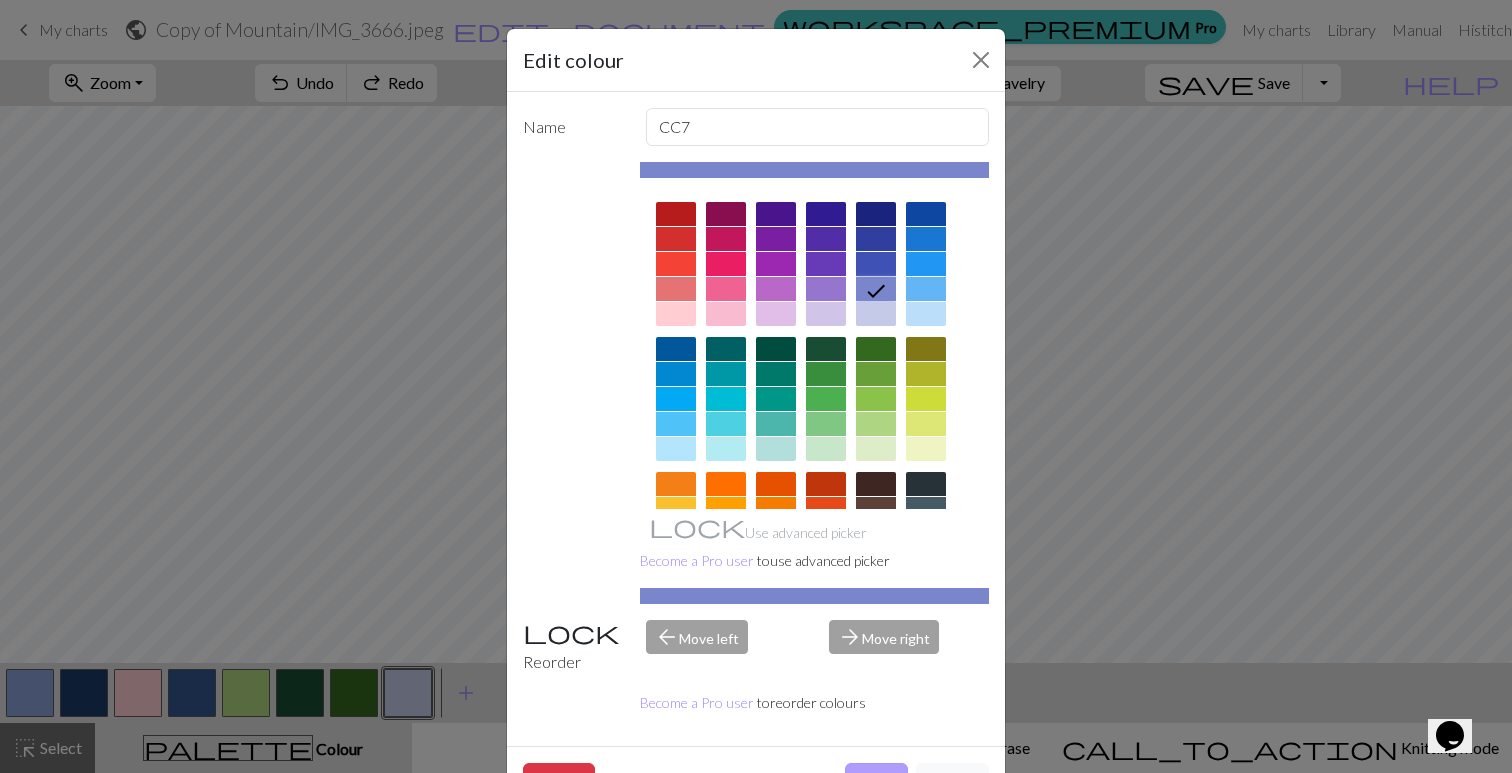 click on "Done" at bounding box center [876, 782] 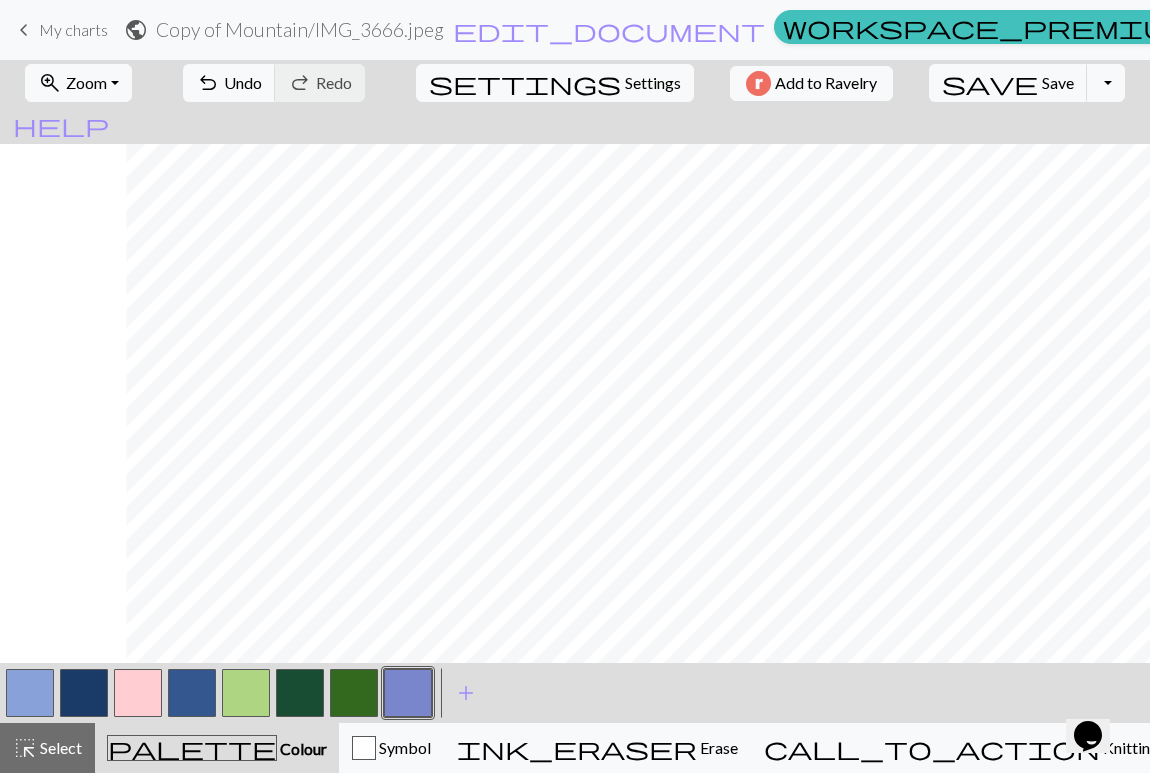 scroll, scrollTop: 613, scrollLeft: 126, axis: both 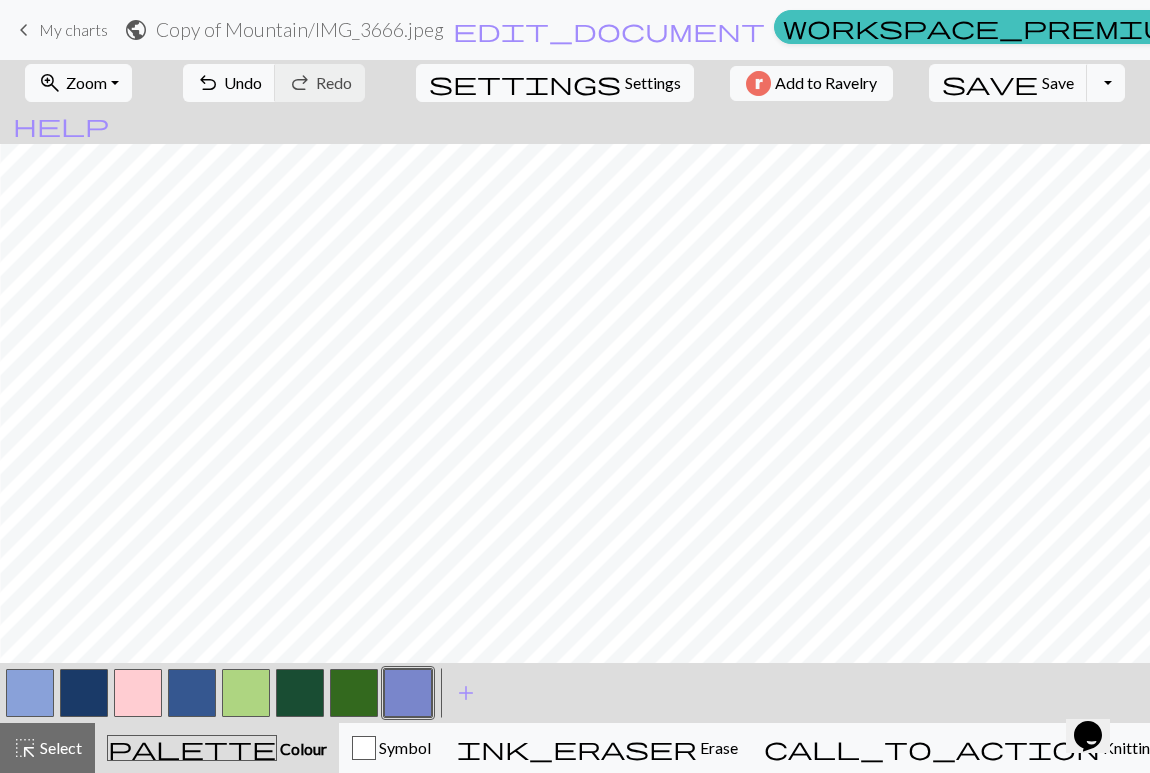 click at bounding box center [246, 693] 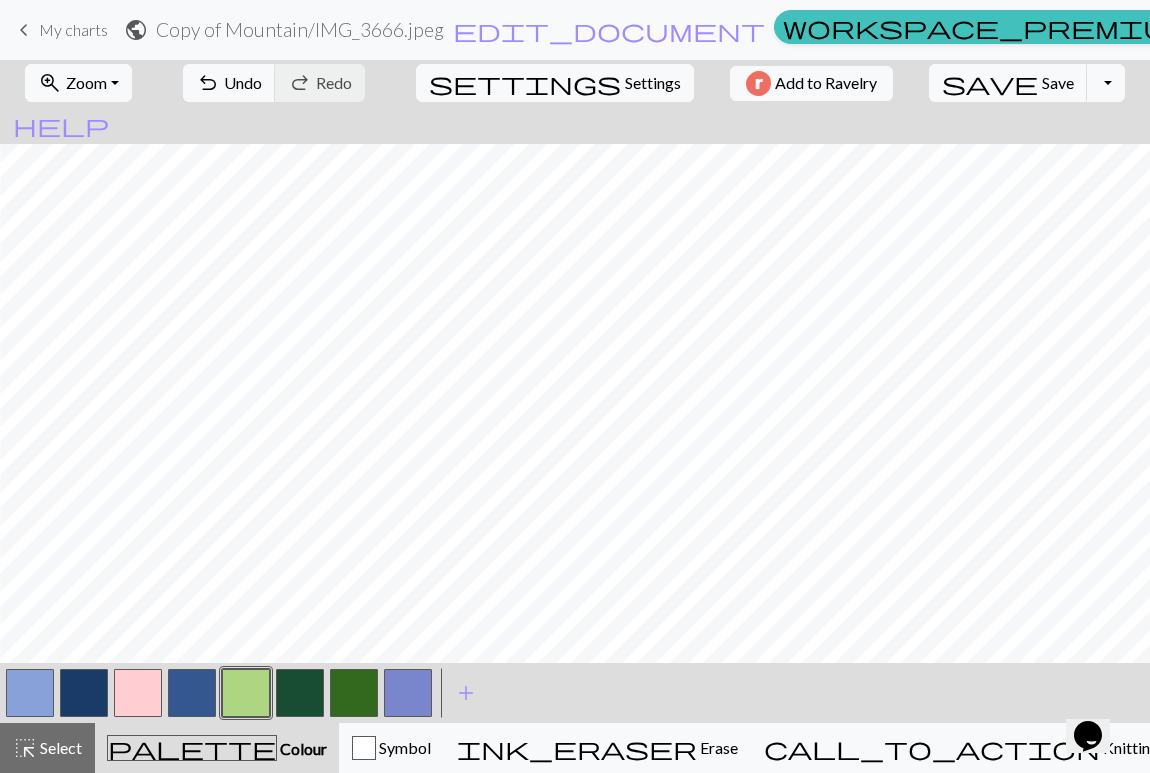 click at bounding box center [408, 693] 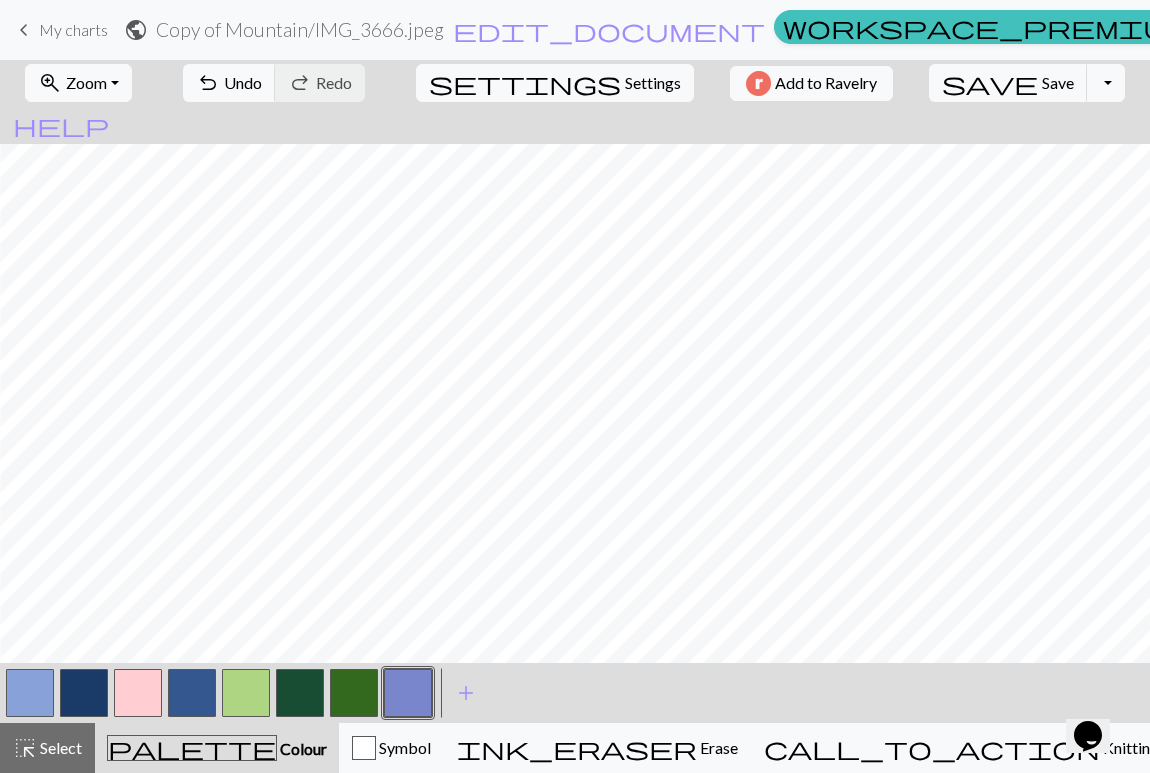 click at bounding box center (354, 693) 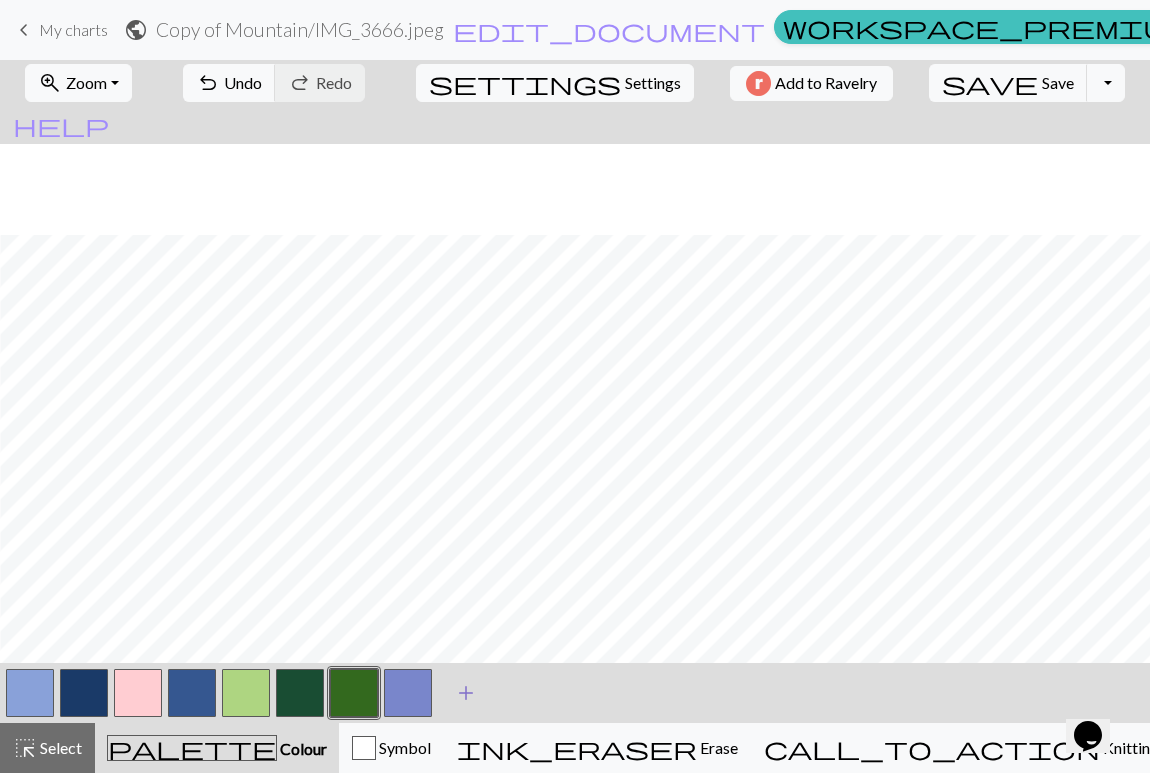 scroll, scrollTop: 613, scrollLeft: 126, axis: both 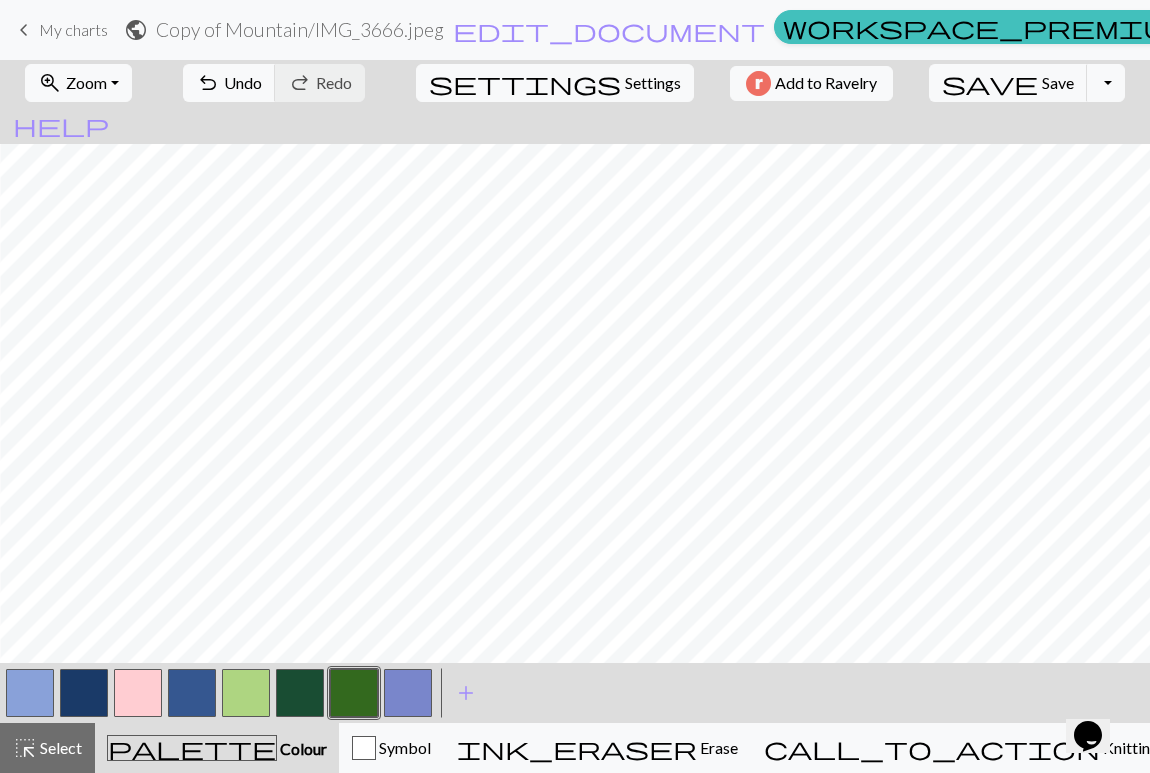 click at bounding box center (246, 693) 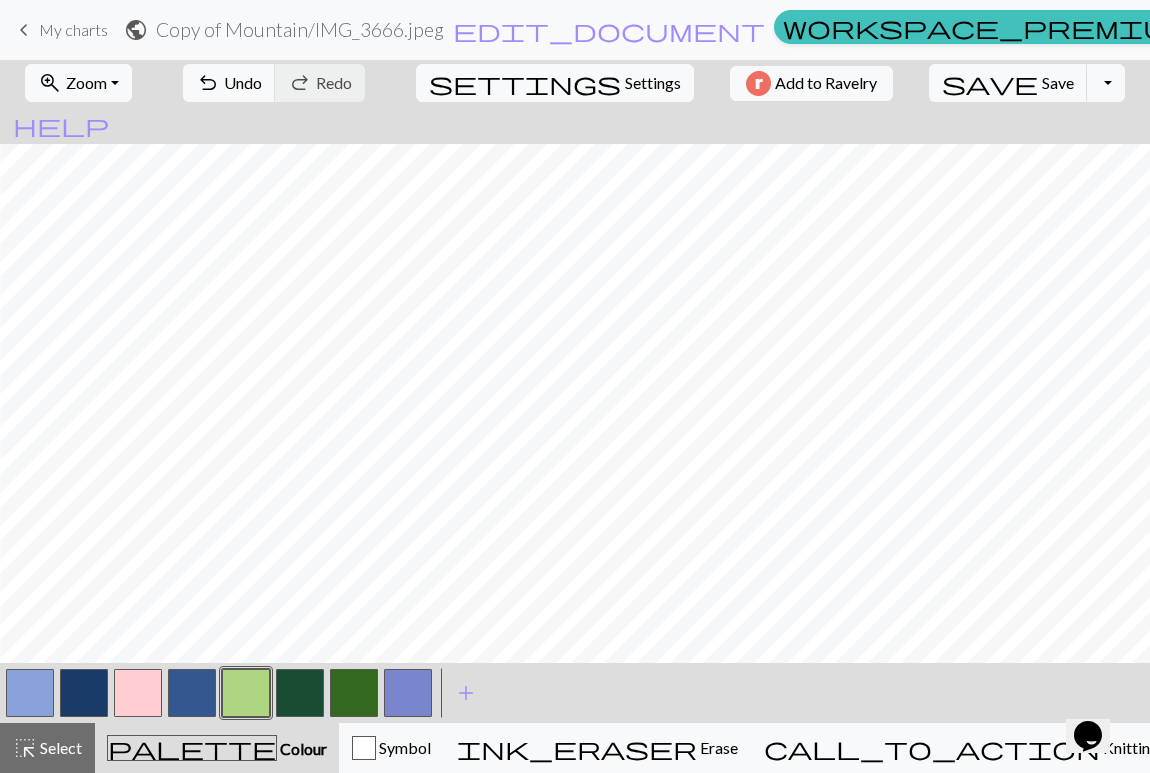 click at bounding box center (354, 693) 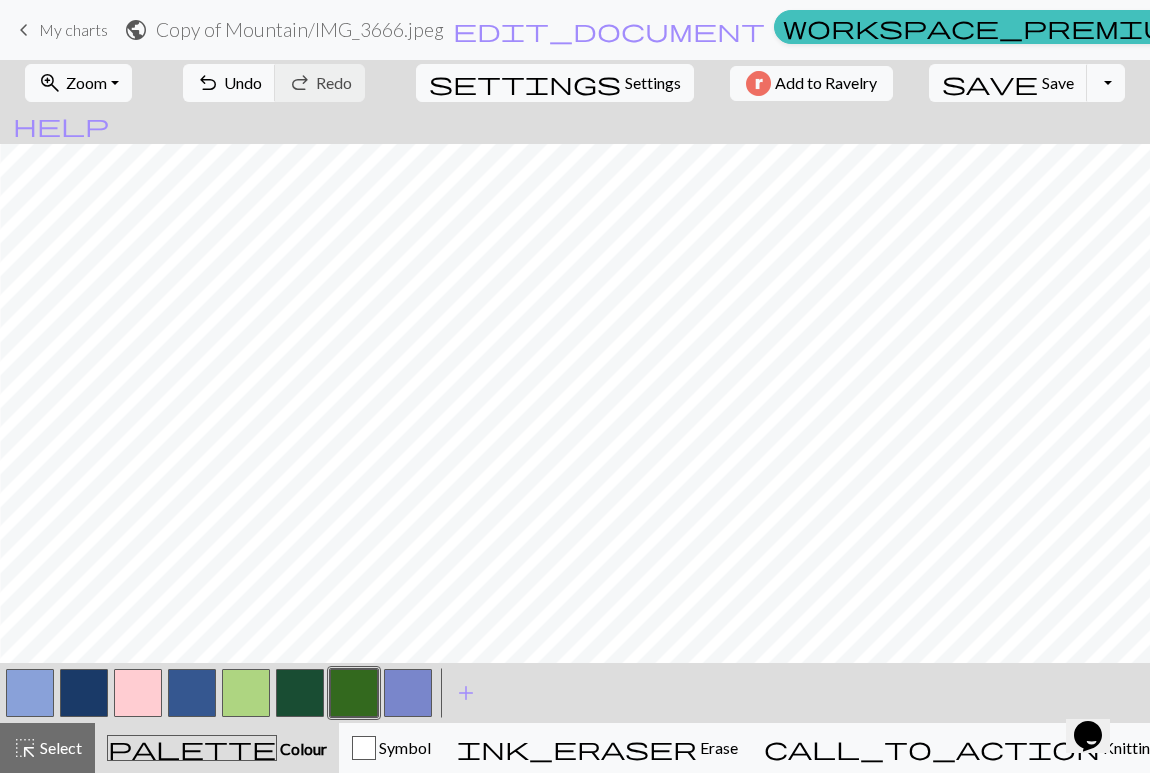 click at bounding box center (300, 693) 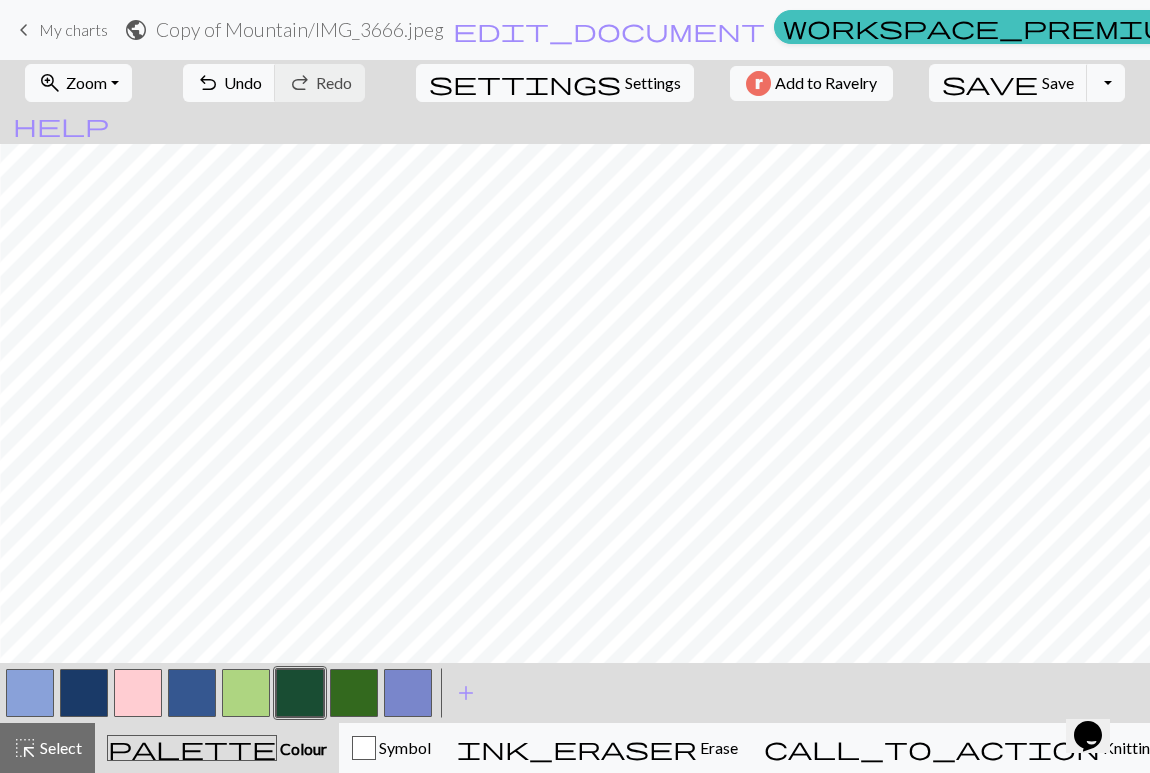 click at bounding box center (246, 693) 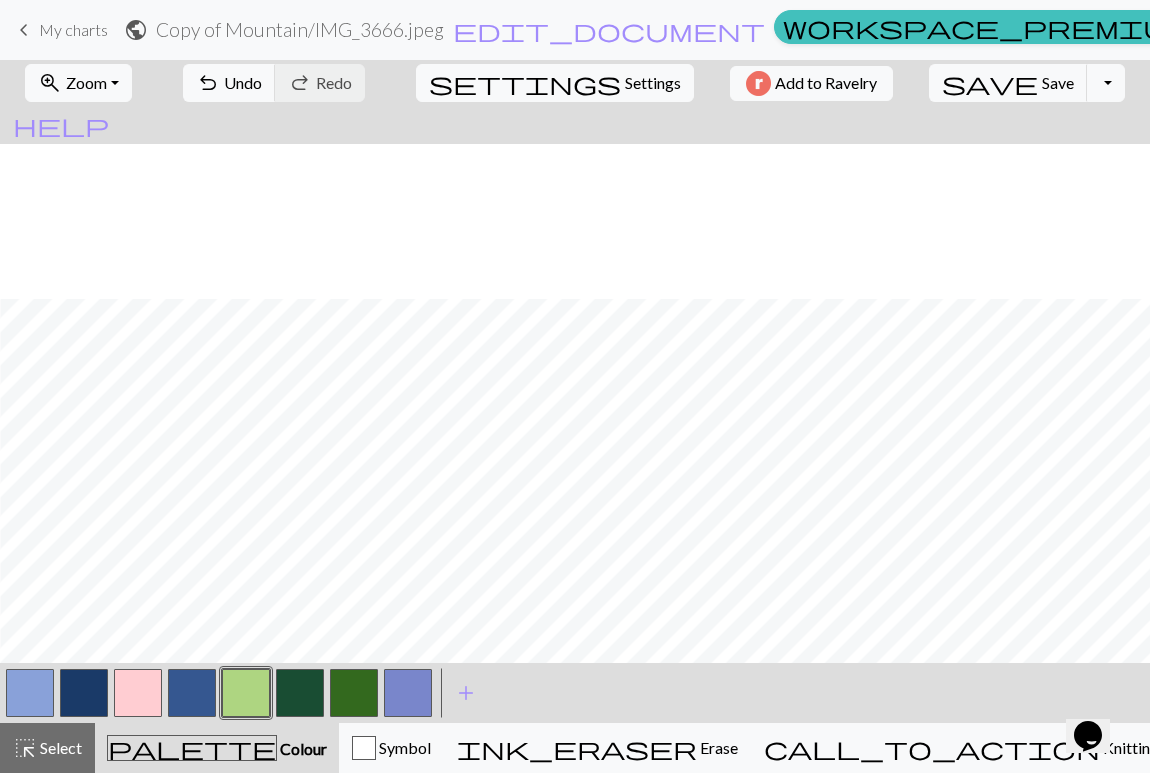 scroll, scrollTop: 613, scrollLeft: 126, axis: both 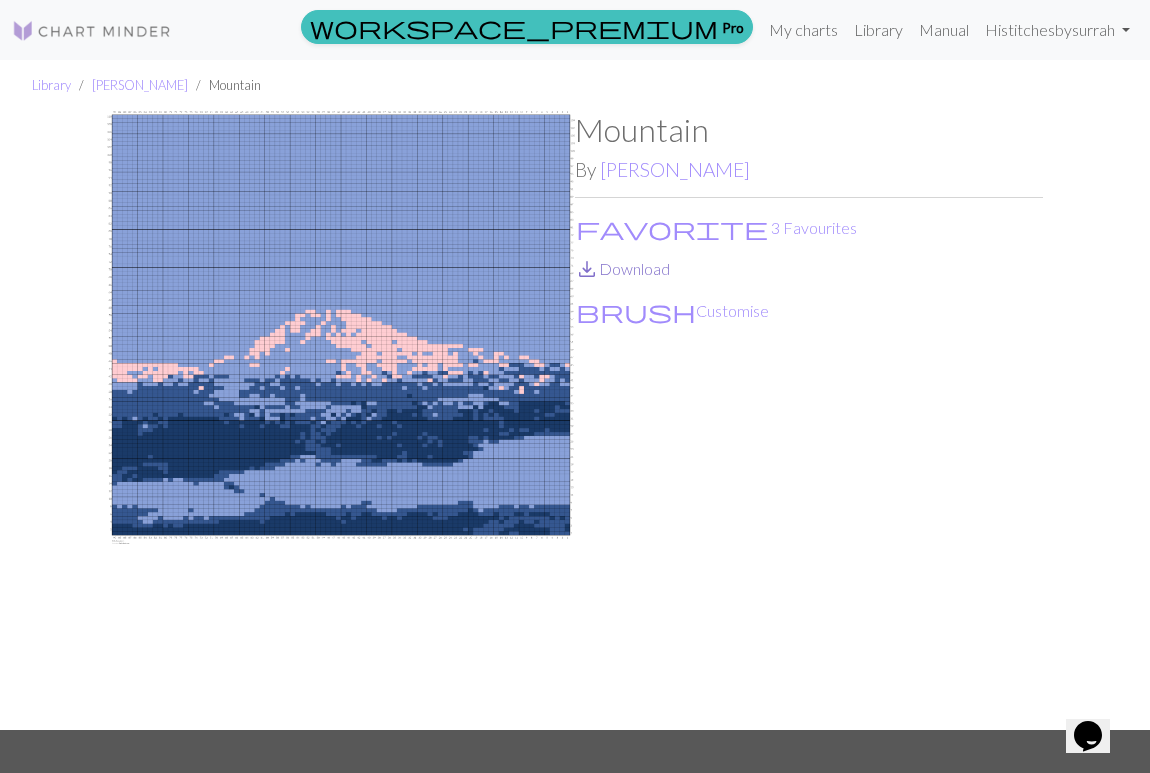 click on "save_alt  Download" at bounding box center [622, 268] 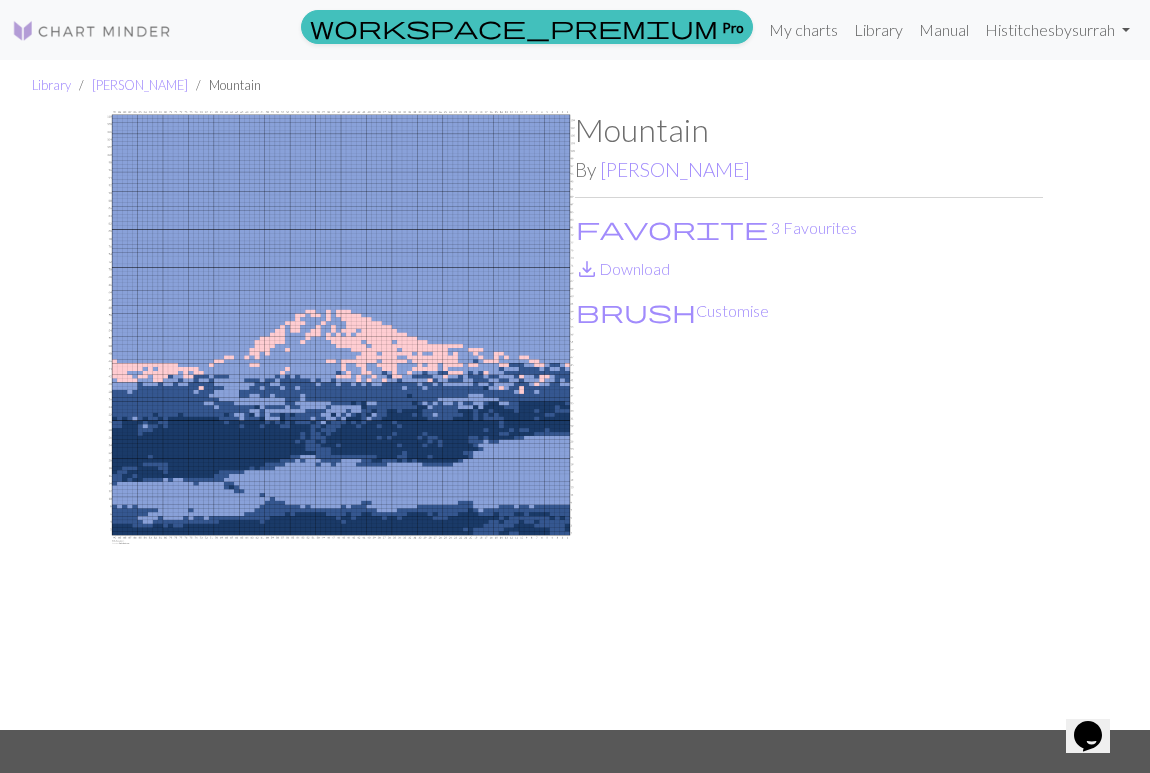 click on "Mountain By   Emma favorite   3 Favourites save_alt  Download brush Customise" at bounding box center [809, 420] 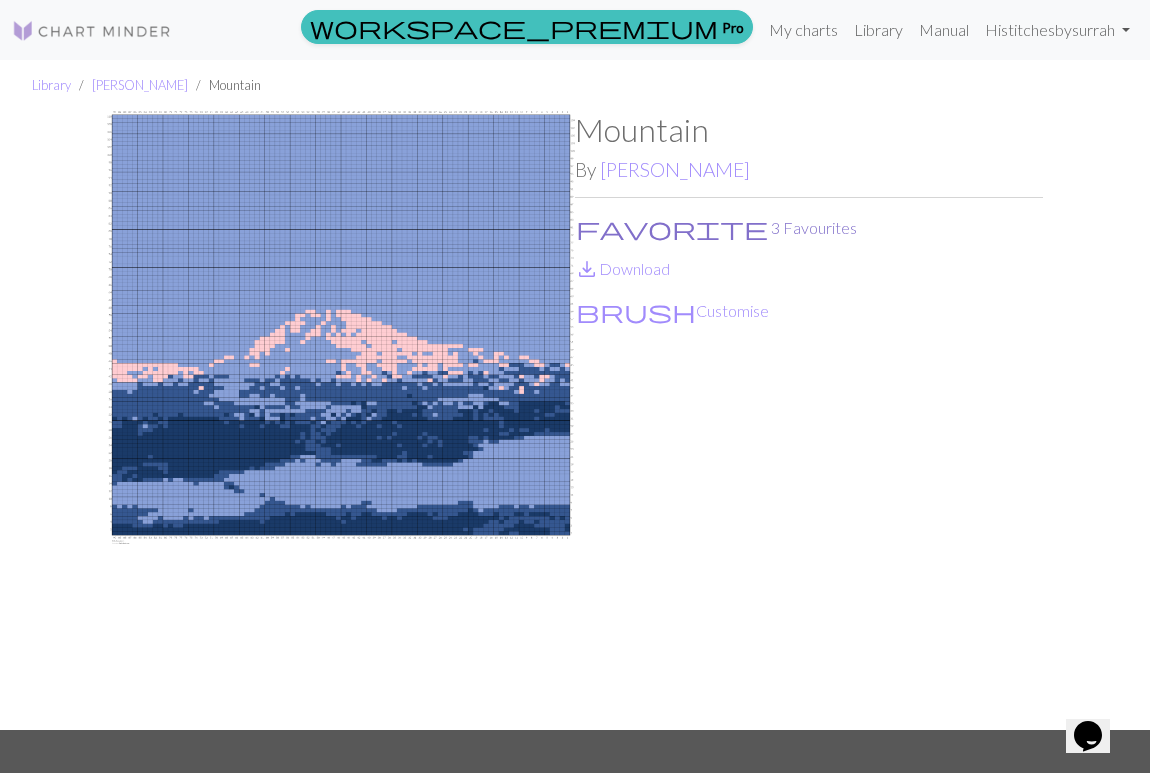 click on "favorite   3 Favourites" at bounding box center [716, 228] 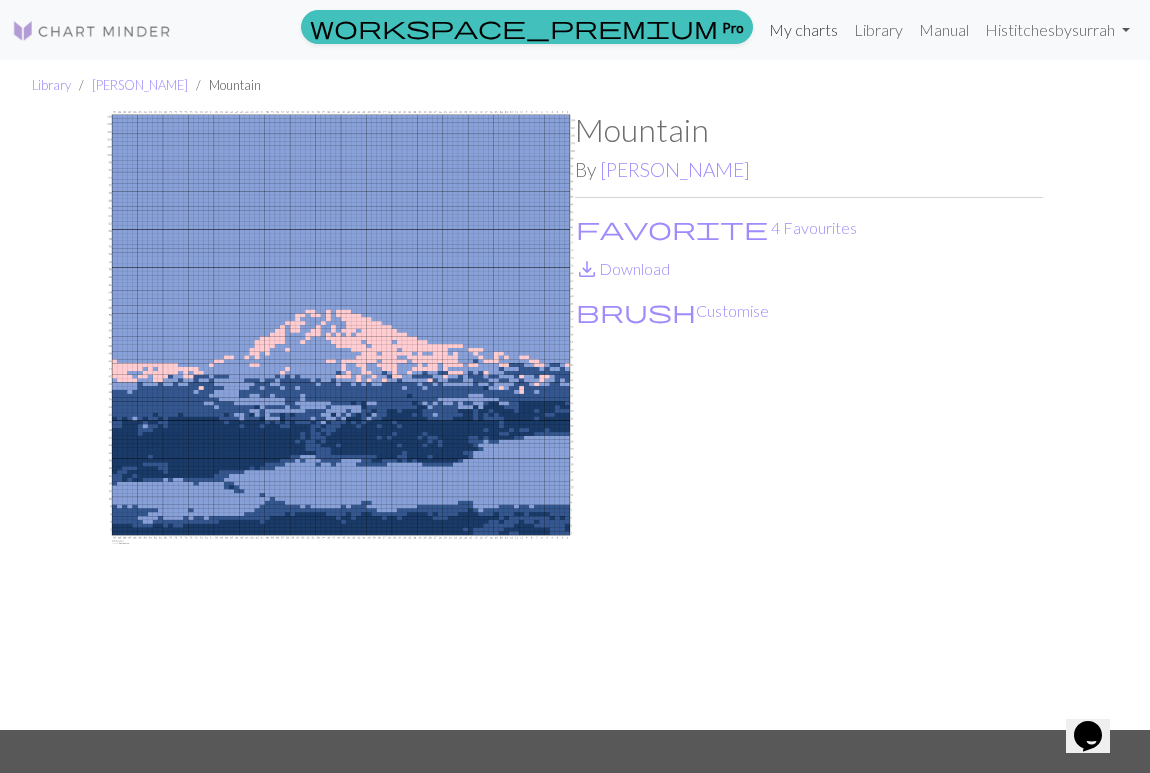 click on "My charts" at bounding box center [803, 30] 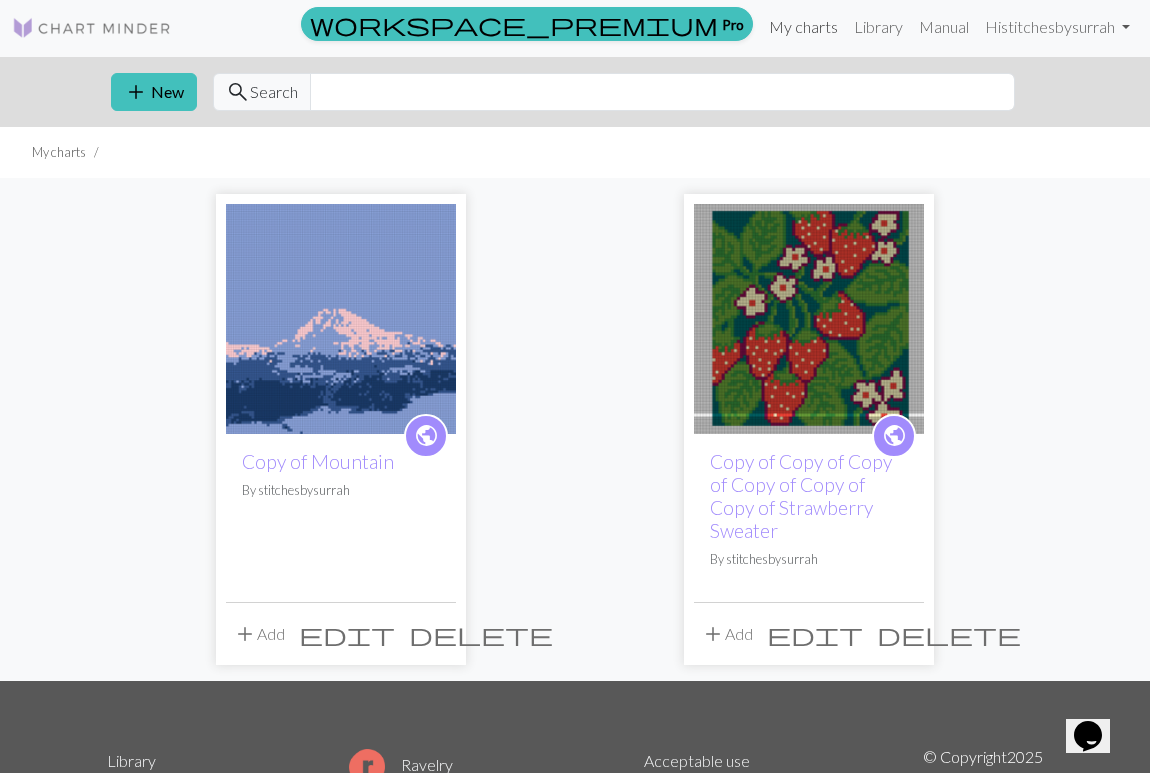 scroll, scrollTop: 0, scrollLeft: 0, axis: both 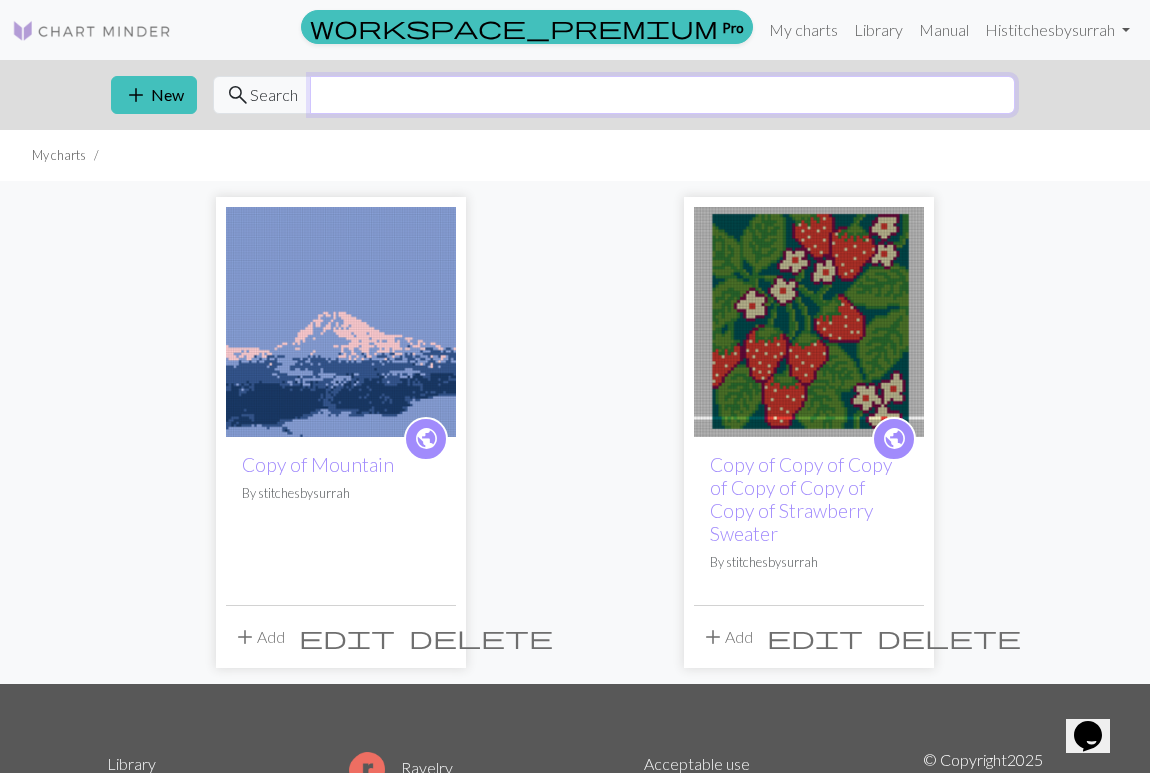 click at bounding box center [662, 95] 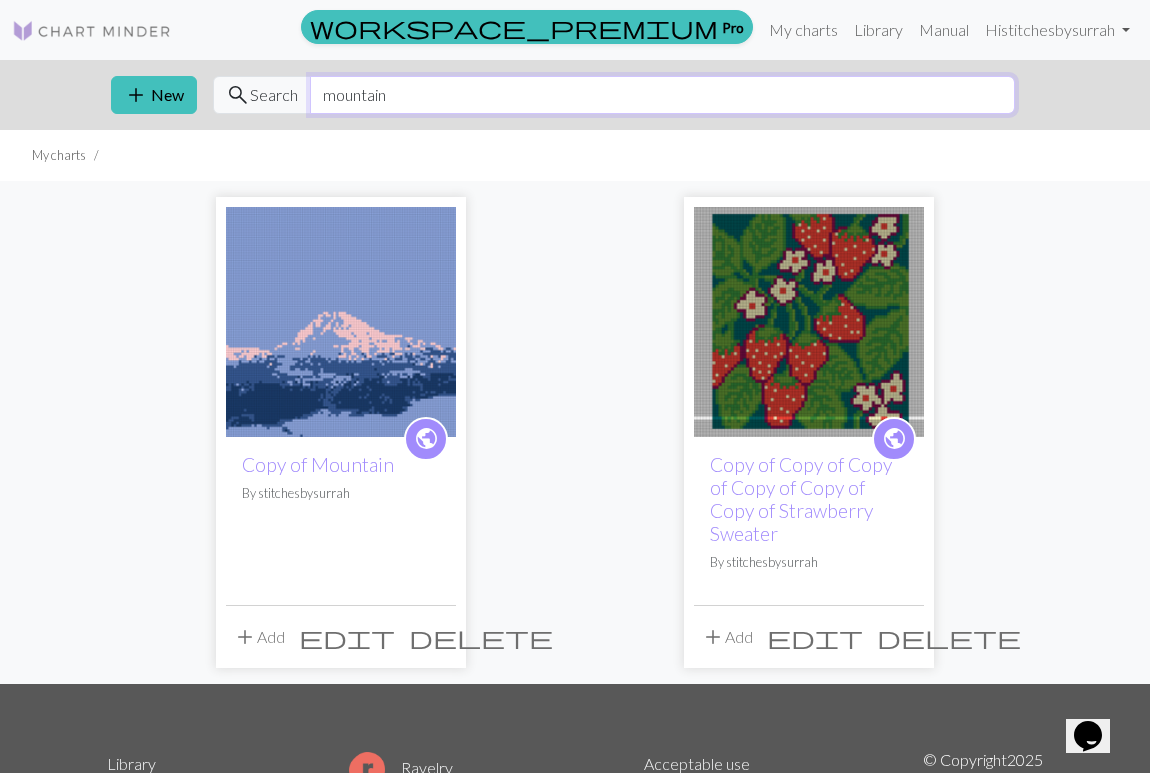 type on "mountain" 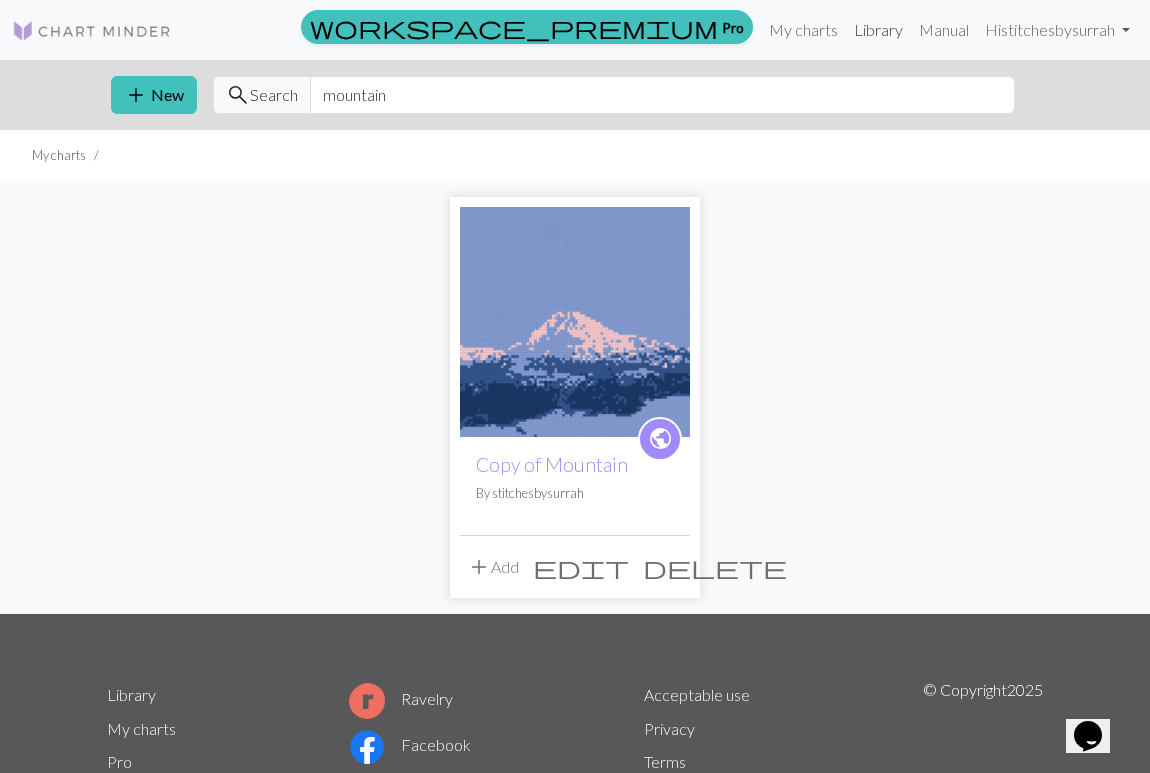 click on "Library" at bounding box center (878, 30) 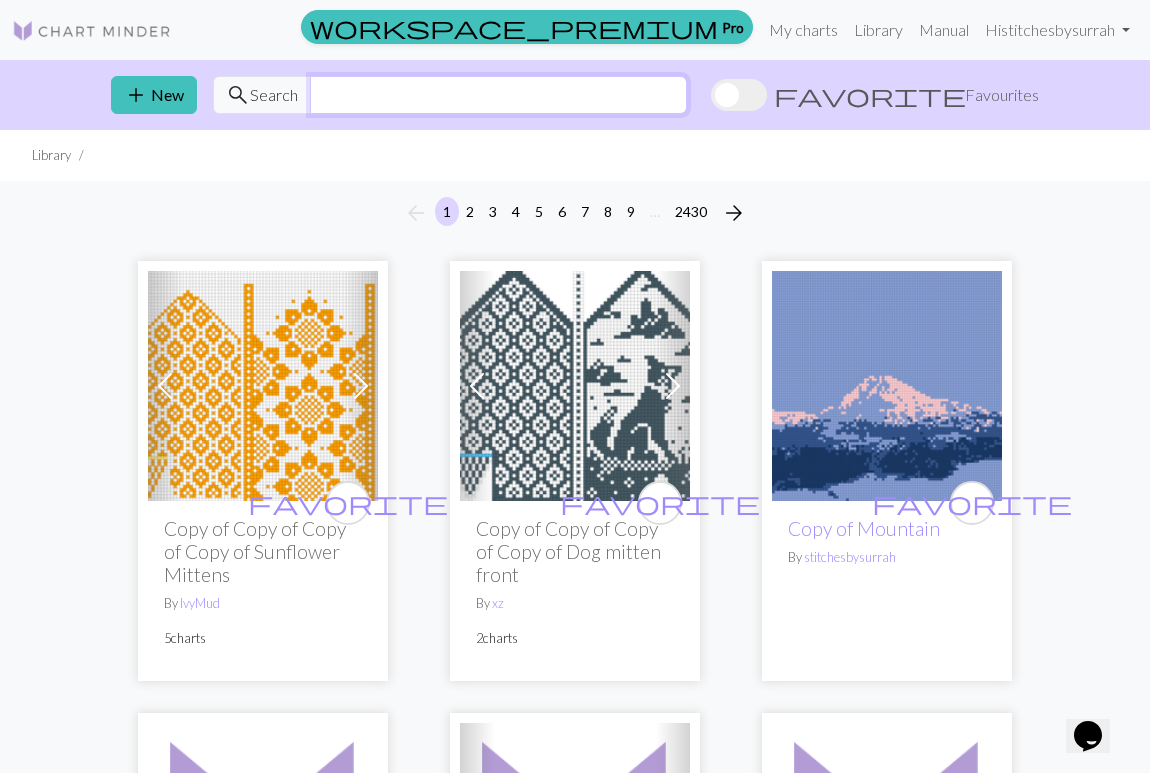 click at bounding box center (498, 95) 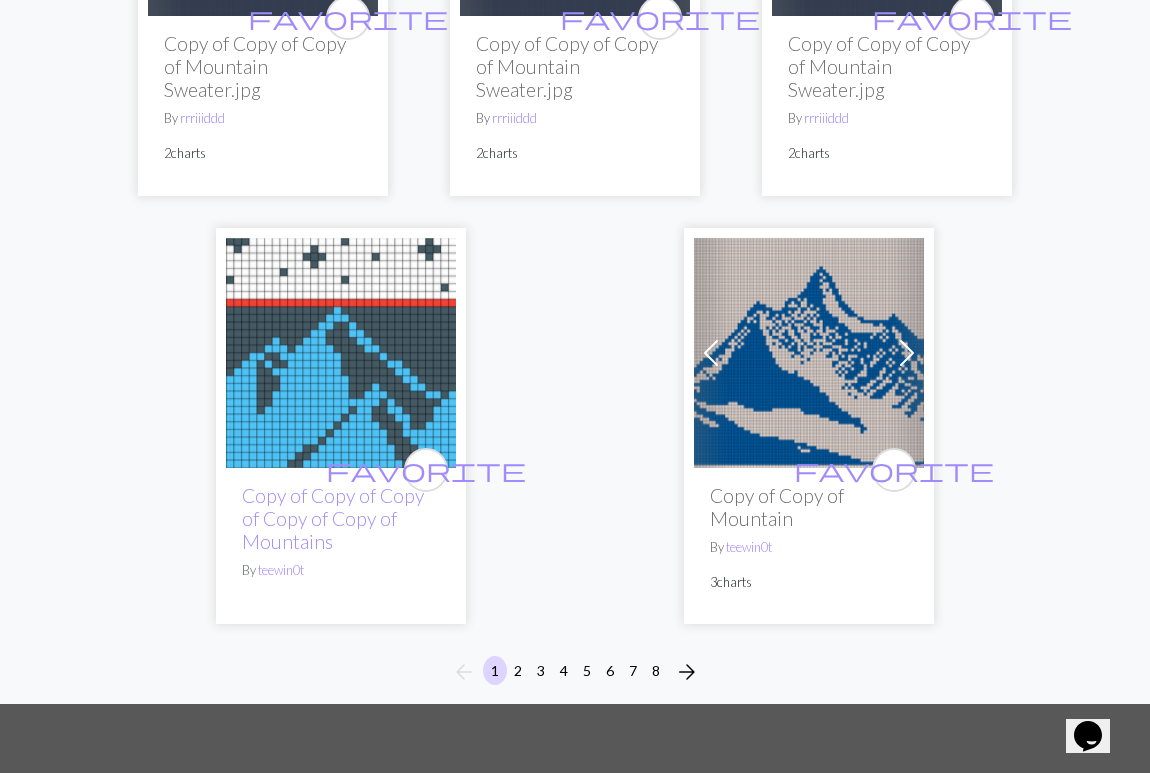scroll, scrollTop: 6913, scrollLeft: 0, axis: vertical 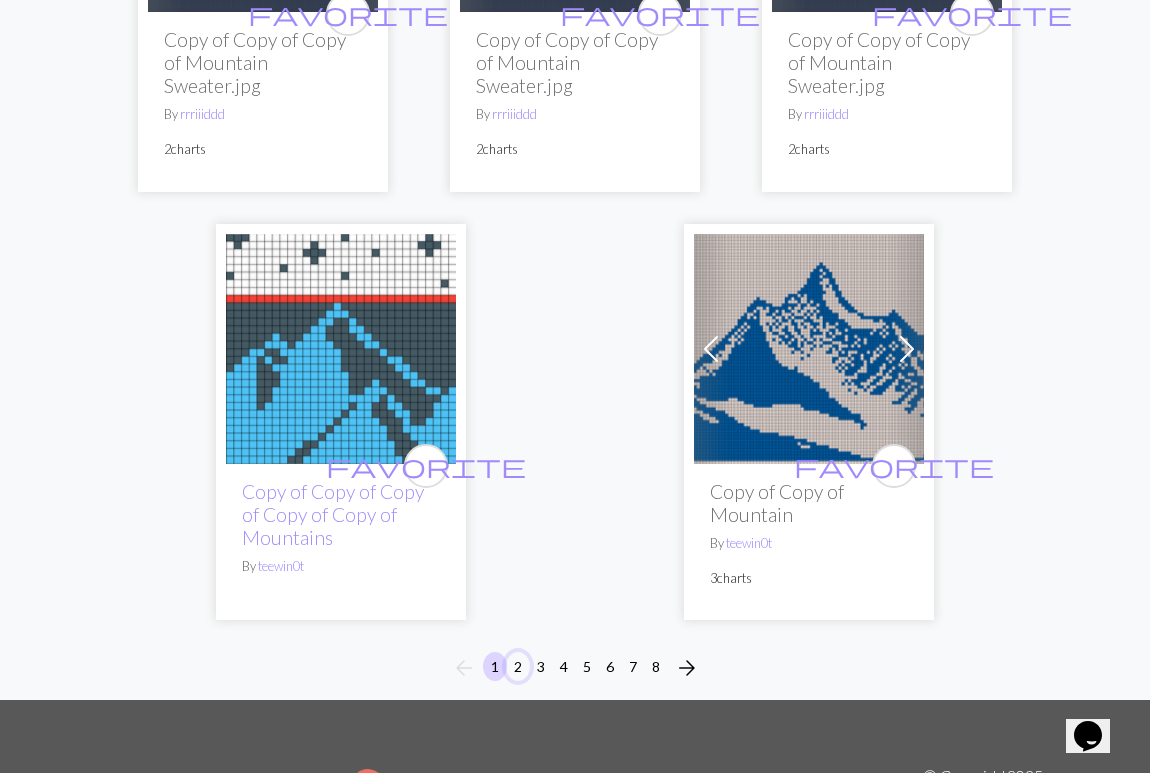click on "2" at bounding box center [518, 666] 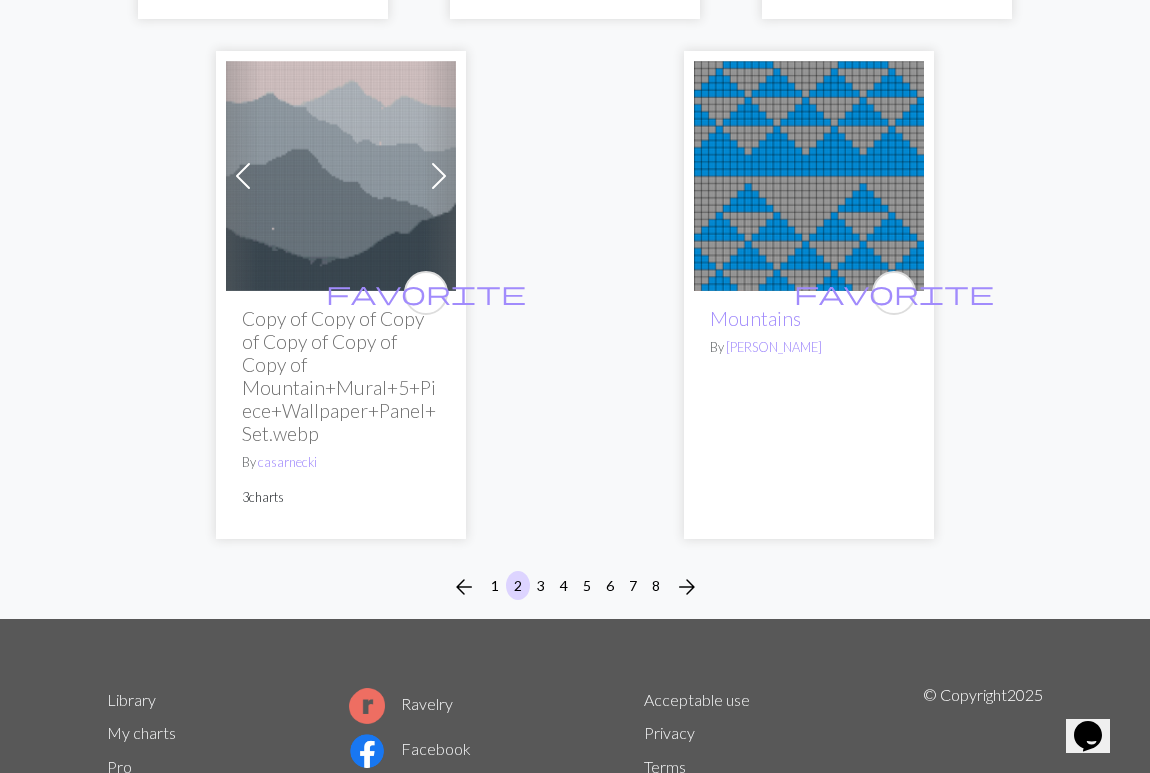 scroll, scrollTop: 7414, scrollLeft: 0, axis: vertical 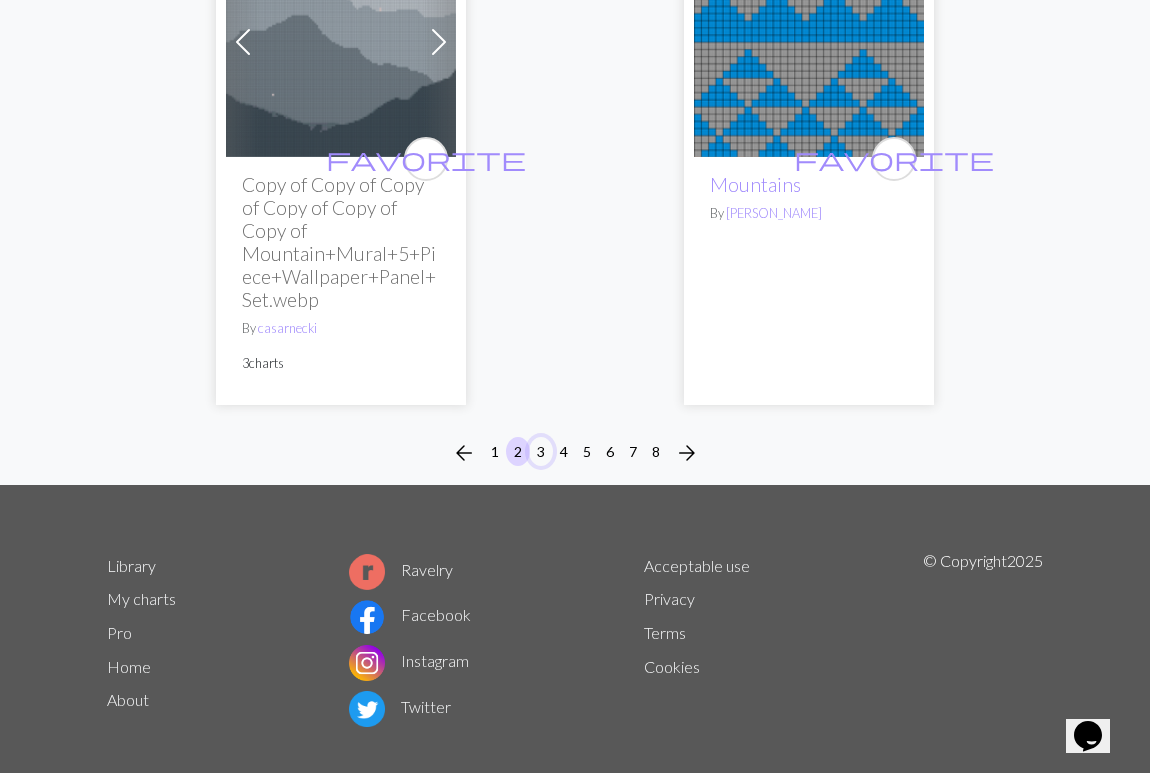 click on "3" at bounding box center (541, 451) 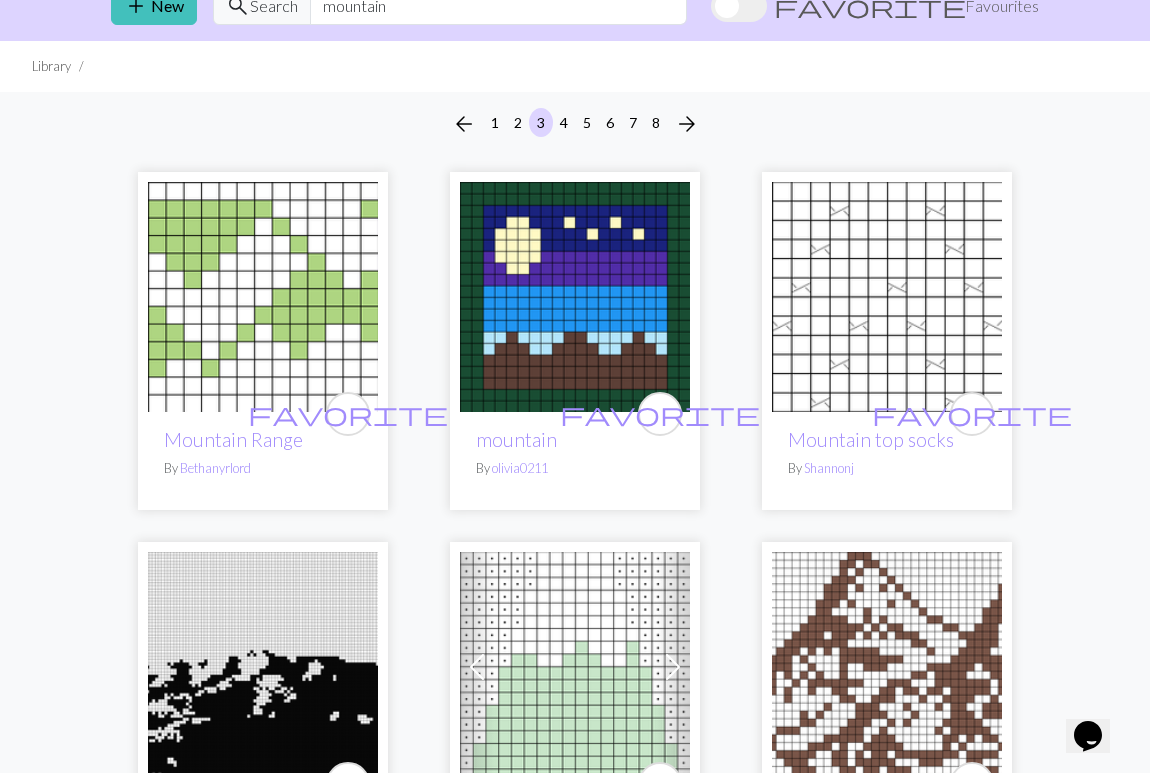 scroll, scrollTop: 0, scrollLeft: 0, axis: both 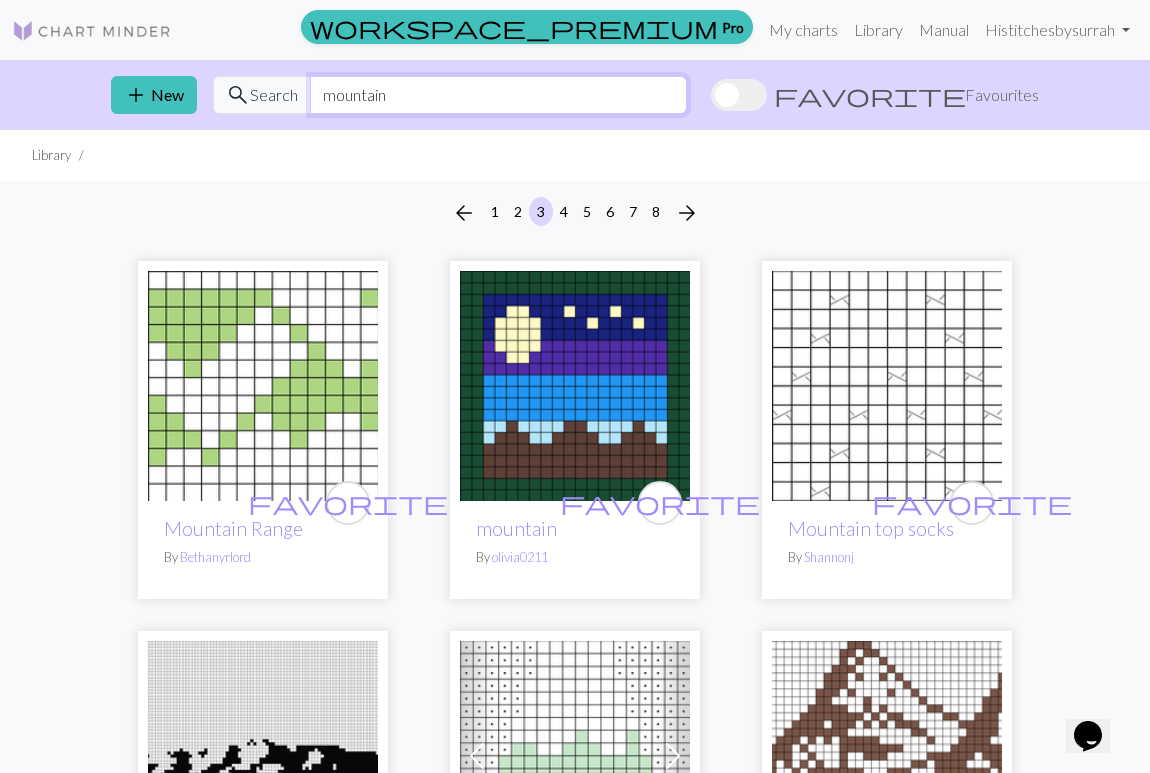 click on "mountain" at bounding box center [498, 95] 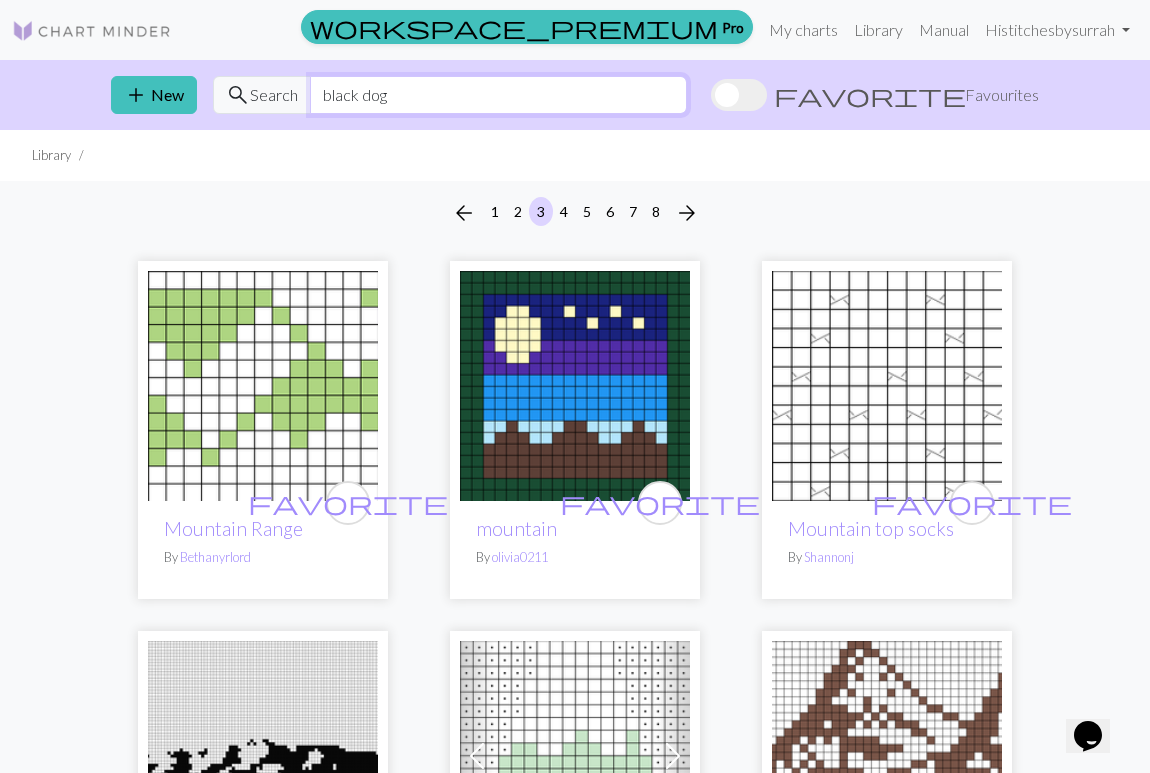 type on "black dog" 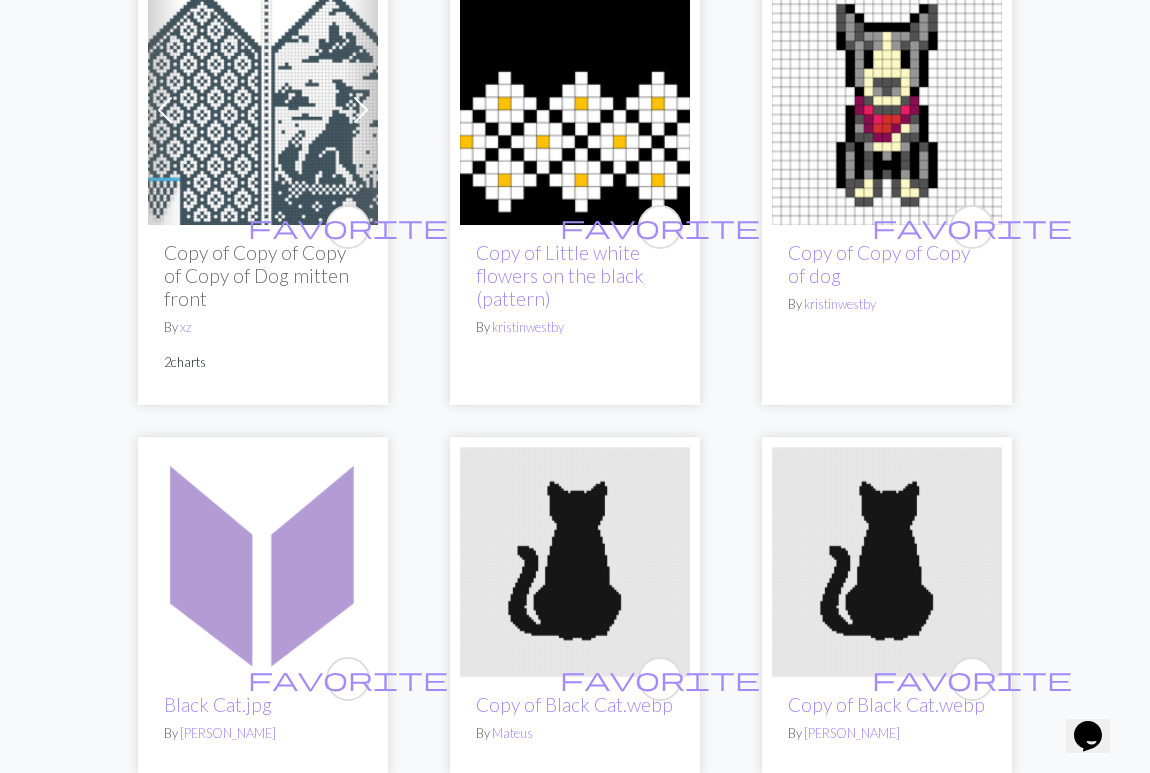 scroll, scrollTop: 0, scrollLeft: 0, axis: both 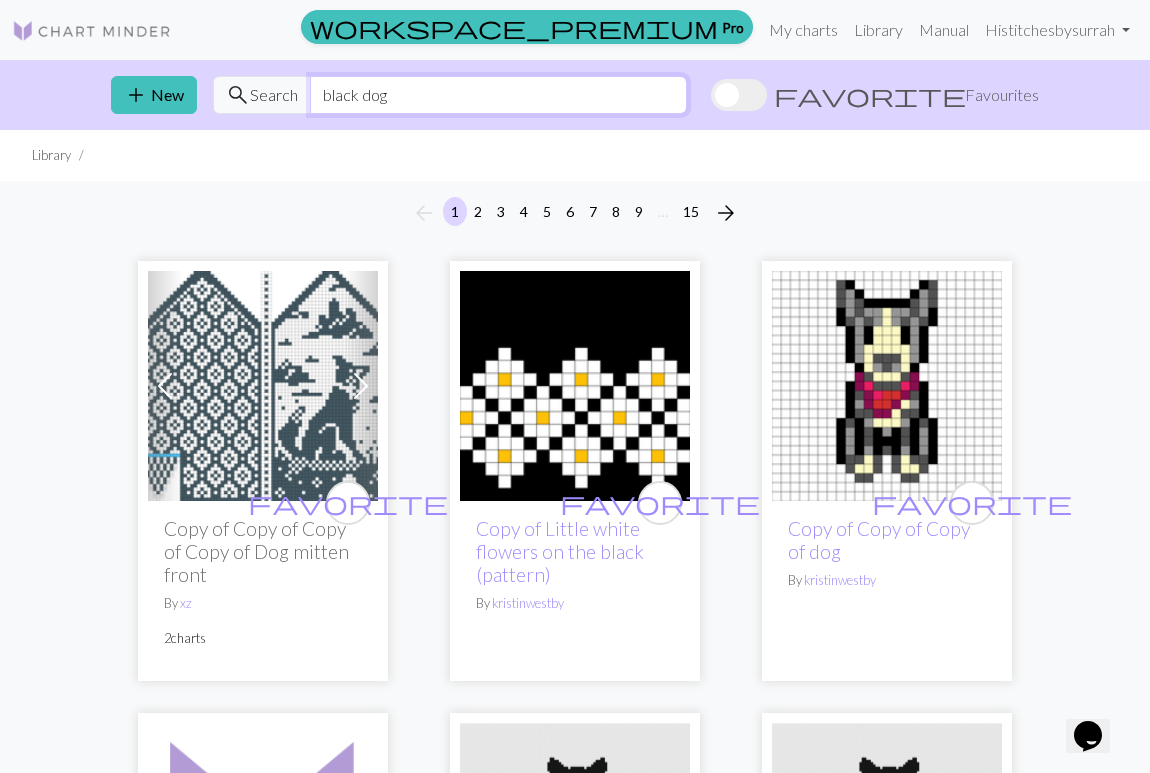 click on "black dog" at bounding box center [498, 95] 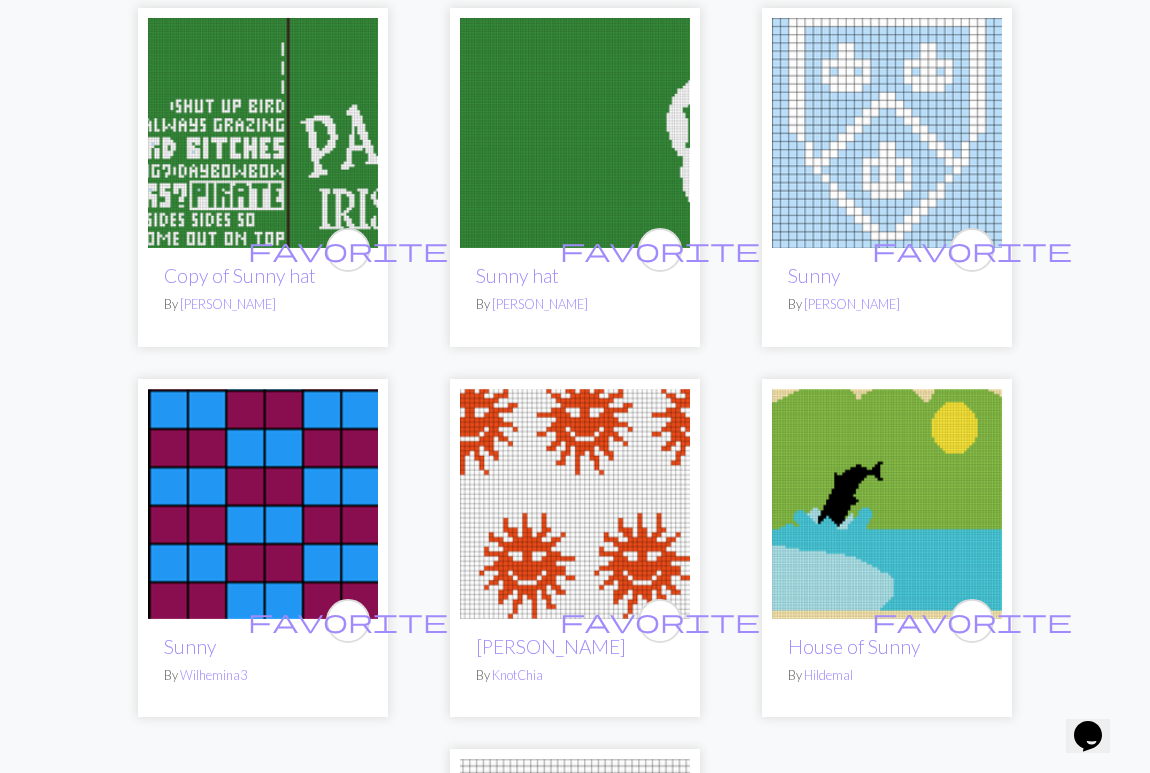 scroll, scrollTop: 0, scrollLeft: 0, axis: both 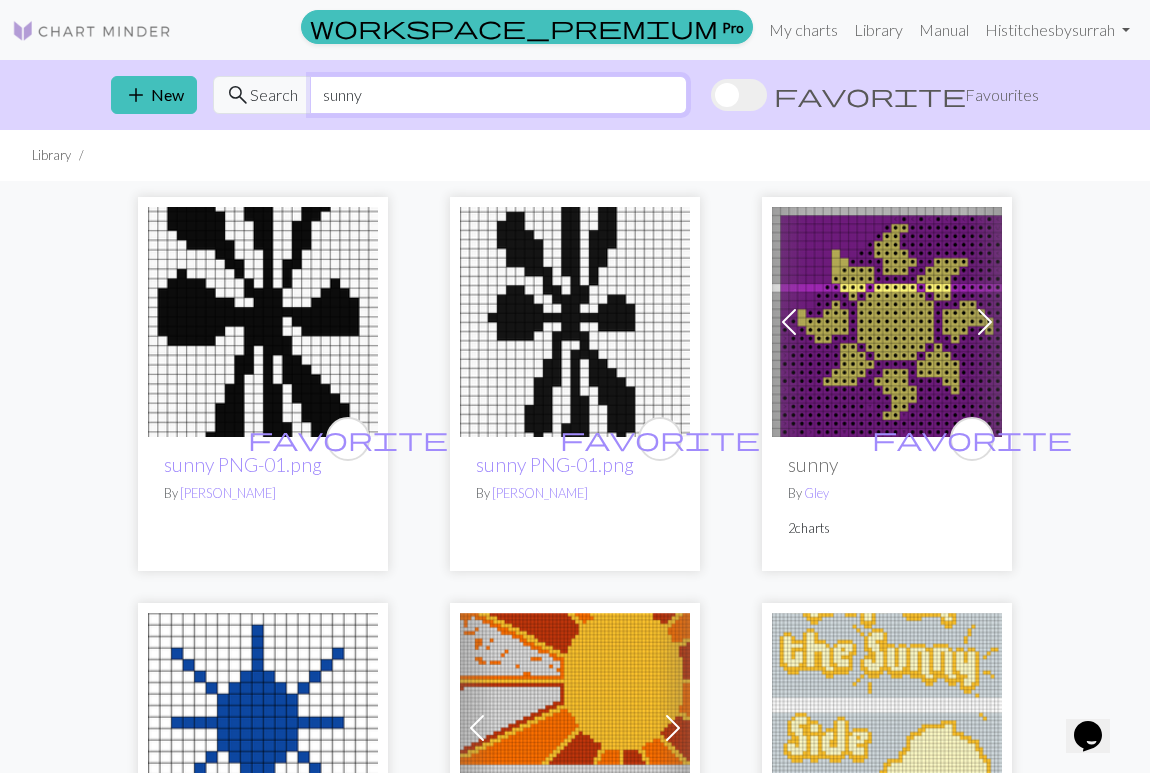 drag, startPoint x: 371, startPoint y: 93, endPoint x: 300, endPoint y: 93, distance: 71 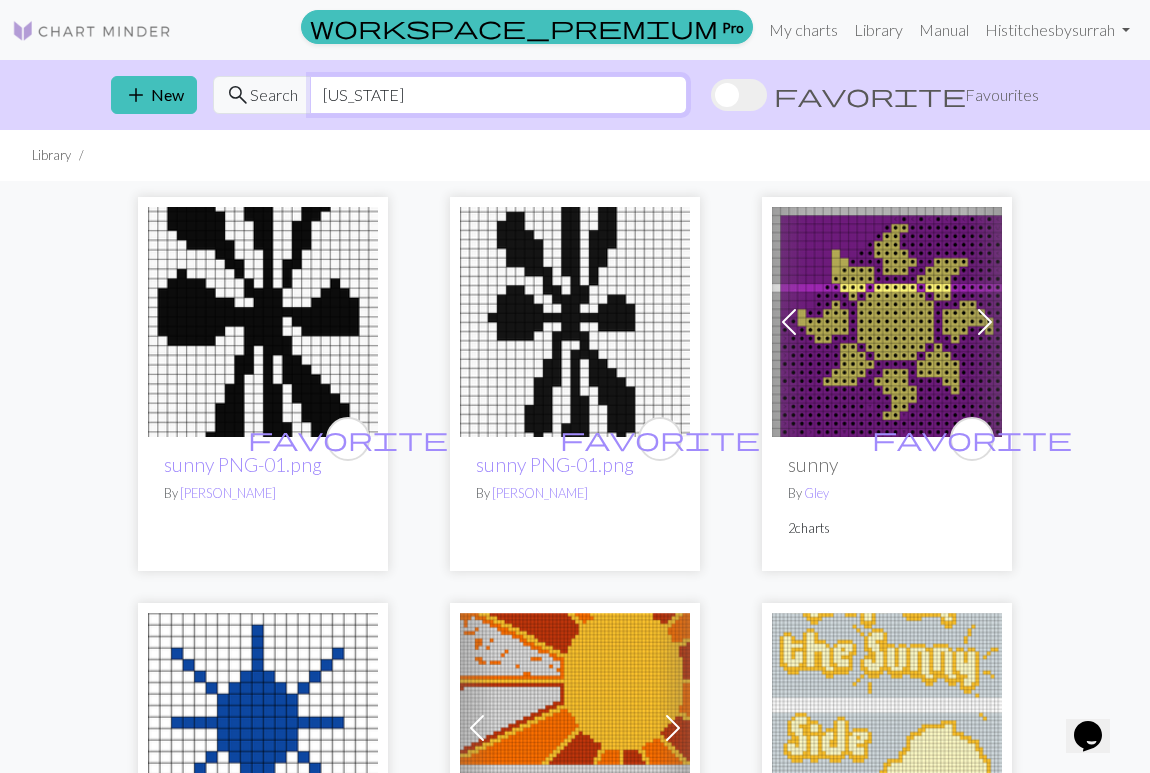 type on "california" 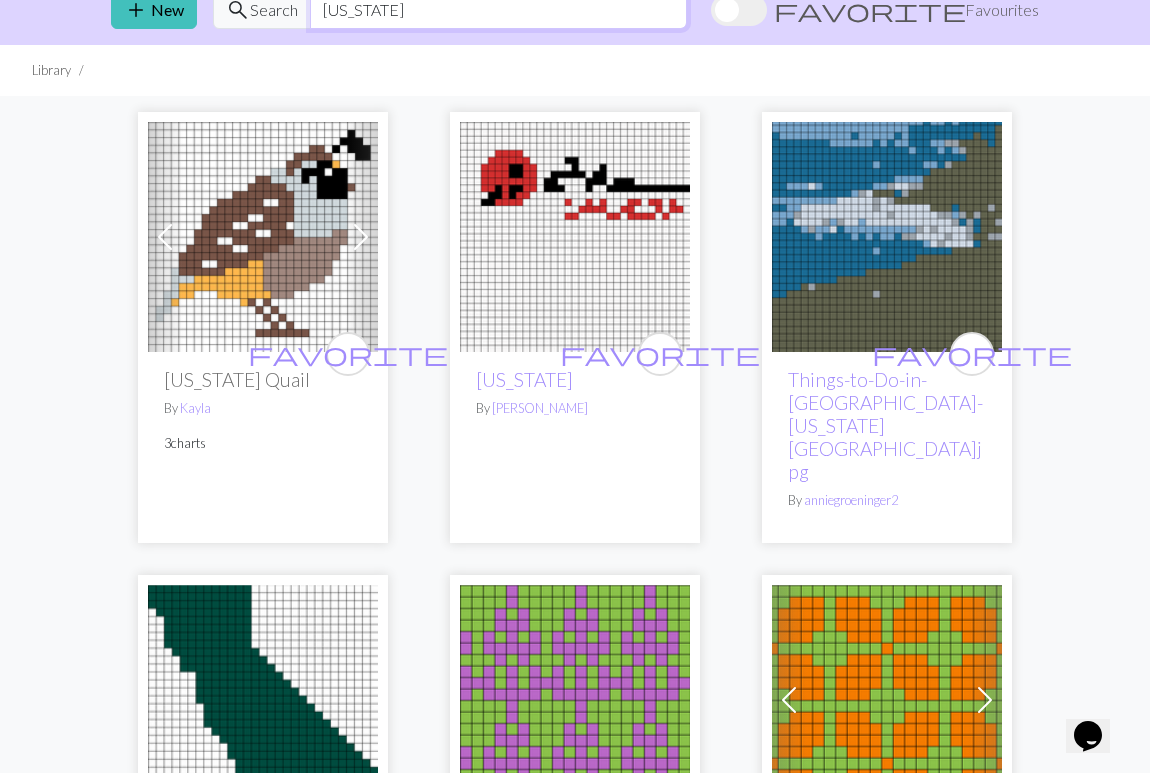 scroll, scrollTop: 81, scrollLeft: 0, axis: vertical 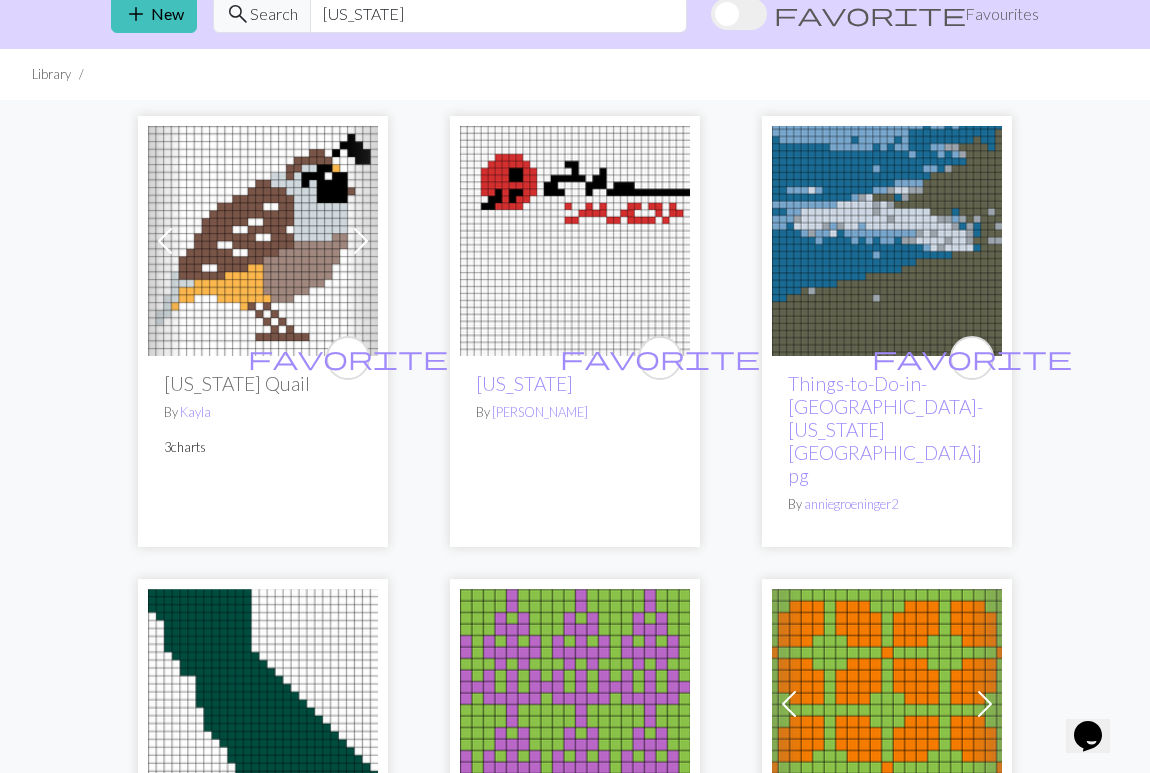 click at bounding box center (887, 241) 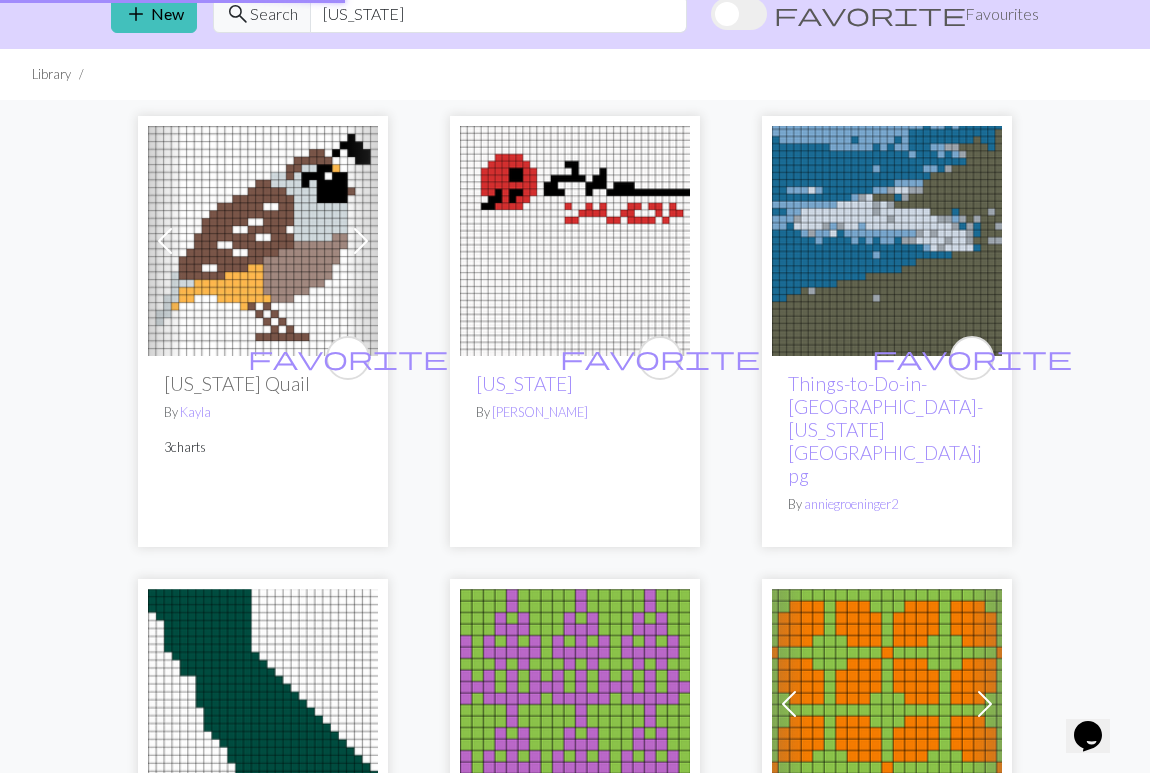 scroll, scrollTop: 0, scrollLeft: 0, axis: both 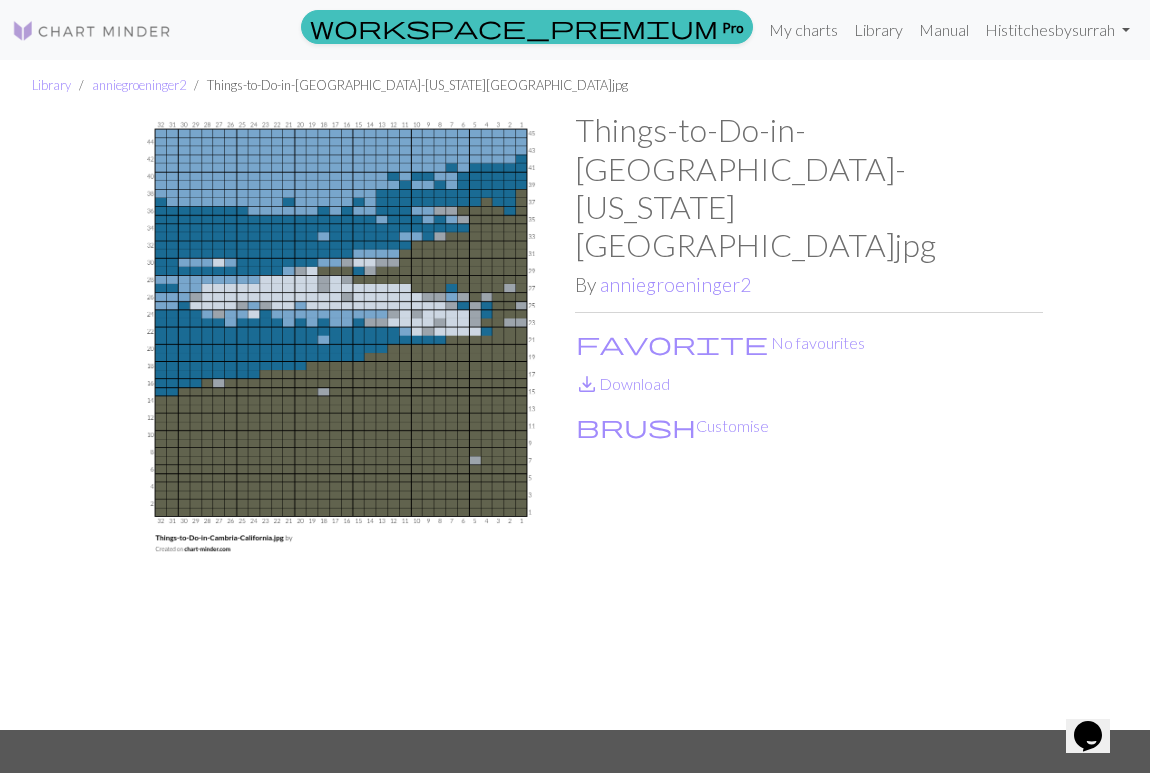click on "workspace_premium  Pro My charts Library Manual Hi  stitchesbysurrah   Account settings Logout" at bounding box center (575, 30) 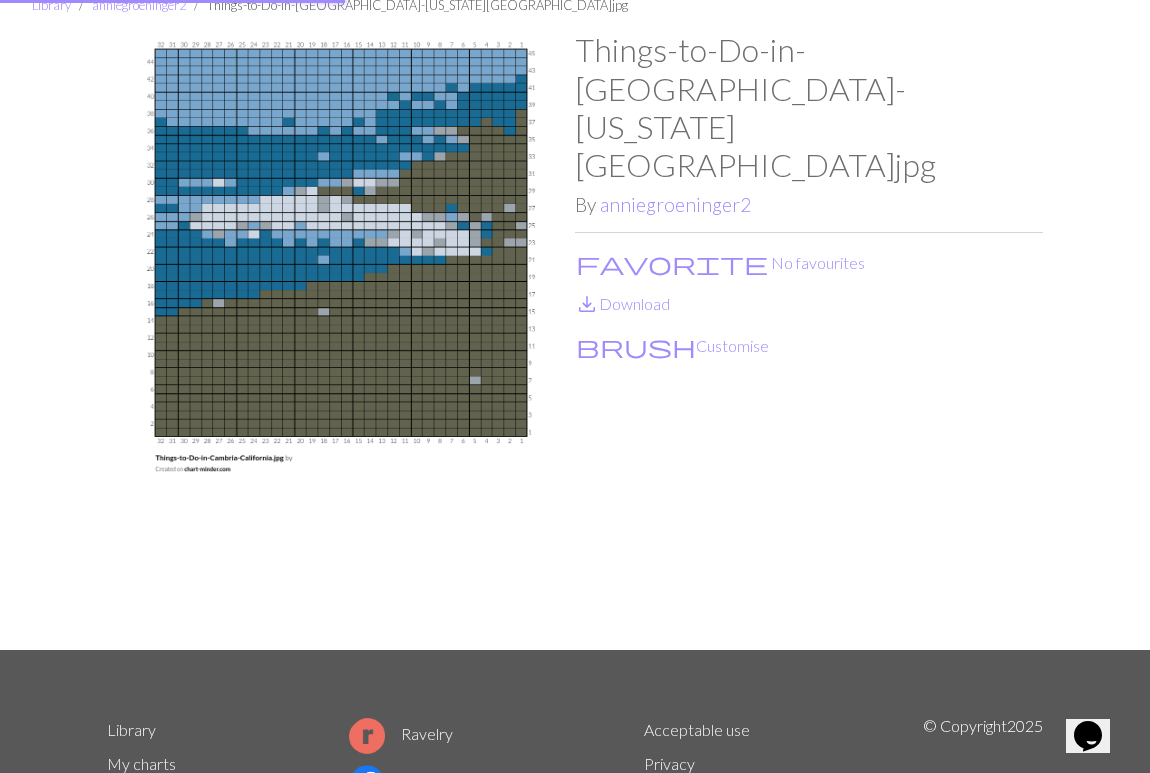scroll, scrollTop: 0, scrollLeft: 0, axis: both 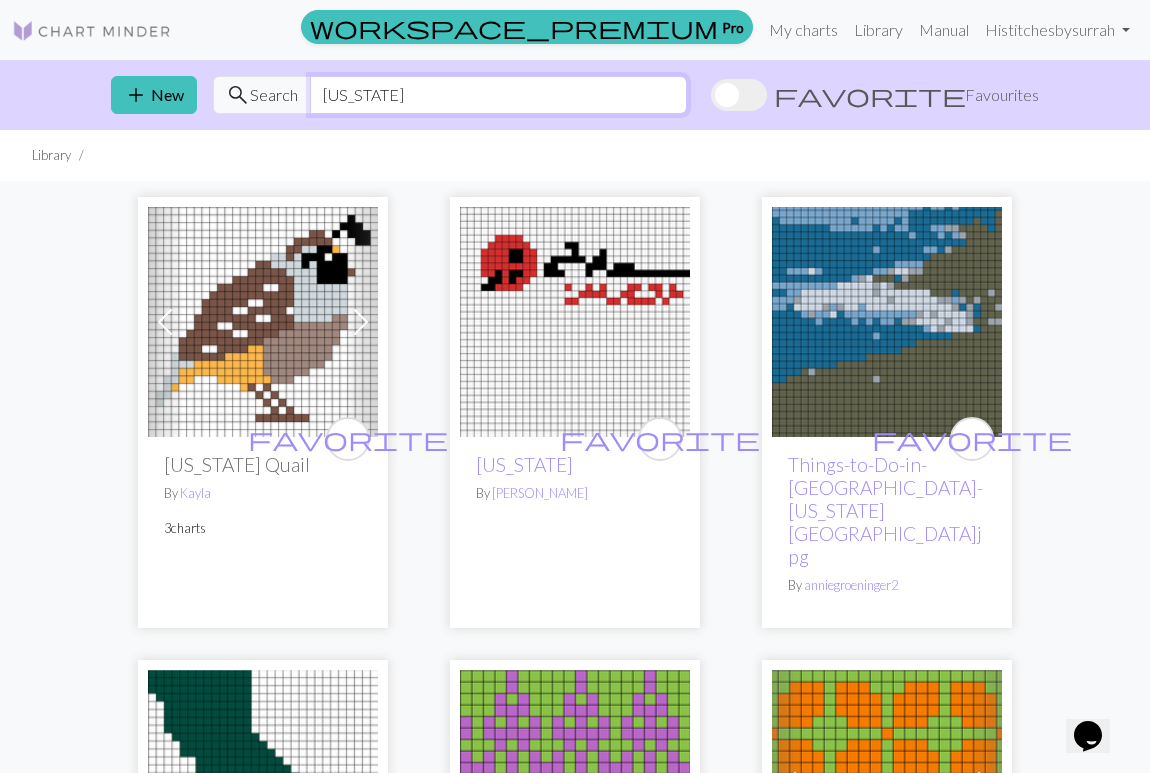 drag, startPoint x: 418, startPoint y: 99, endPoint x: 320, endPoint y: 99, distance: 98 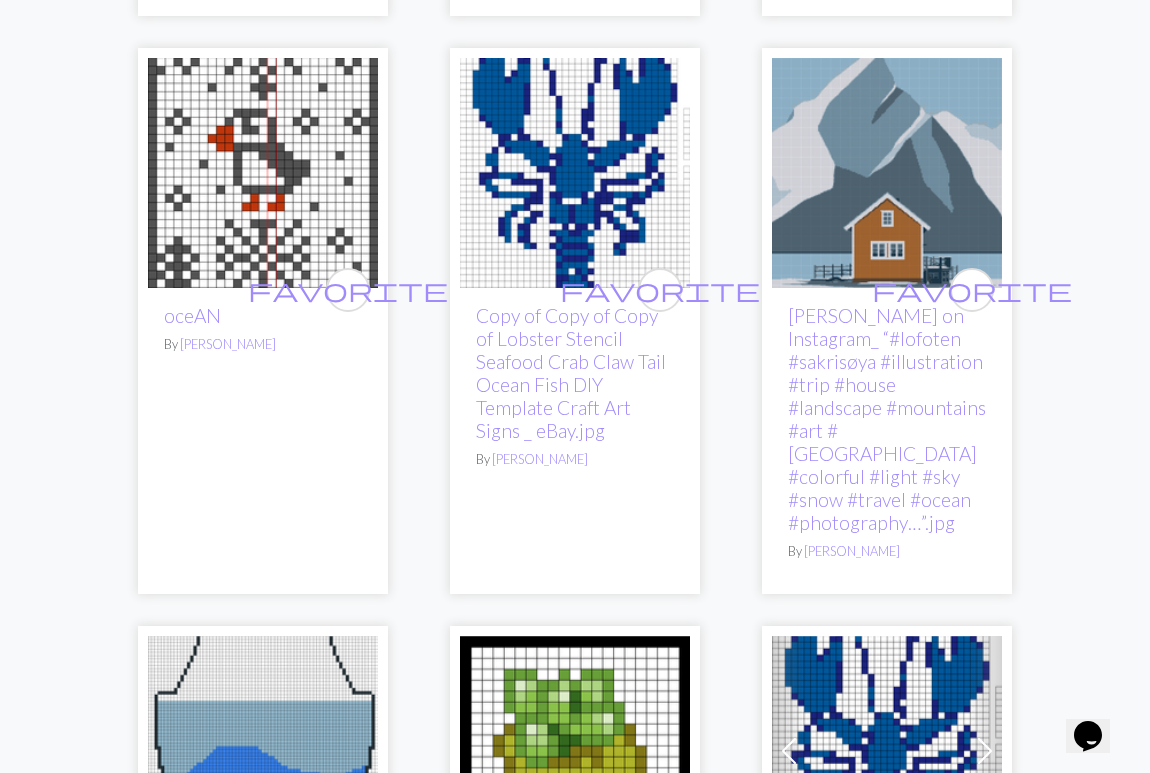 scroll, scrollTop: 966, scrollLeft: 0, axis: vertical 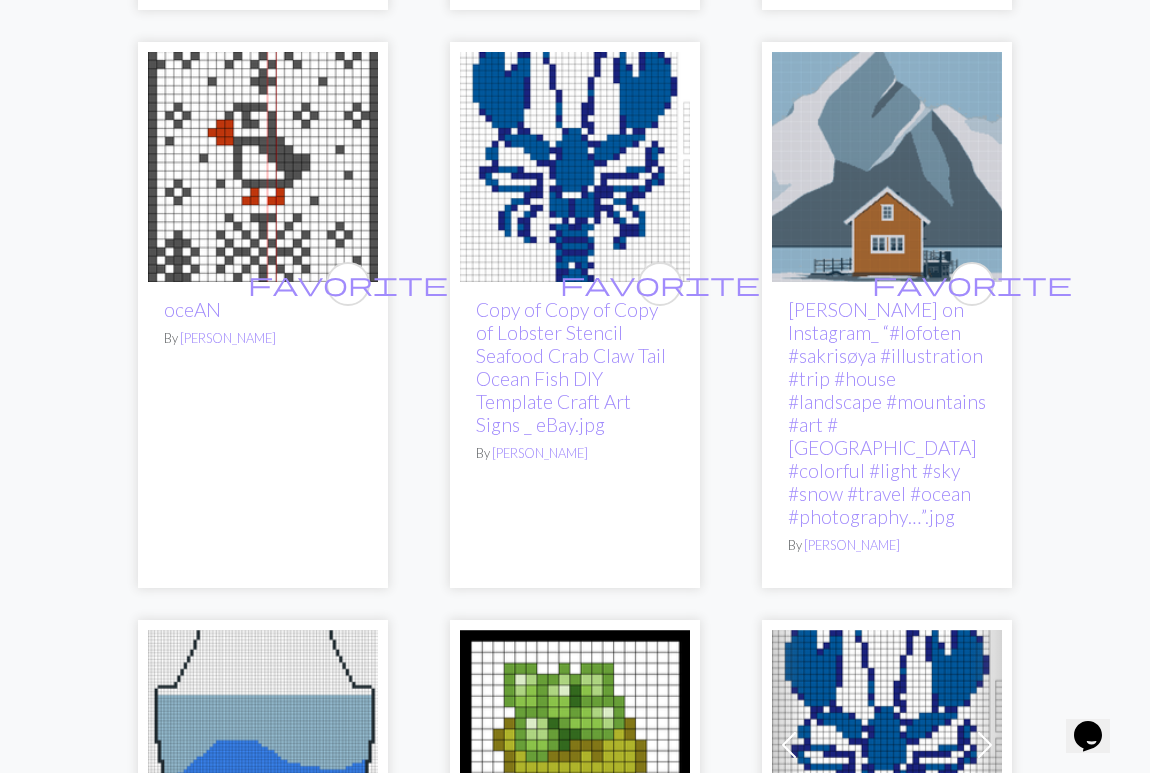 click at bounding box center [887, 167] 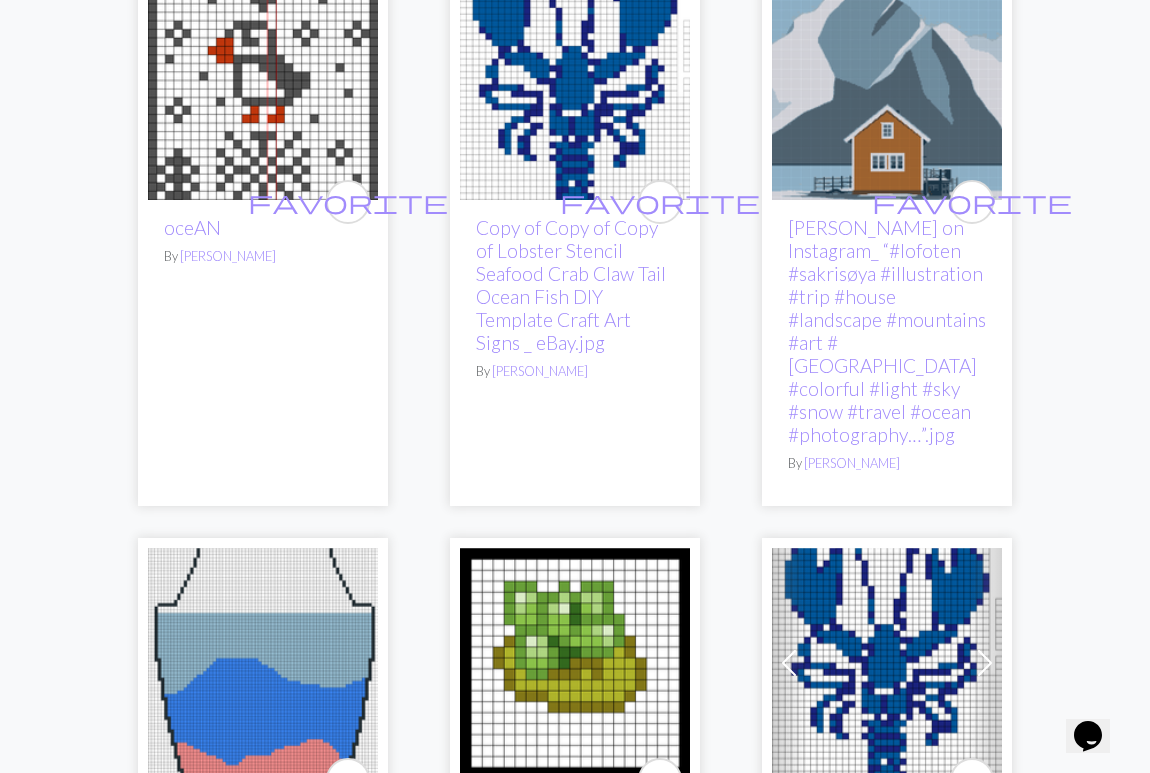 scroll, scrollTop: 0, scrollLeft: 0, axis: both 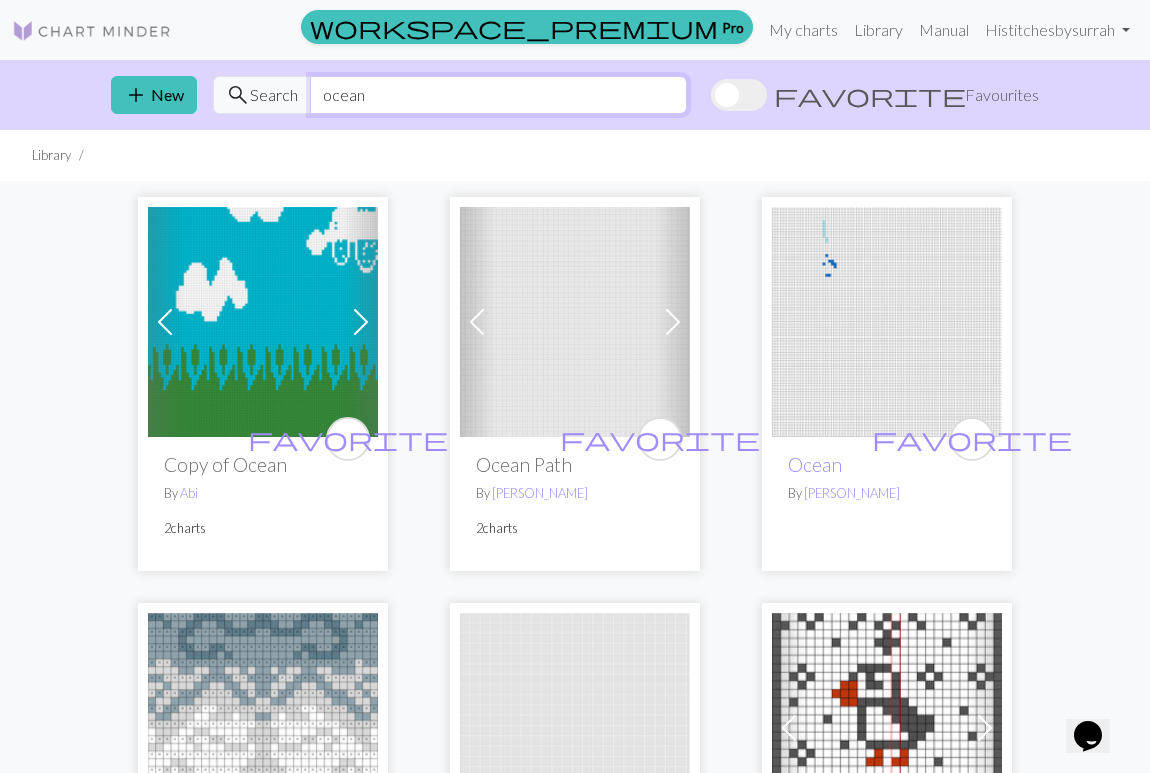 click on "ocean" at bounding box center (498, 95) 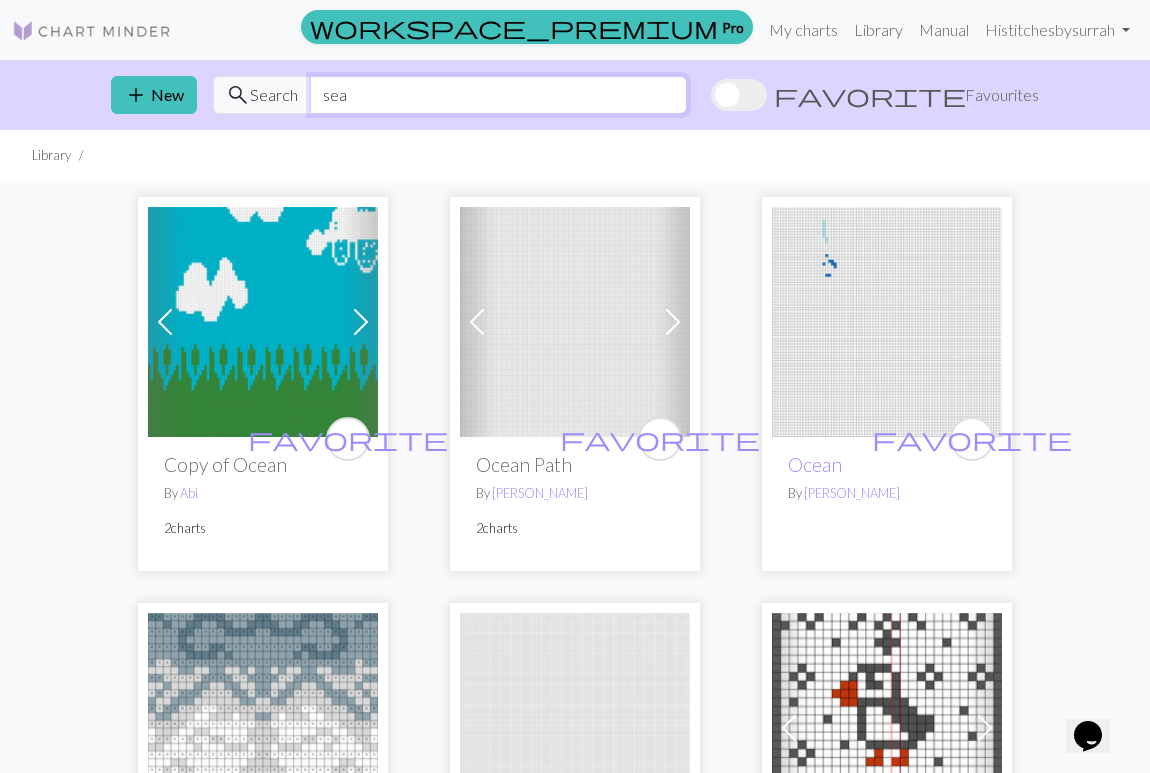 type on "sea" 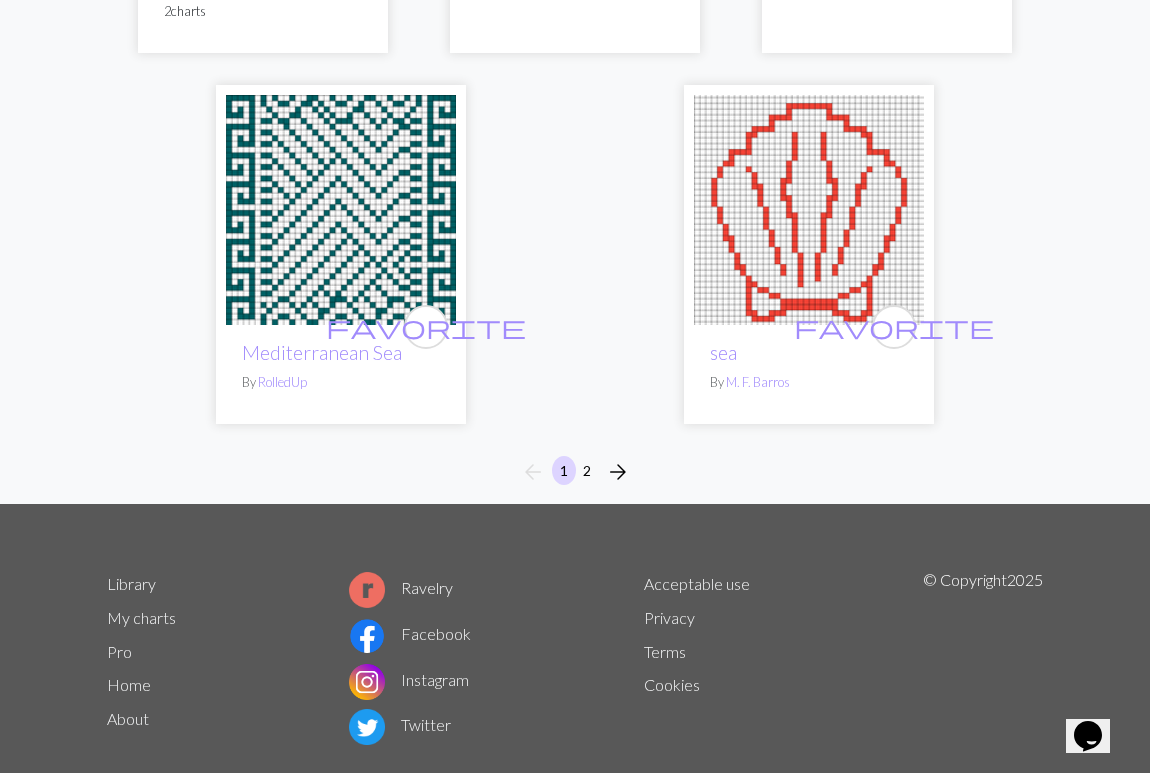 scroll, scrollTop: 6629, scrollLeft: 0, axis: vertical 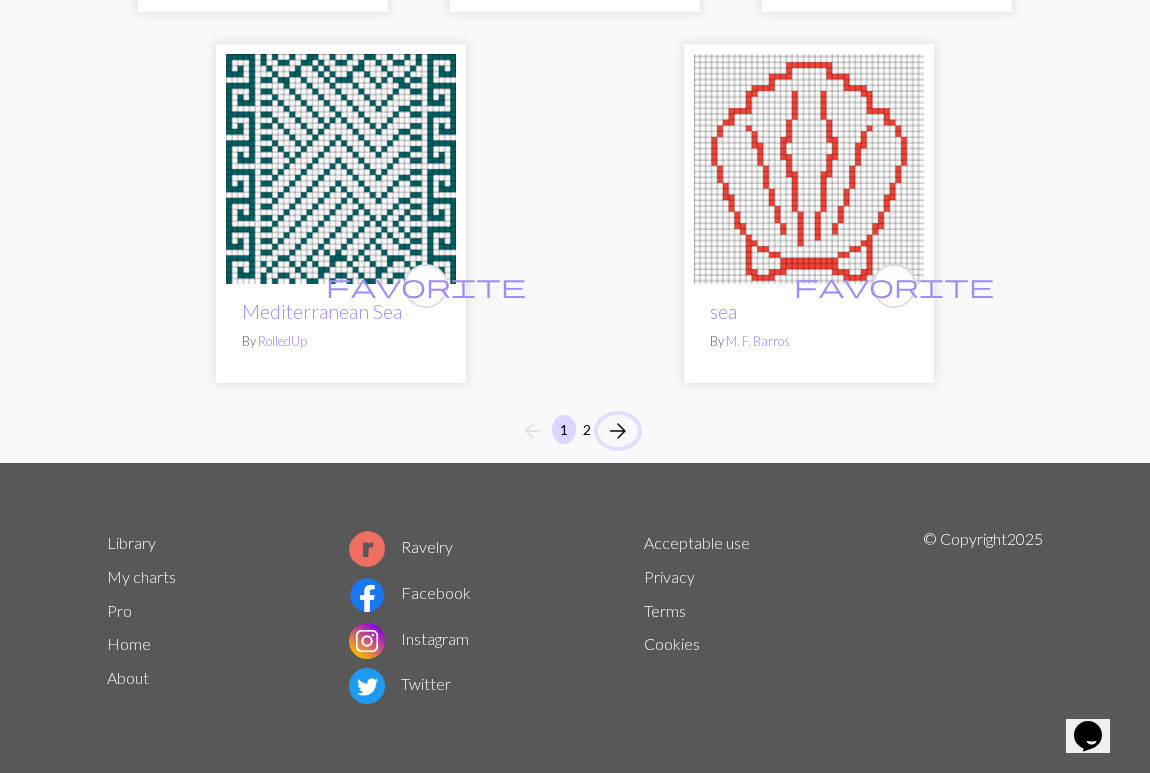 click on "arrow_forward" at bounding box center (618, 431) 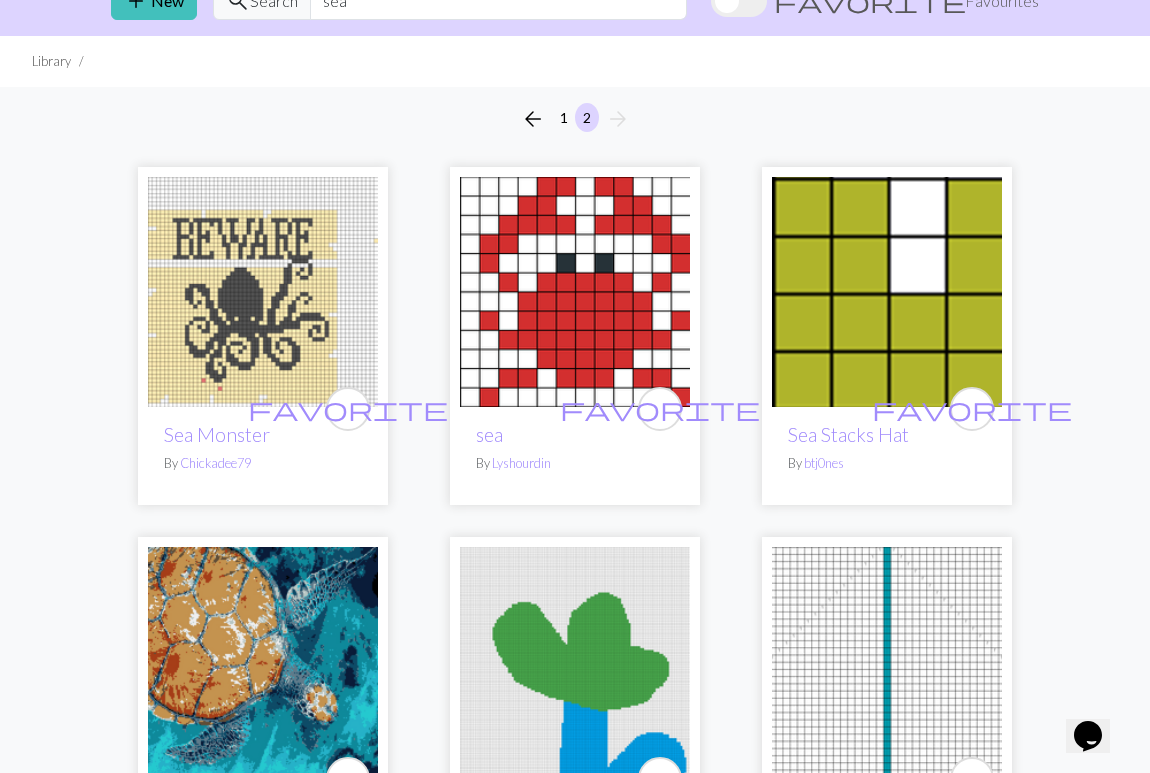 scroll, scrollTop: 0, scrollLeft: 0, axis: both 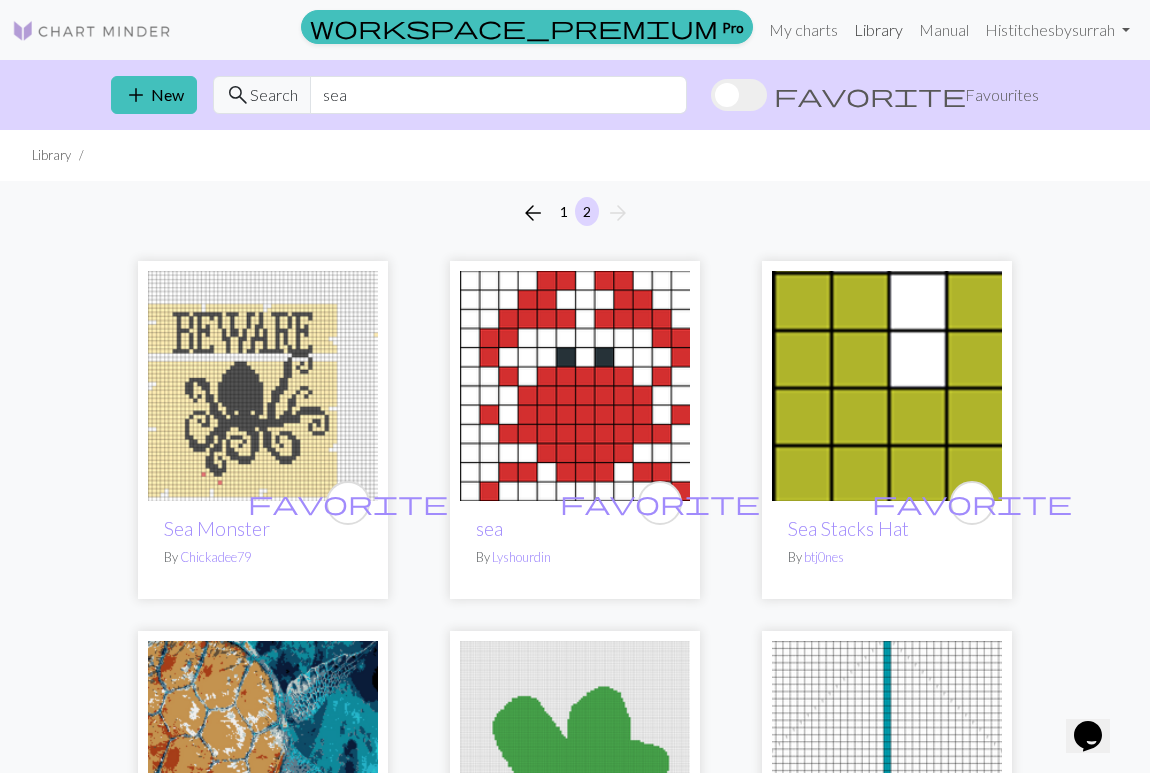 click on "Library" at bounding box center [878, 30] 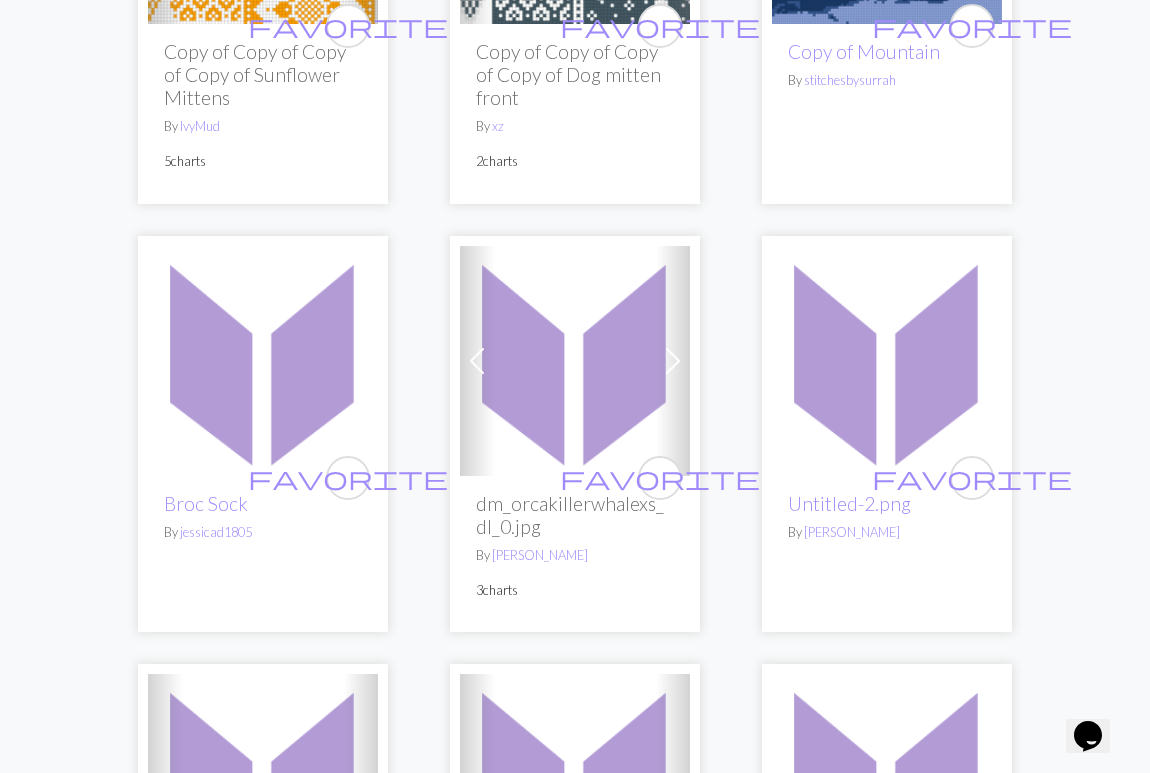 scroll, scrollTop: 0, scrollLeft: 0, axis: both 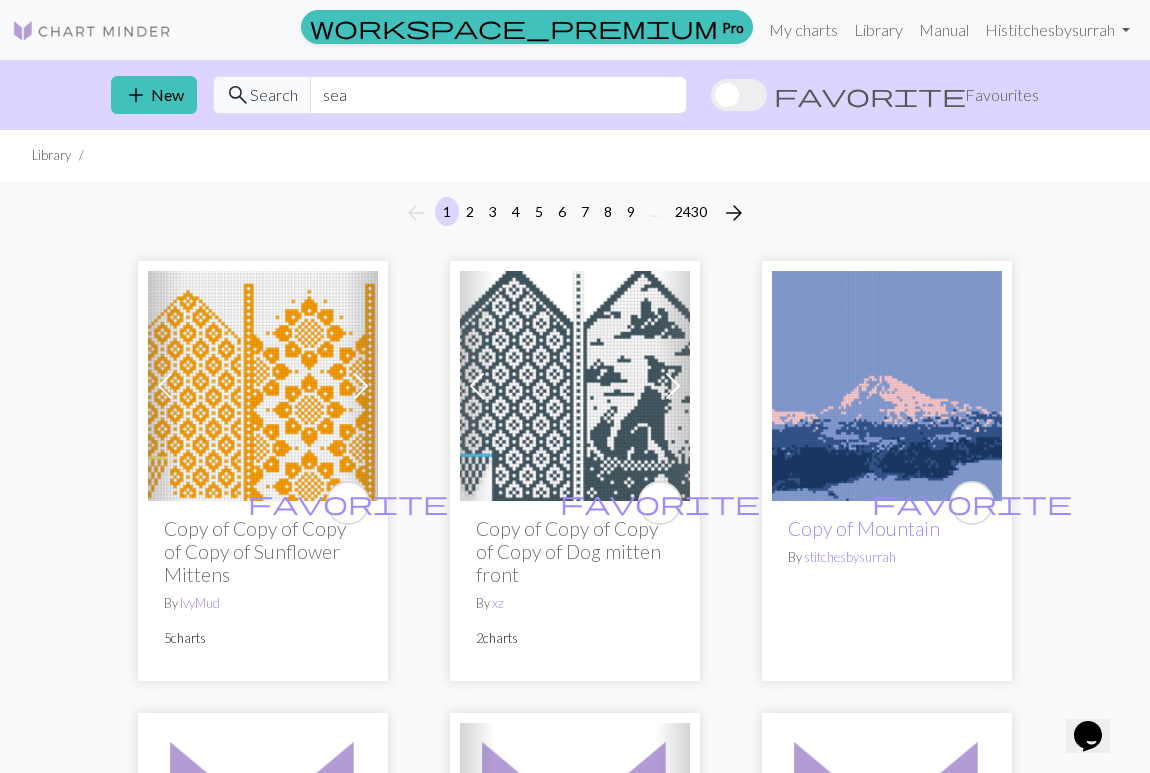 click at bounding box center [92, 31] 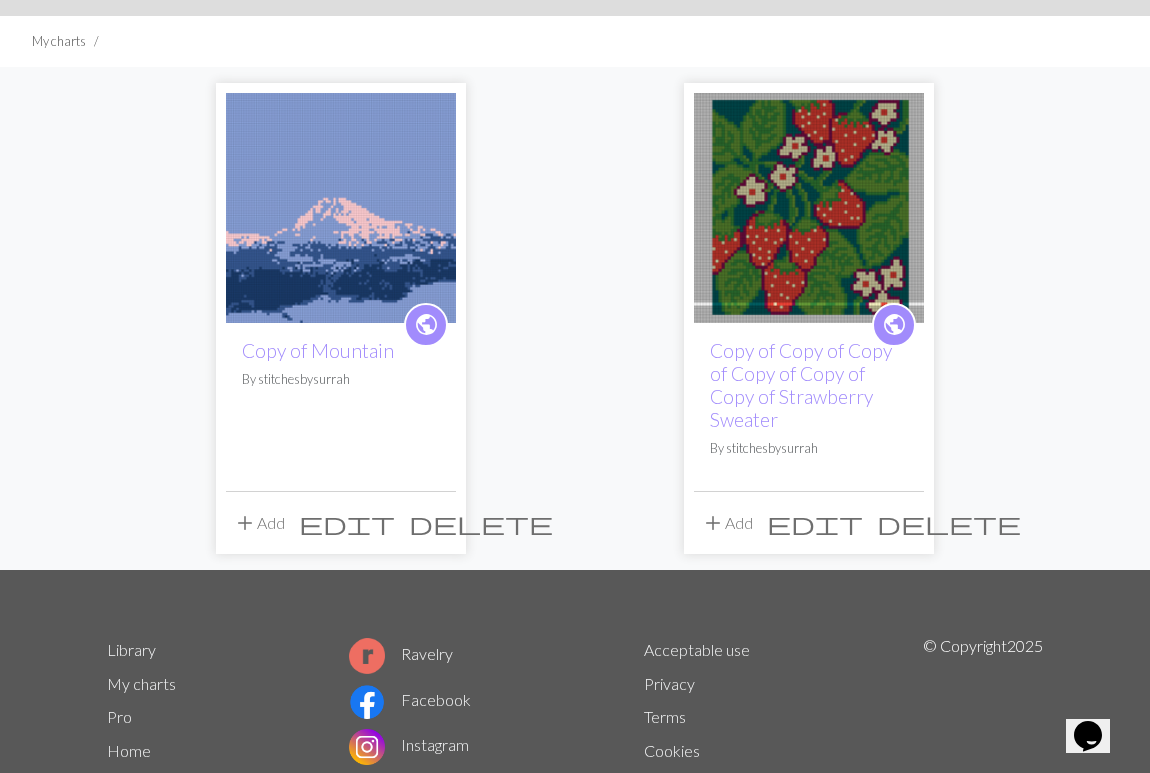 scroll, scrollTop: 0, scrollLeft: 0, axis: both 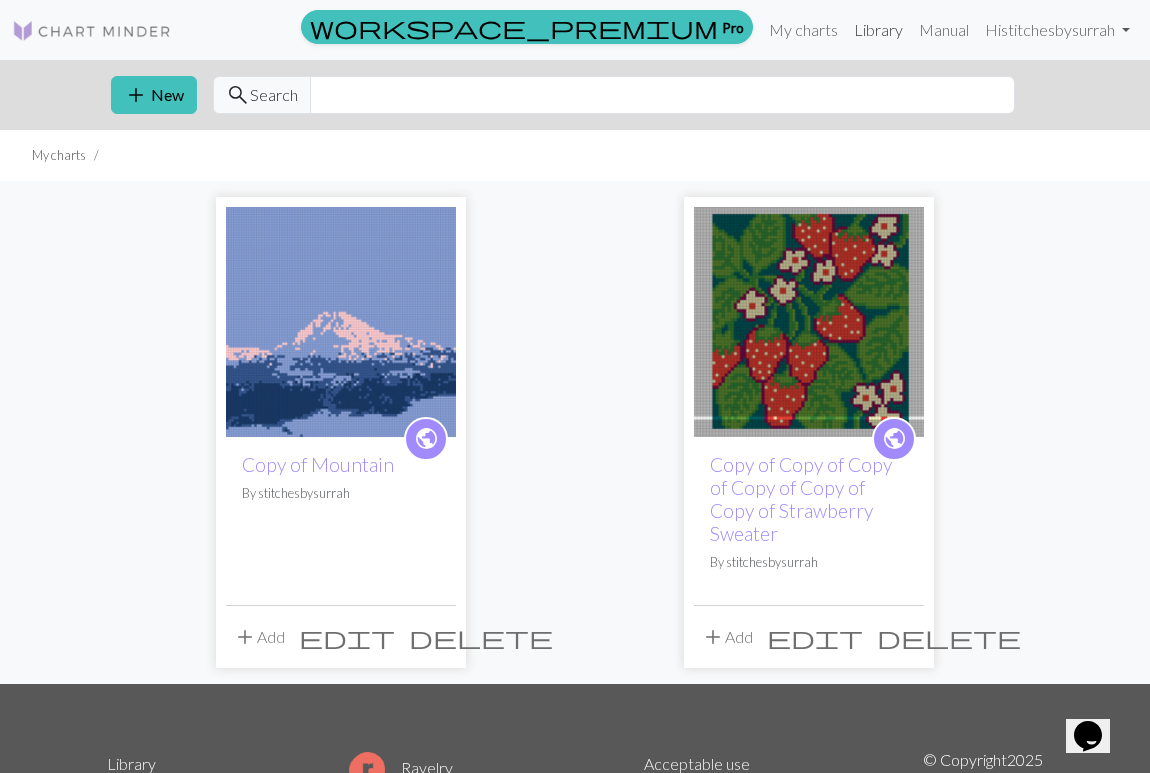 click on "Library" at bounding box center (878, 30) 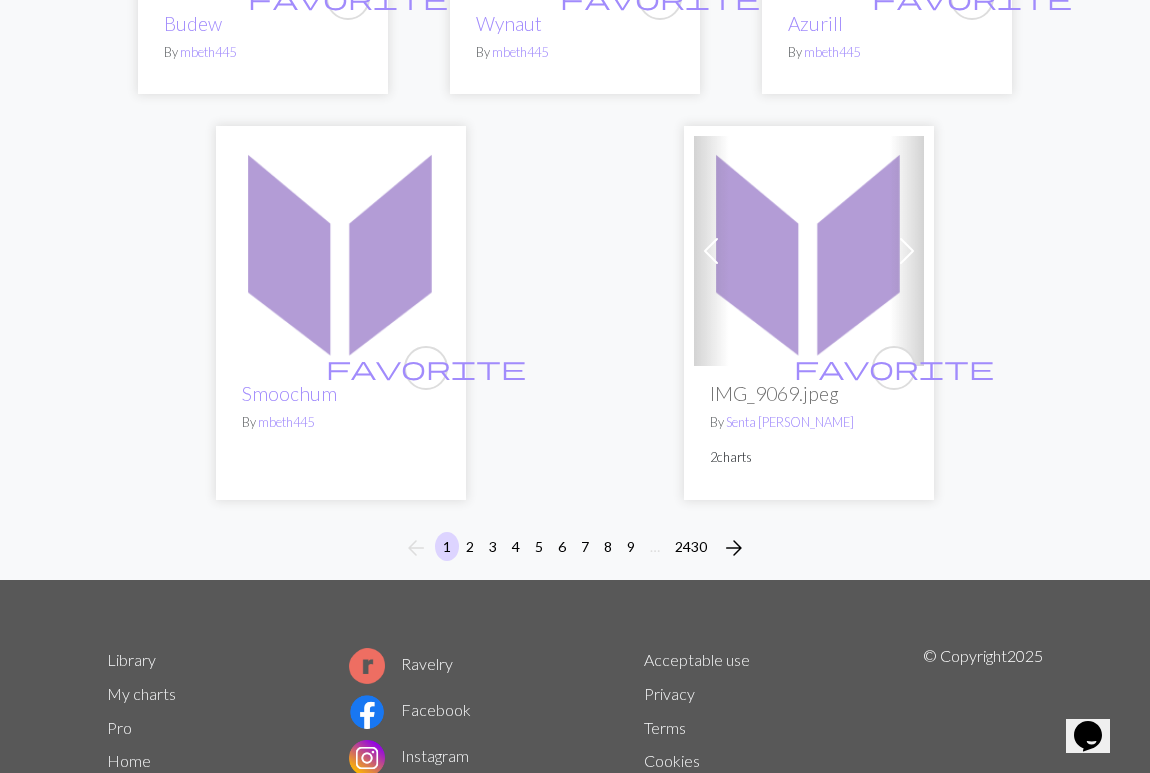 scroll, scrollTop: 6709, scrollLeft: 0, axis: vertical 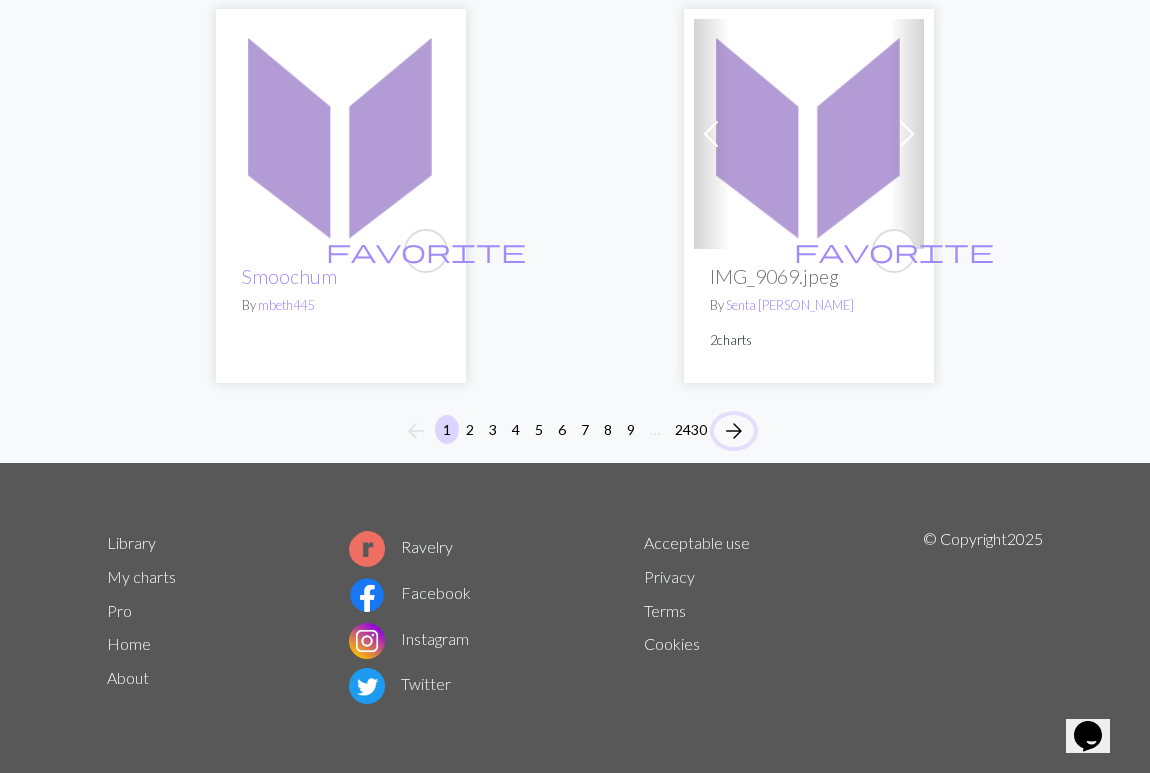 click on "arrow_forward" at bounding box center (734, 431) 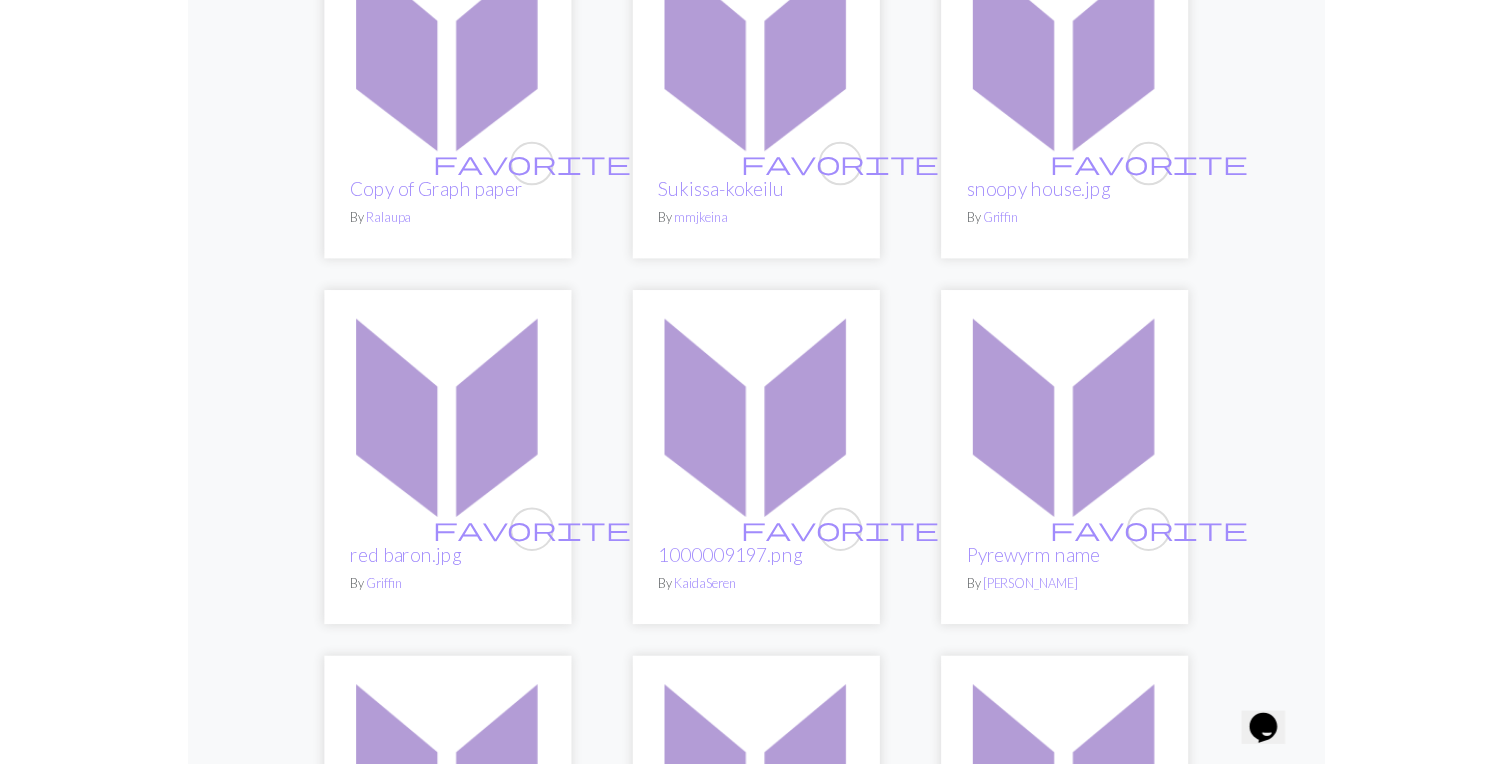 scroll, scrollTop: 0, scrollLeft: 0, axis: both 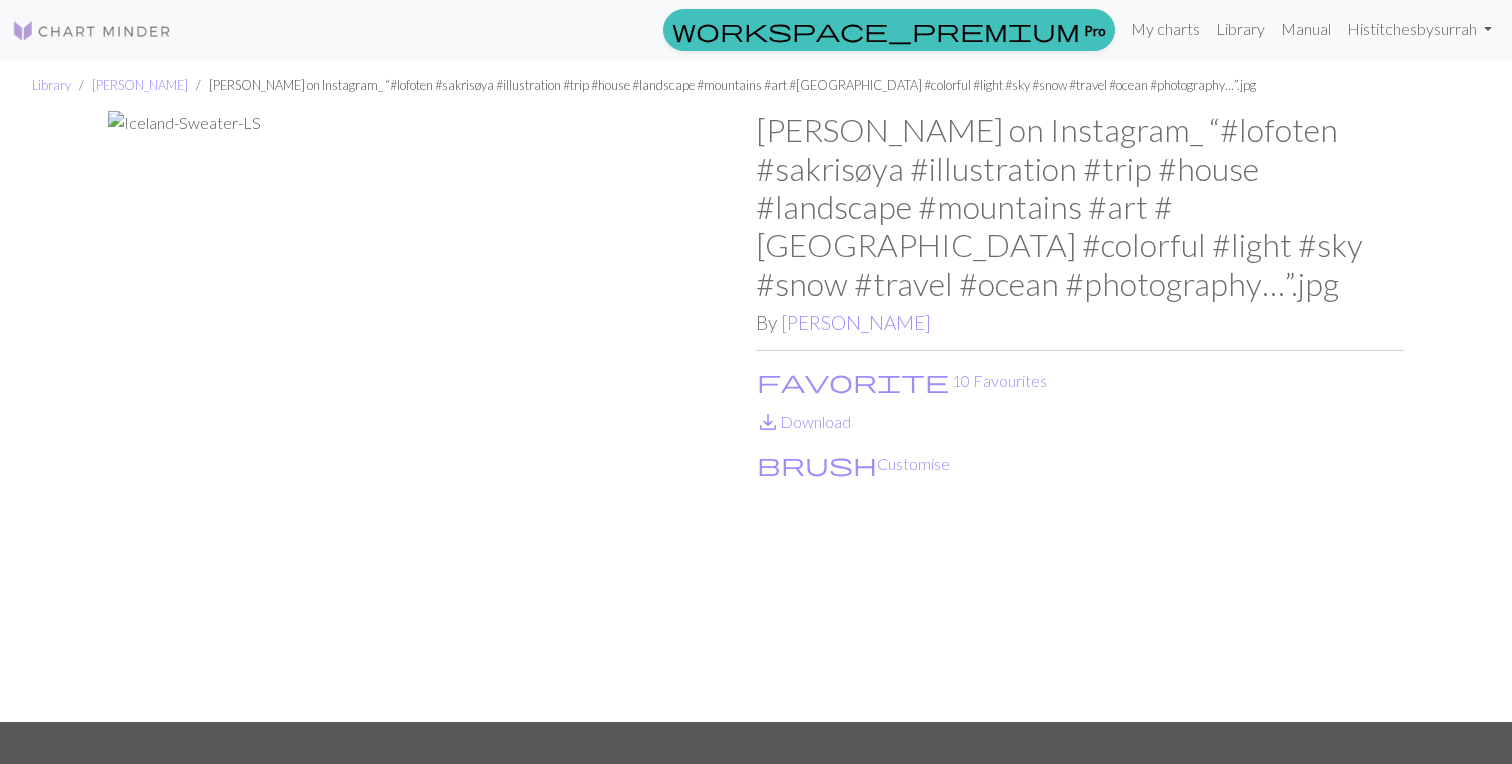 click at bounding box center (432, 416) 